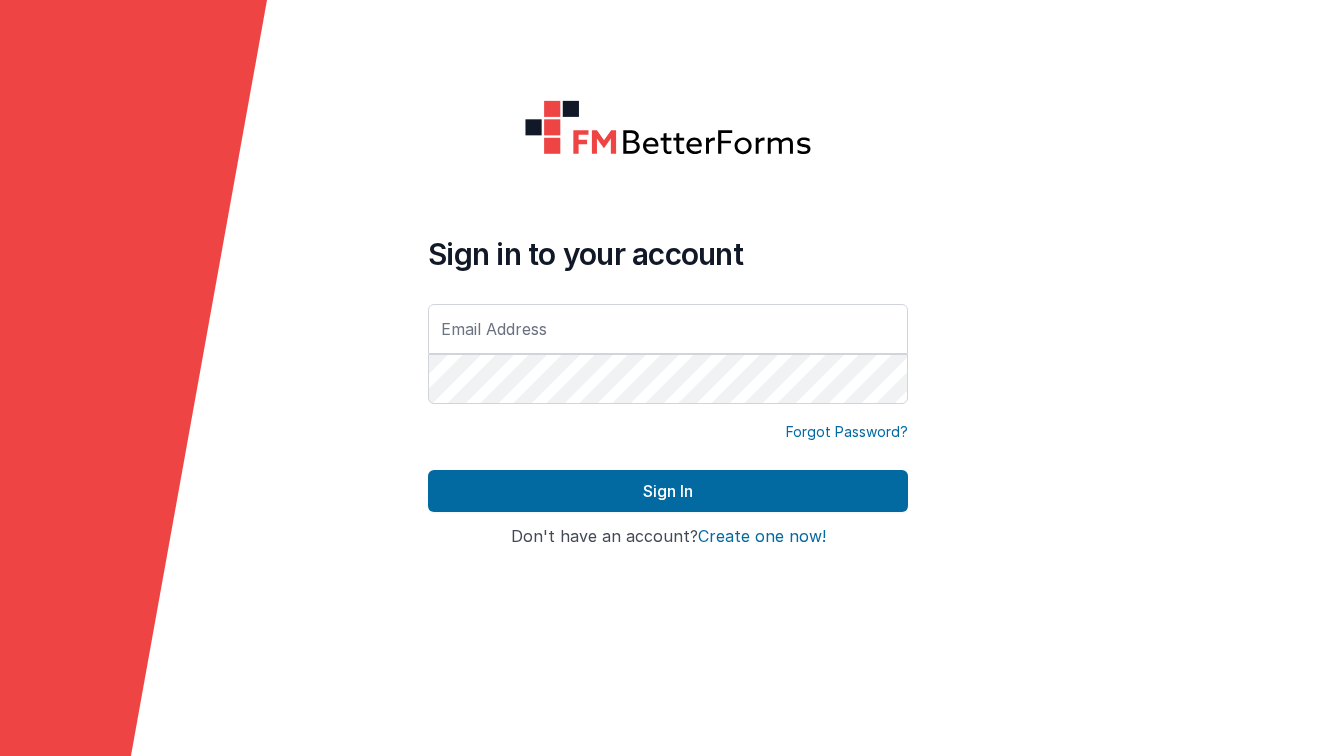 scroll, scrollTop: 0, scrollLeft: 0, axis: both 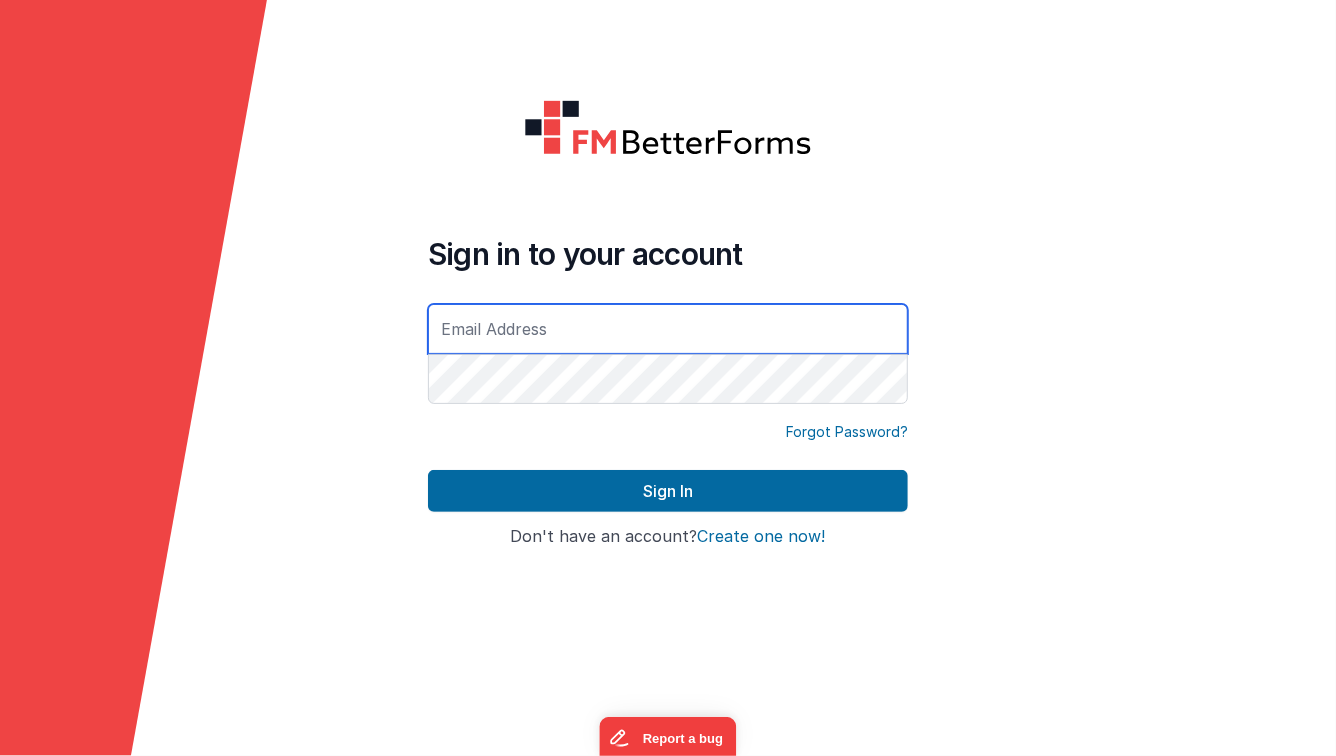 click at bounding box center [668, 329] 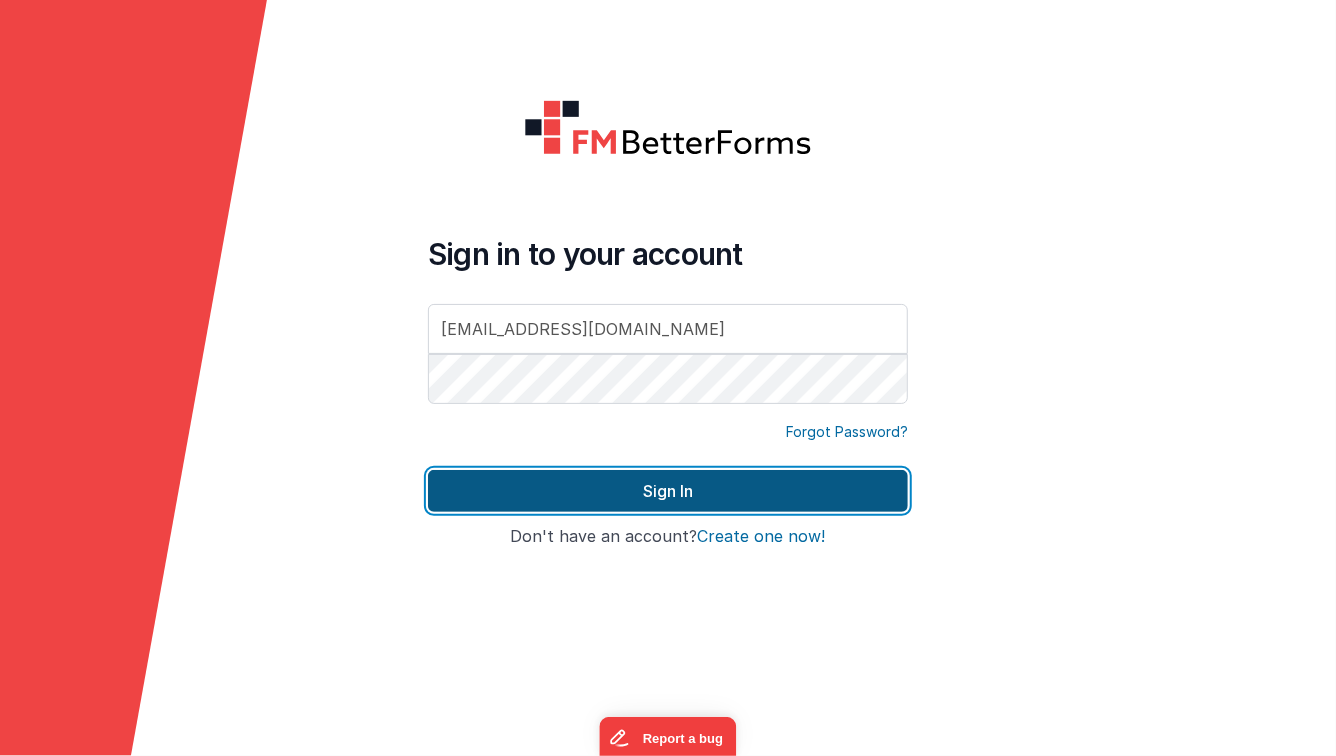 click on "Sign In" at bounding box center (668, 491) 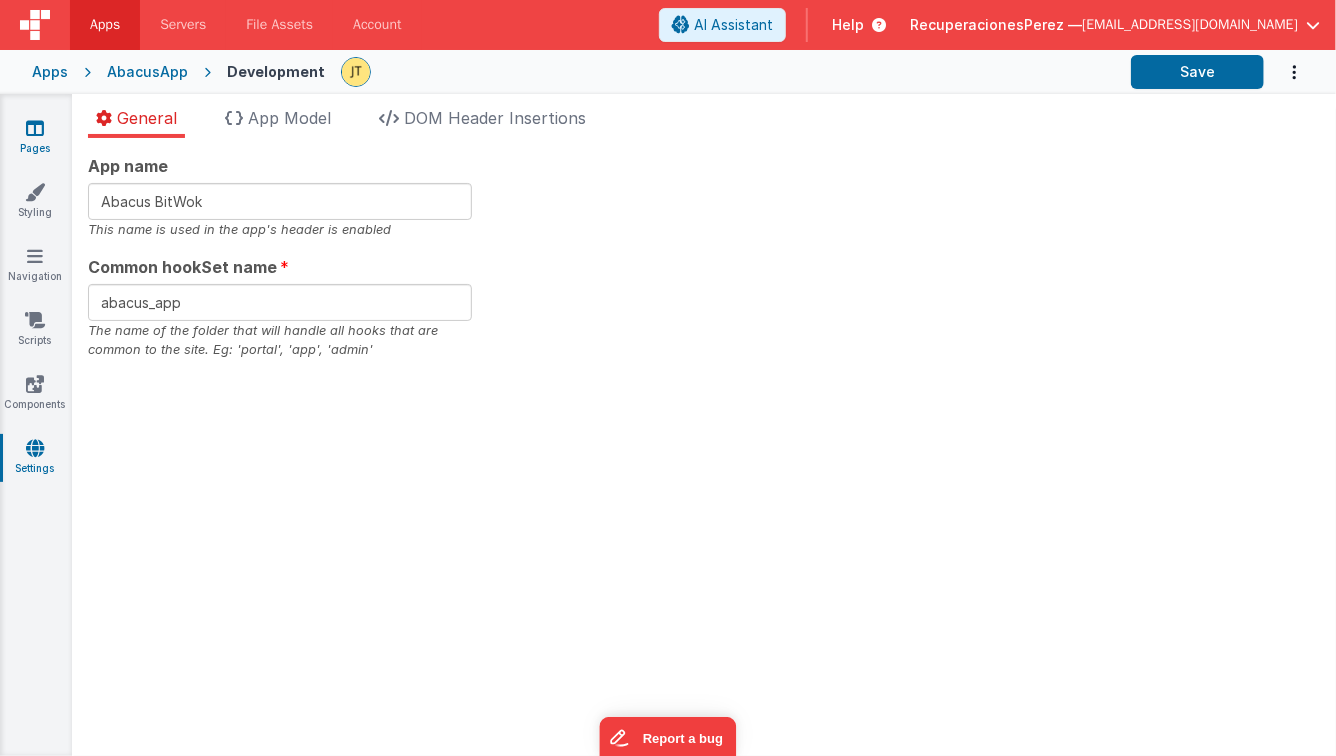 click at bounding box center [35, 128] 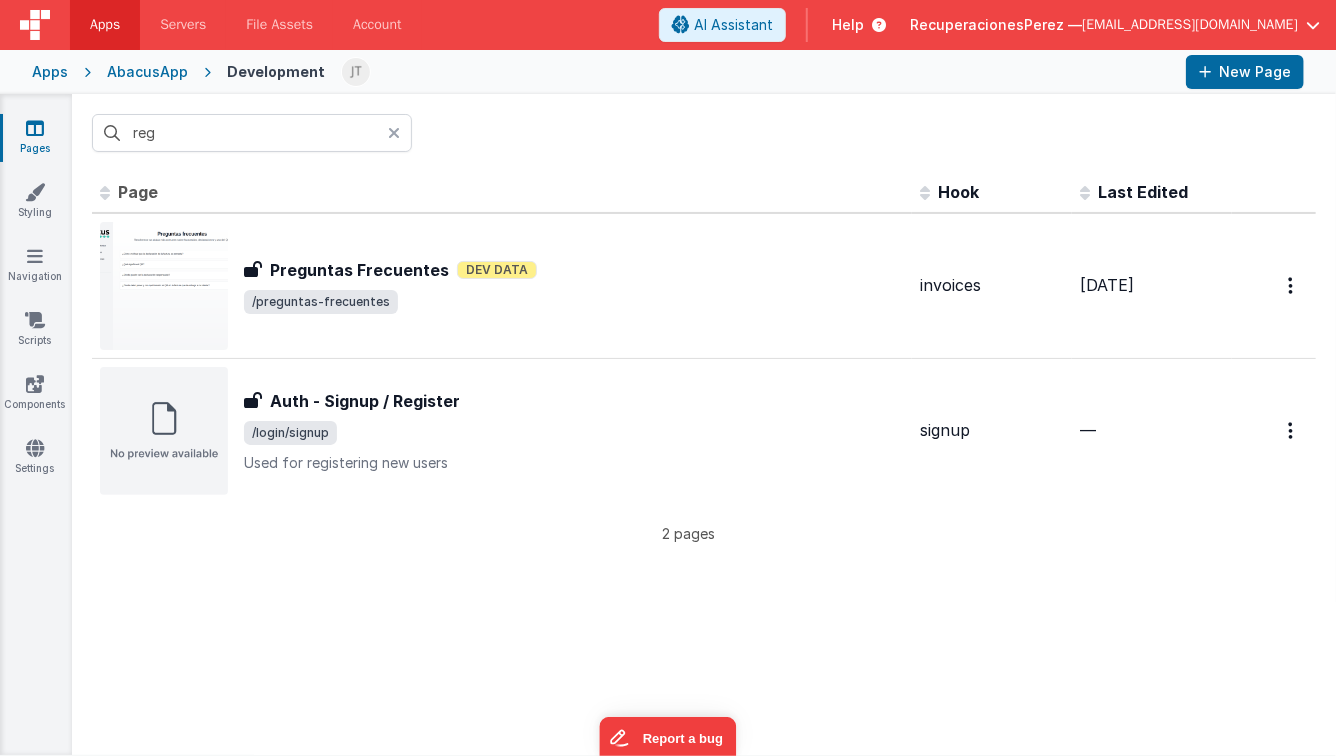 click on "[EMAIL_ADDRESS][DOMAIN_NAME]" at bounding box center (1190, 25) 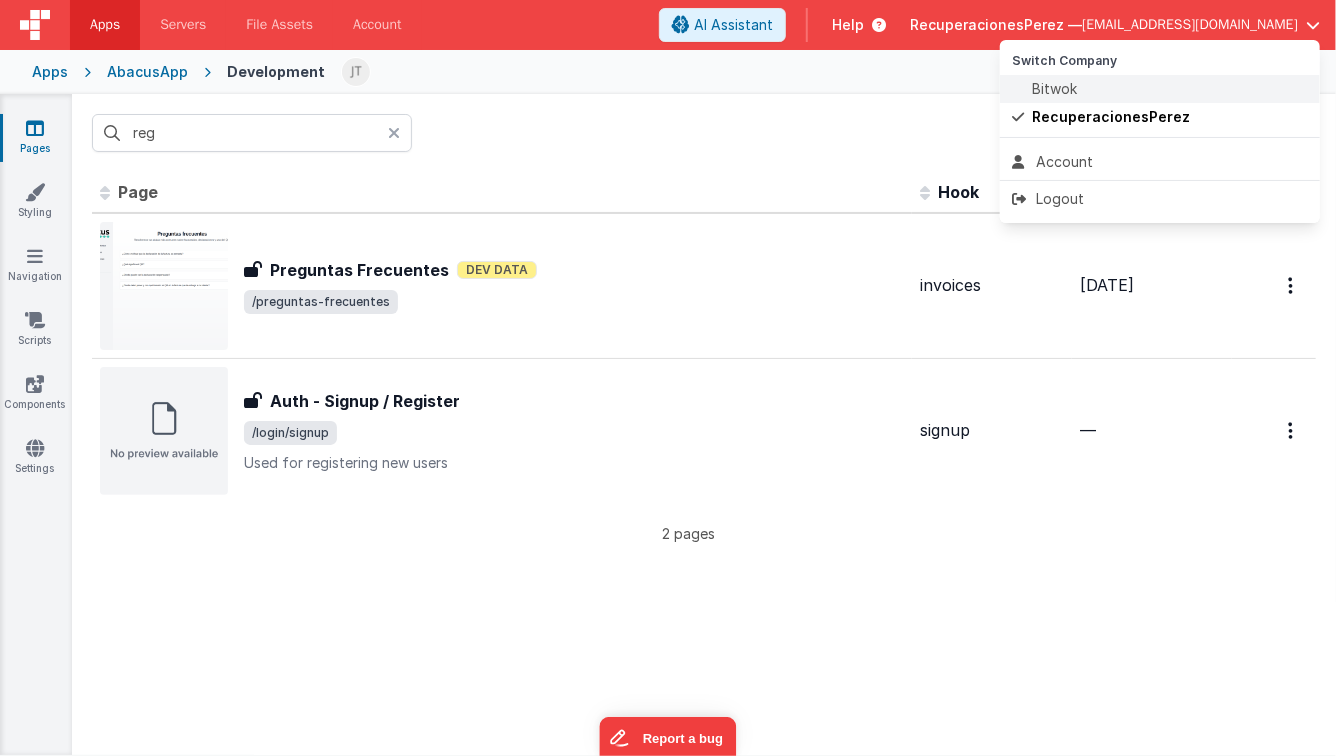 click on "Bitwok" at bounding box center (1054, 89) 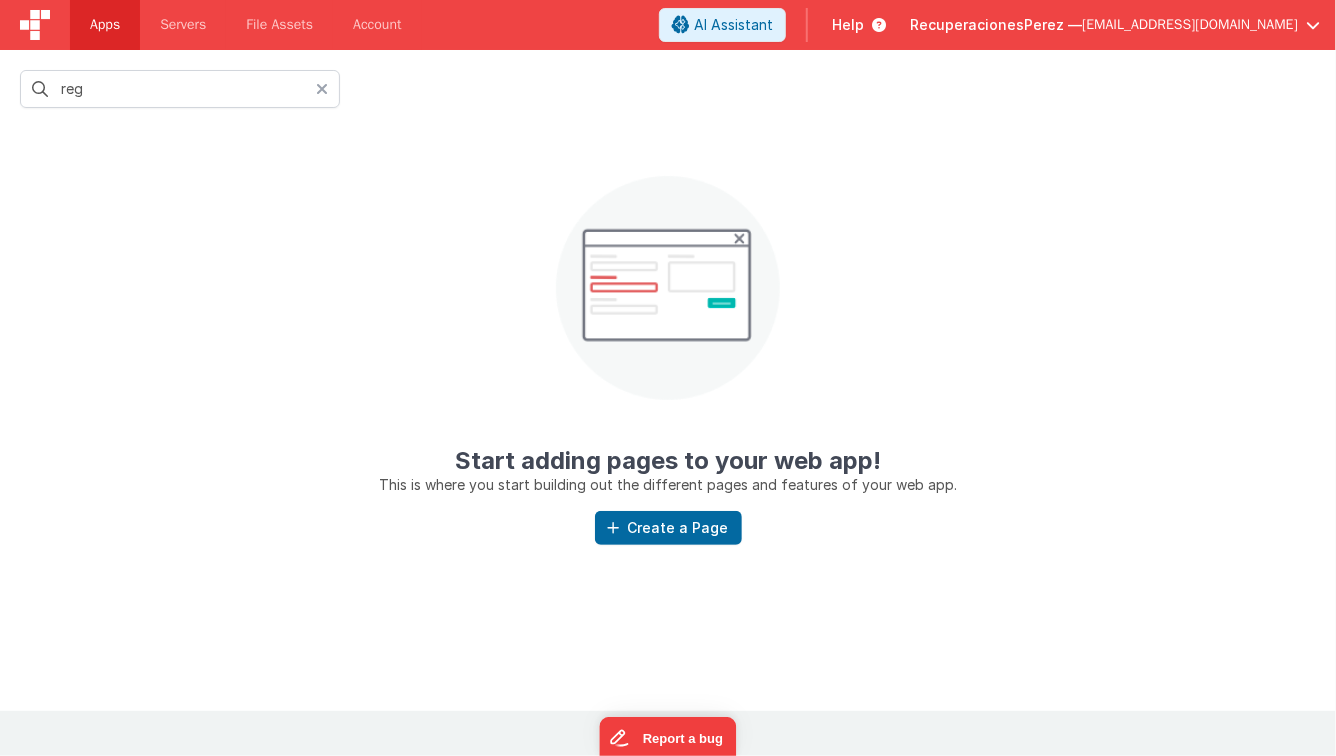 click on "Apps" at bounding box center [105, 25] 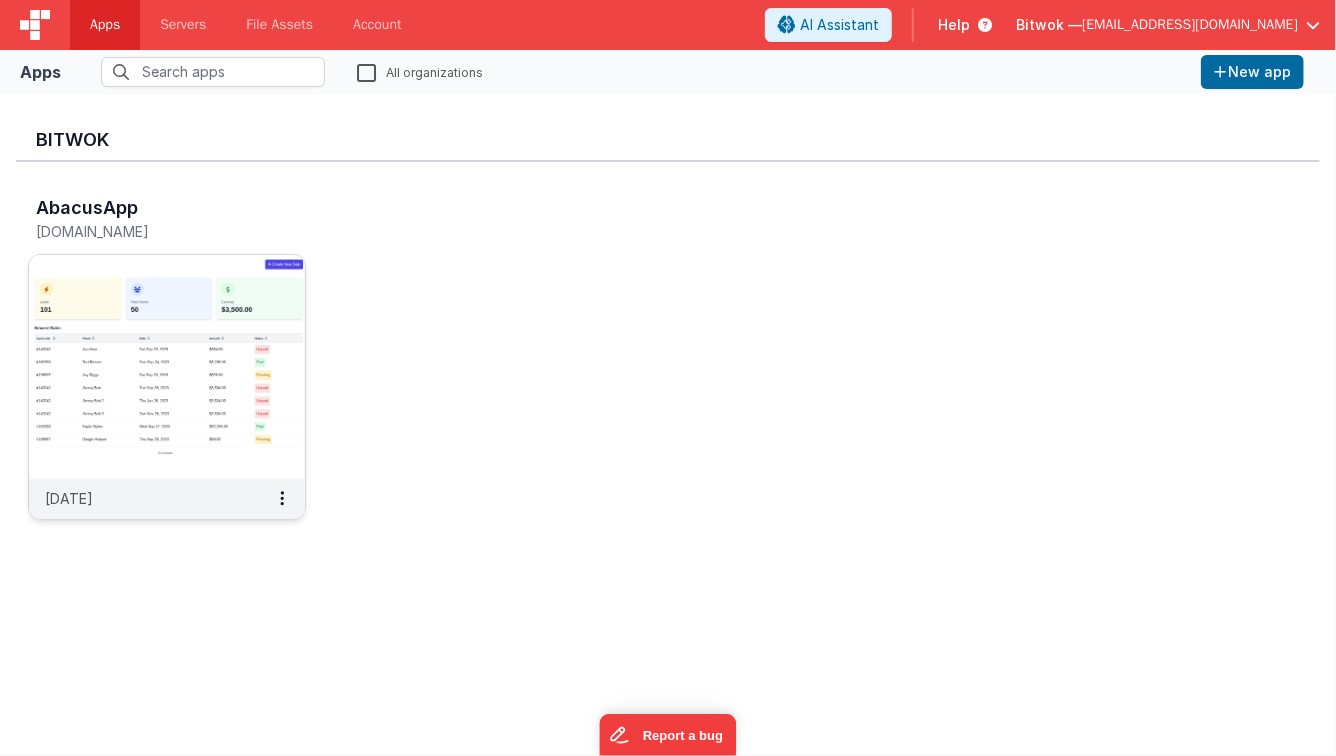 click at bounding box center [167, 367] 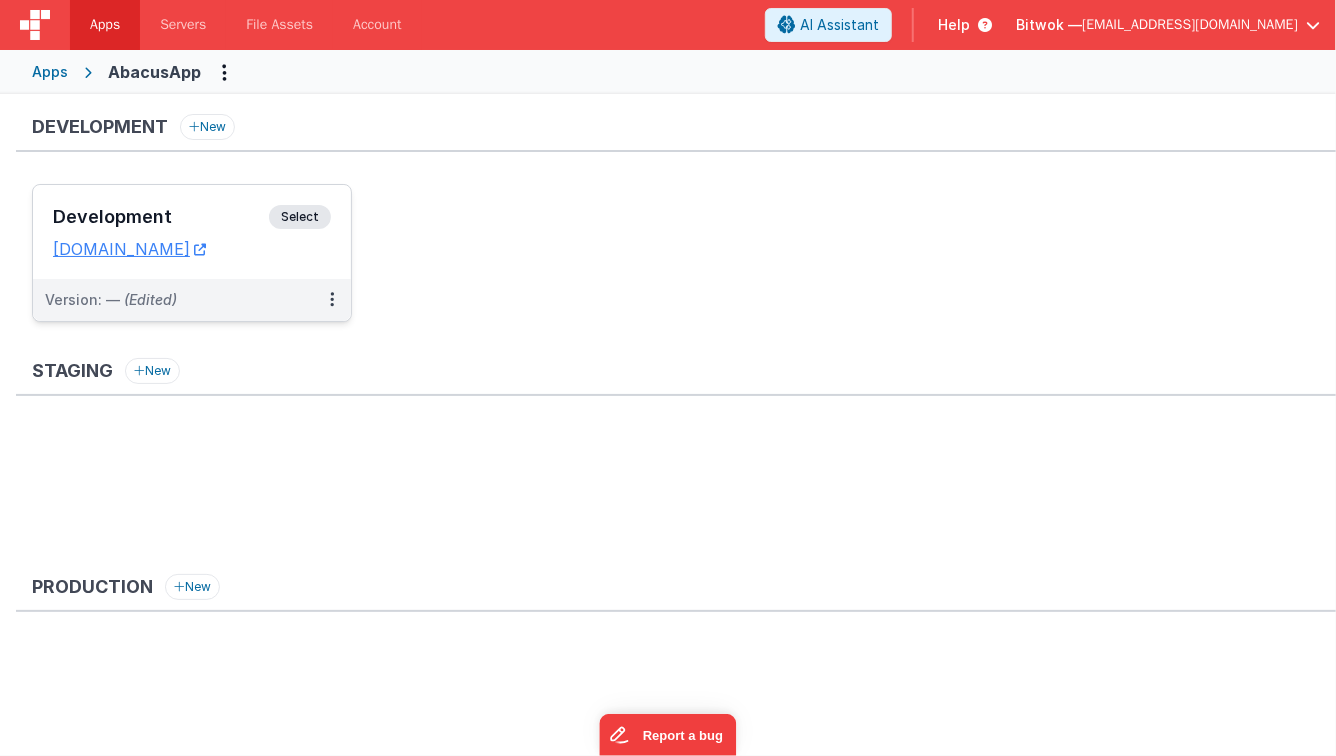 click on "Development
Select   URLs
[DOMAIN_NAME]" at bounding box center [192, 232] 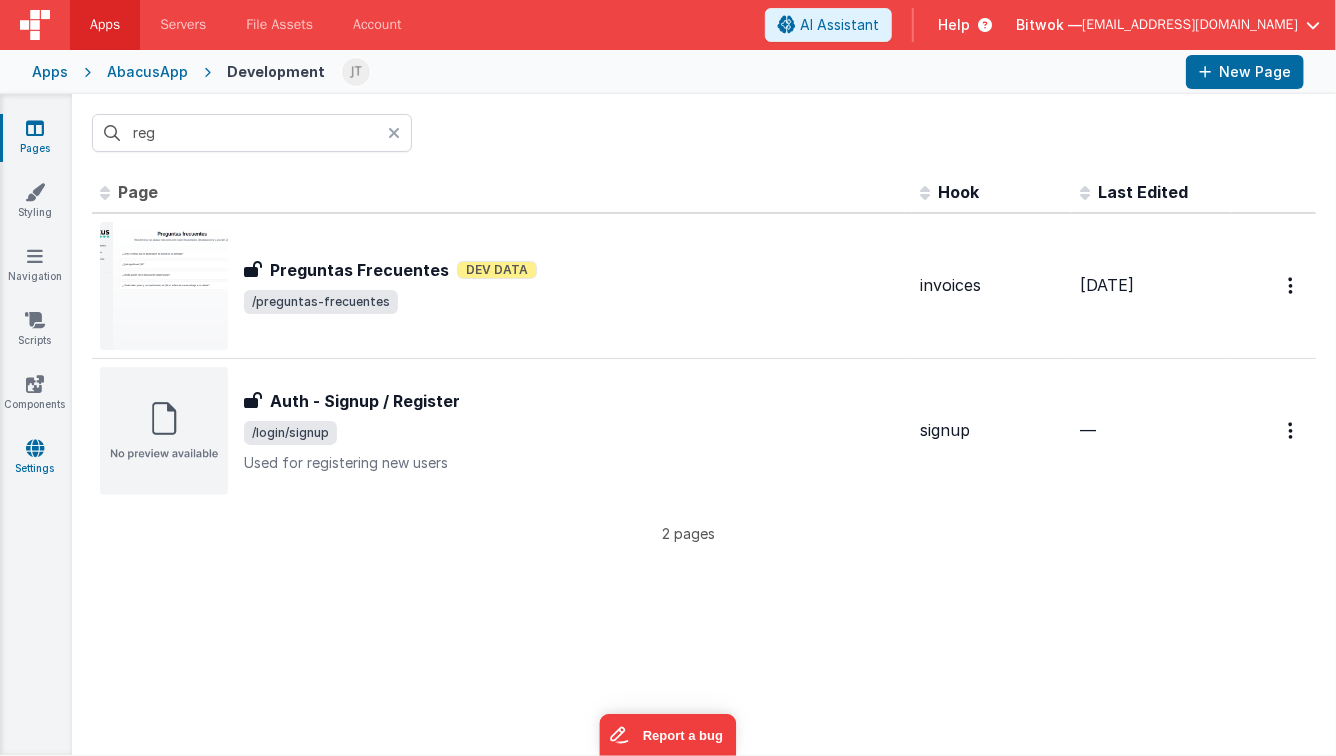 click at bounding box center (35, 448) 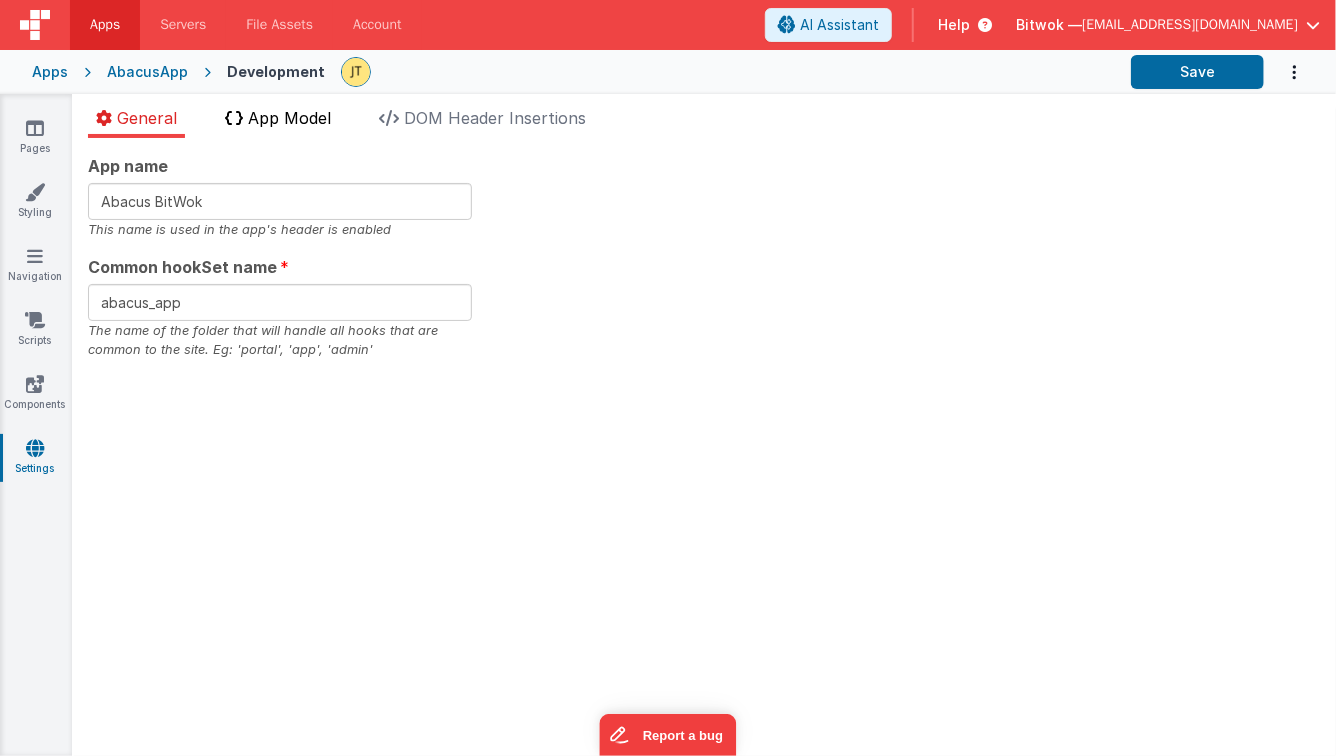 click on "App Model" at bounding box center [289, 118] 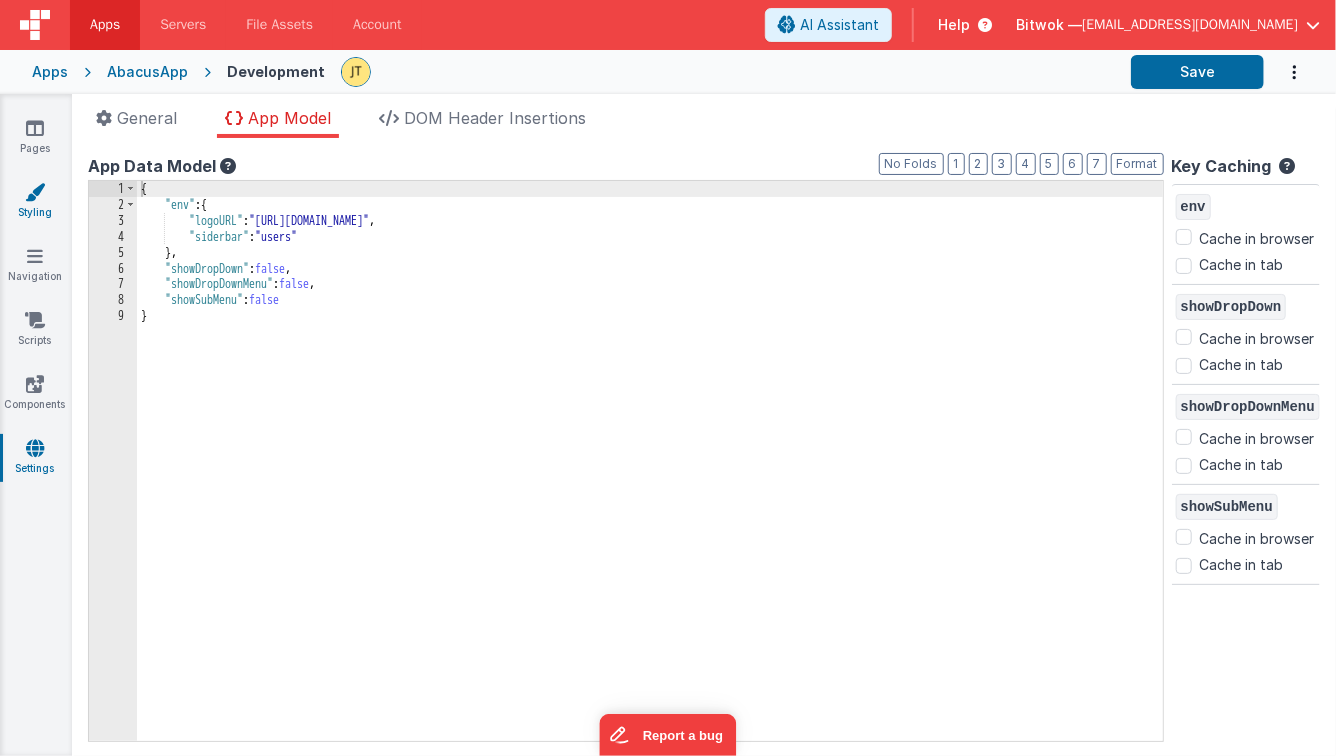 click on "Styling" at bounding box center (35, 202) 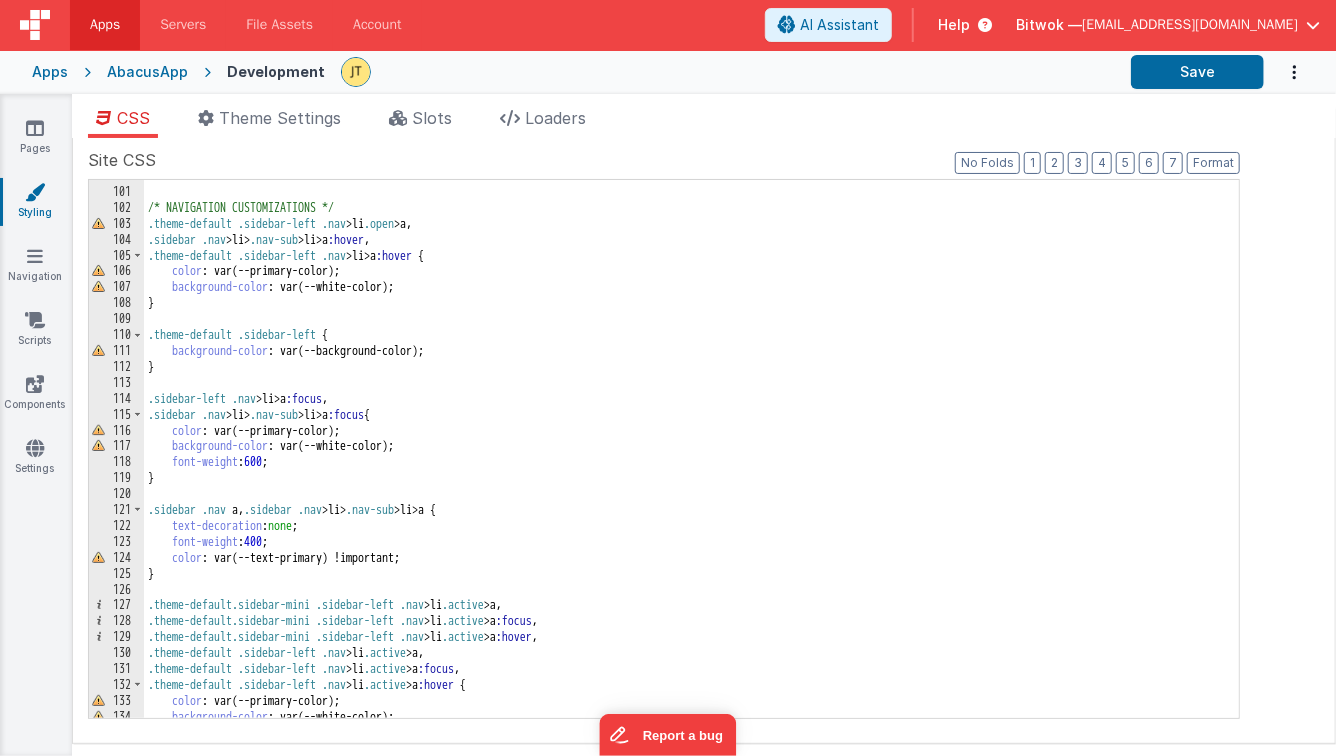 scroll, scrollTop: 1588, scrollLeft: 0, axis: vertical 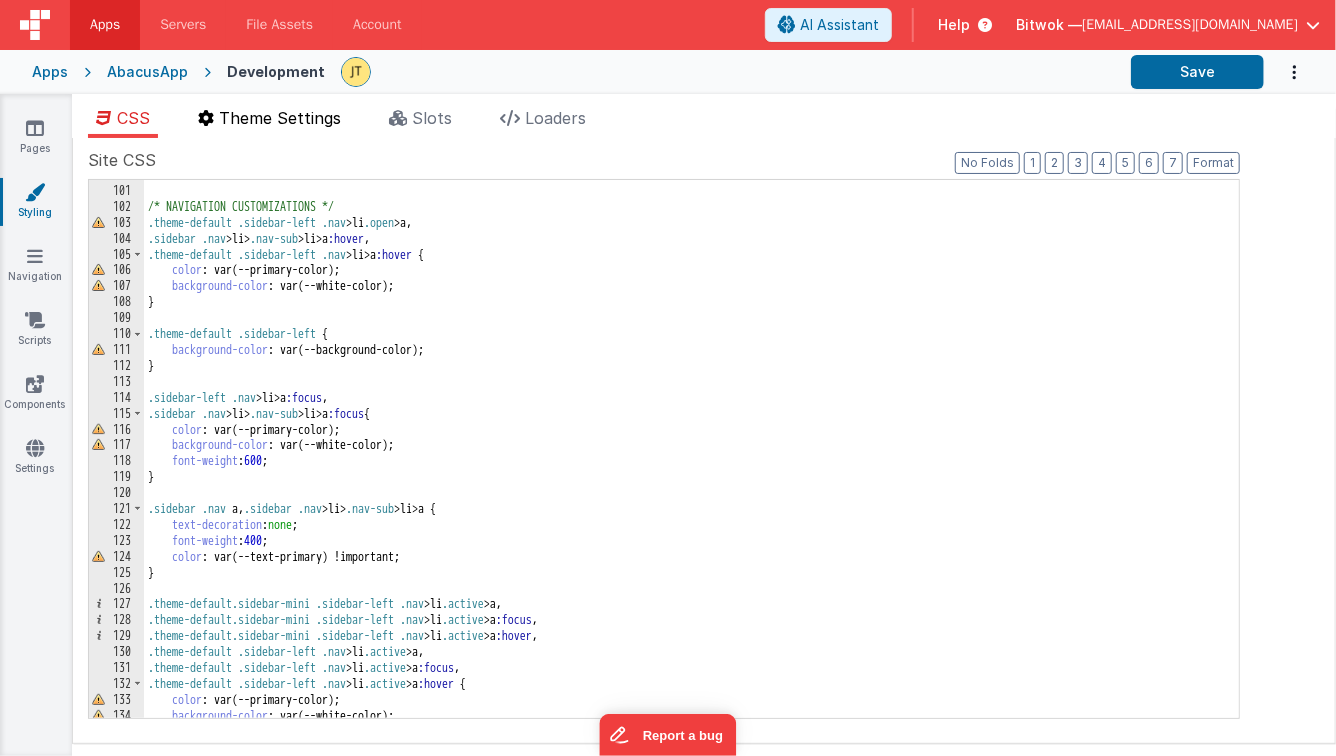 click on "Theme Settings" at bounding box center (280, 118) 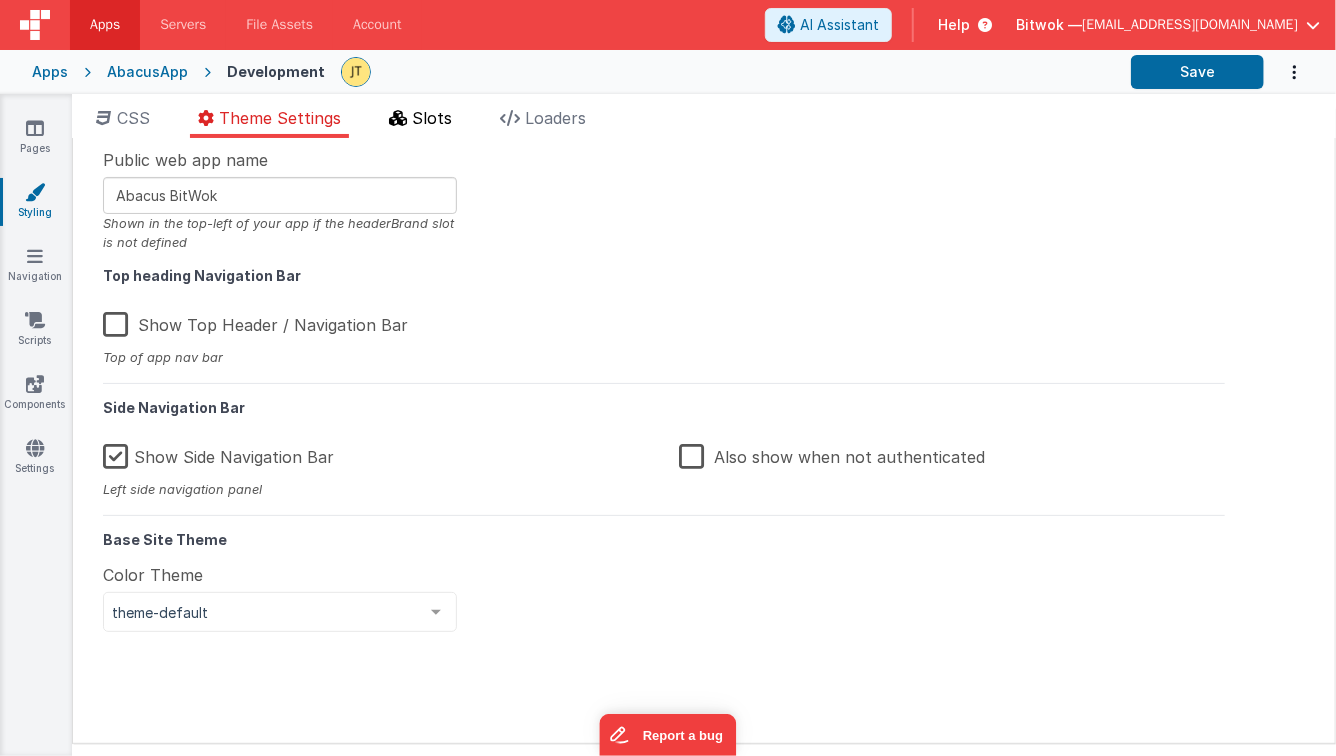 click on "Slots" at bounding box center (420, 122) 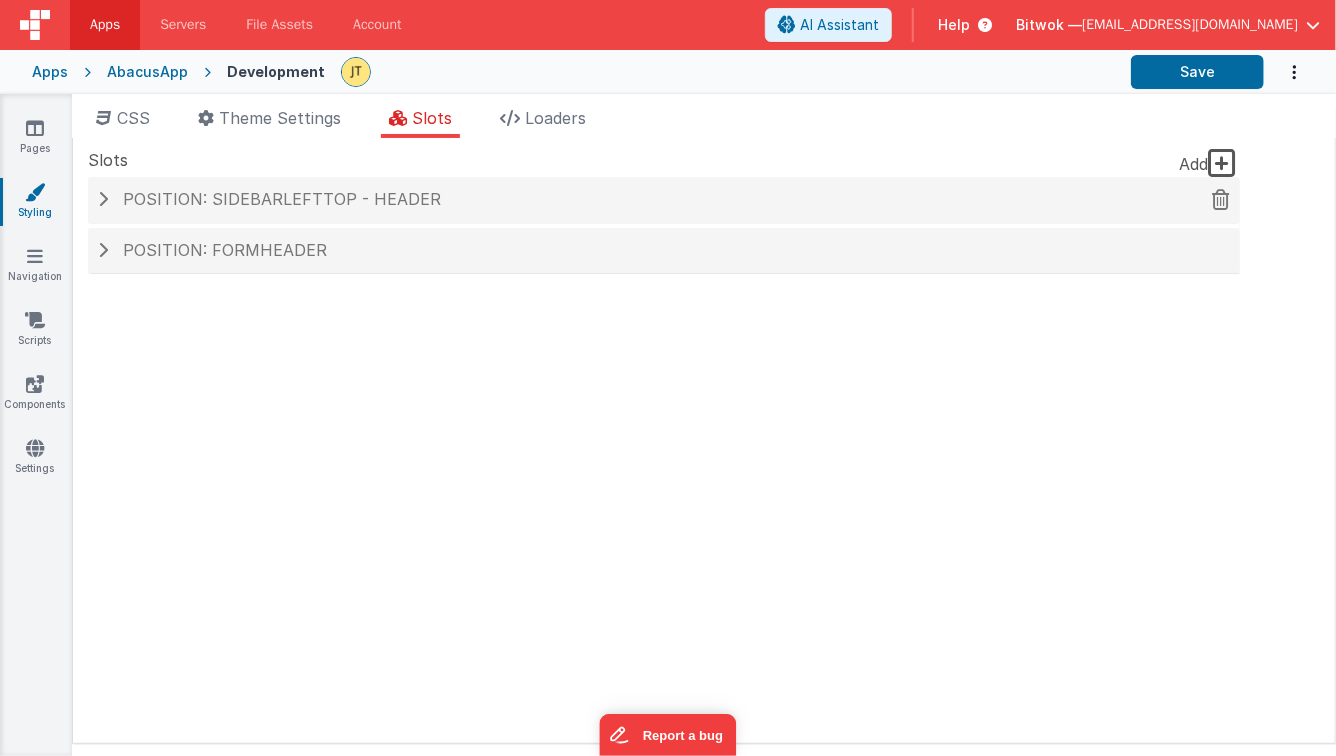 click at bounding box center [103, 199] 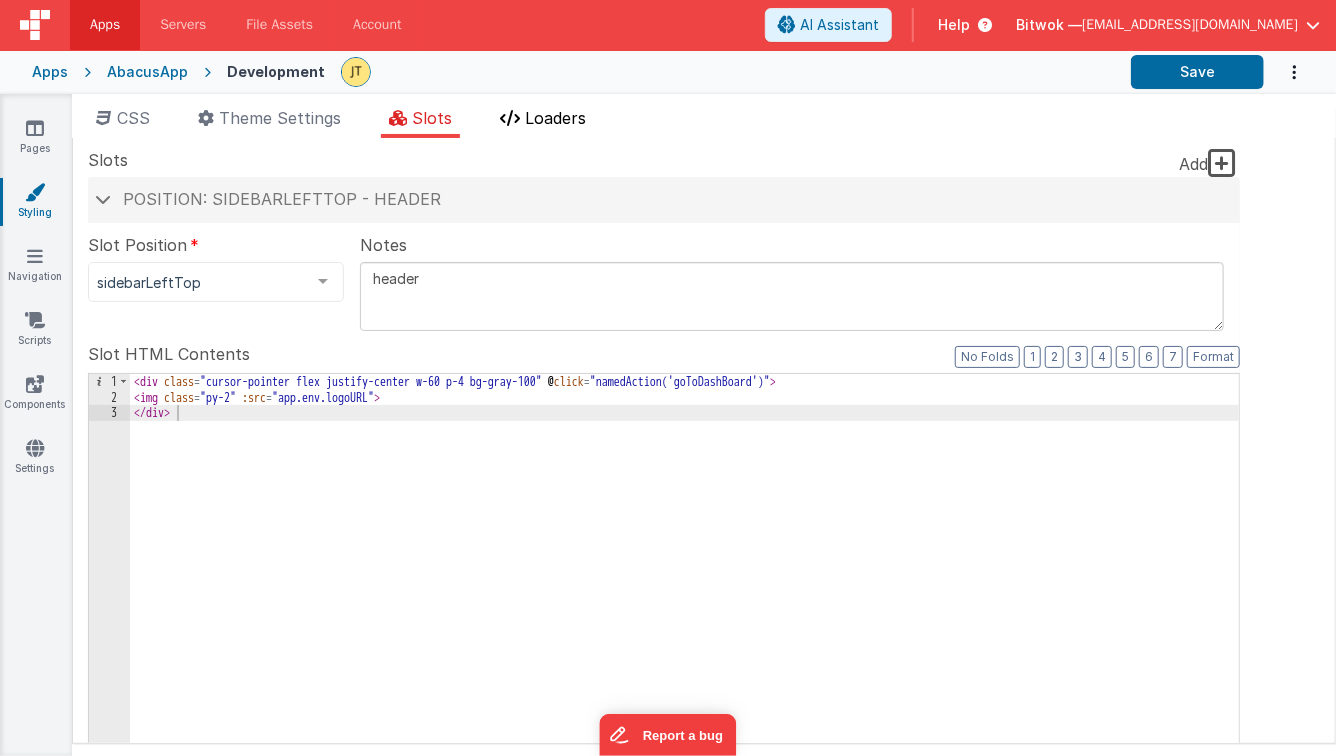 click on "Loaders" at bounding box center [555, 118] 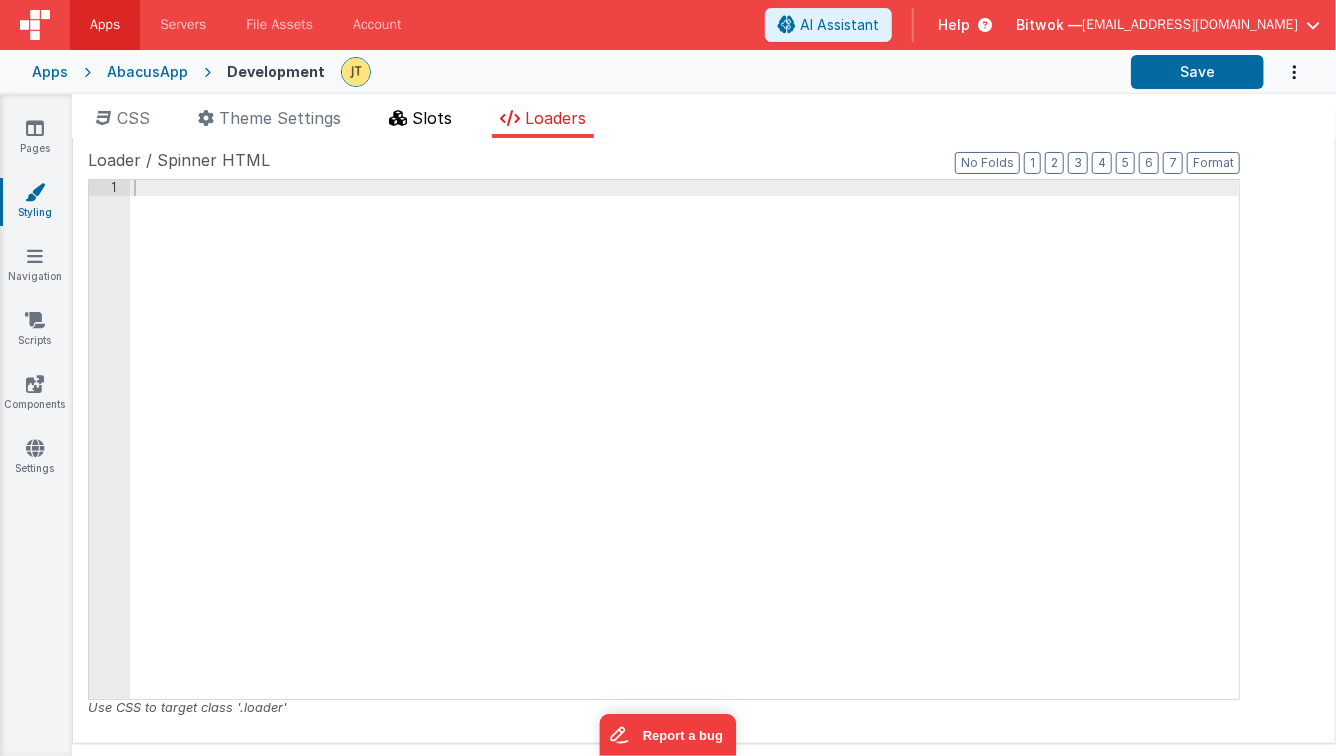click at bounding box center (398, 118) 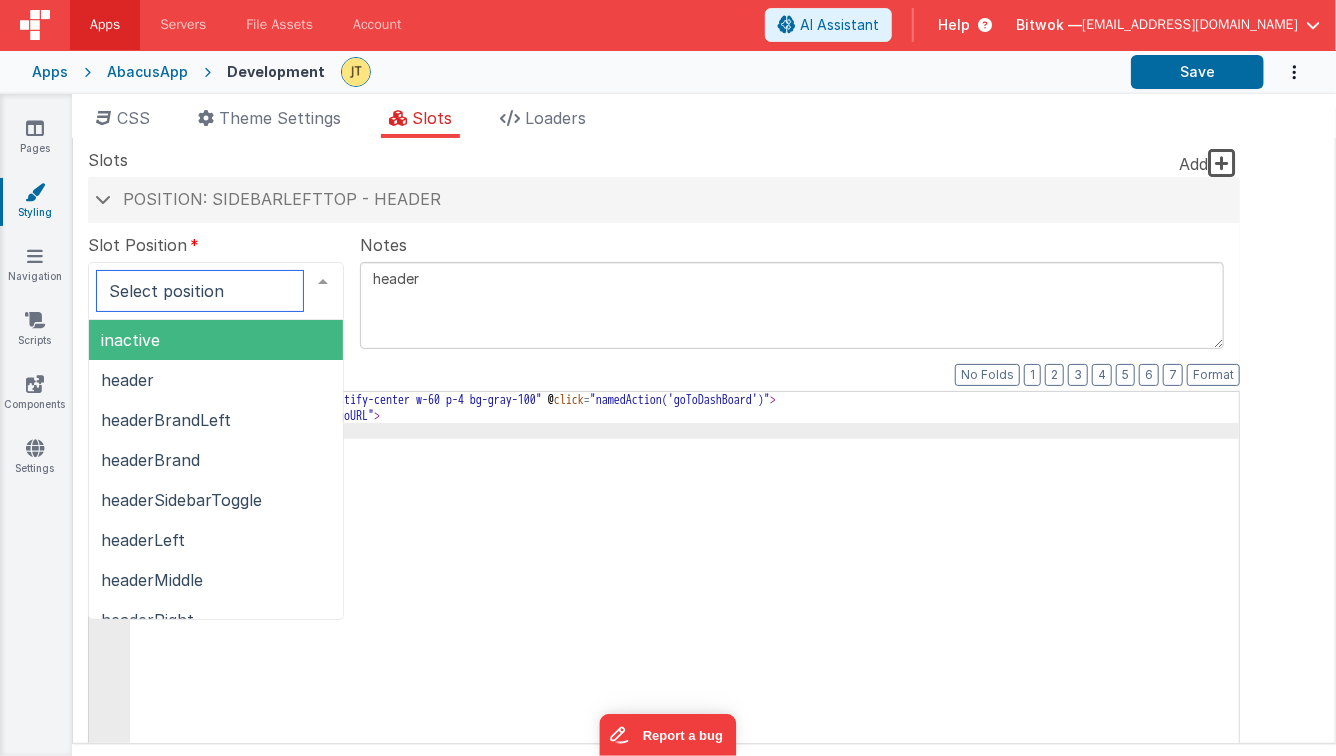 click at bounding box center (323, 282) 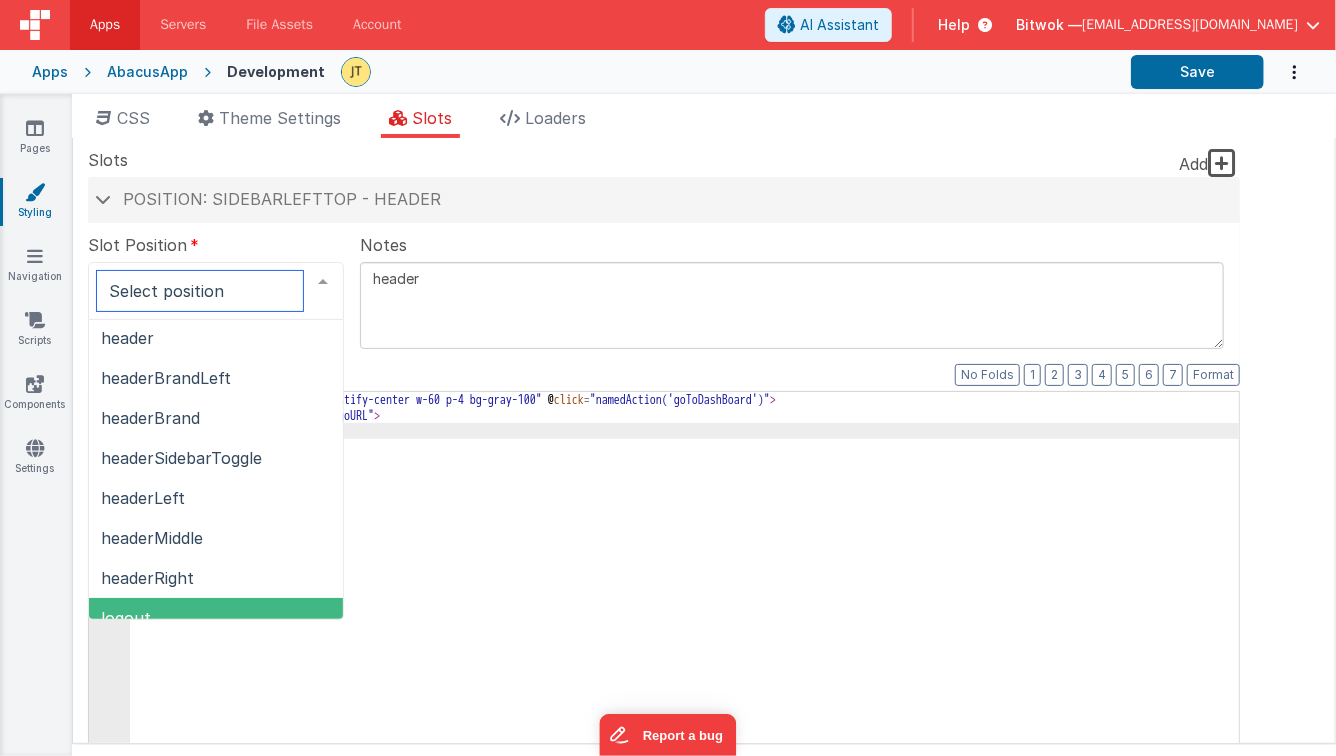 scroll, scrollTop: 0, scrollLeft: 0, axis: both 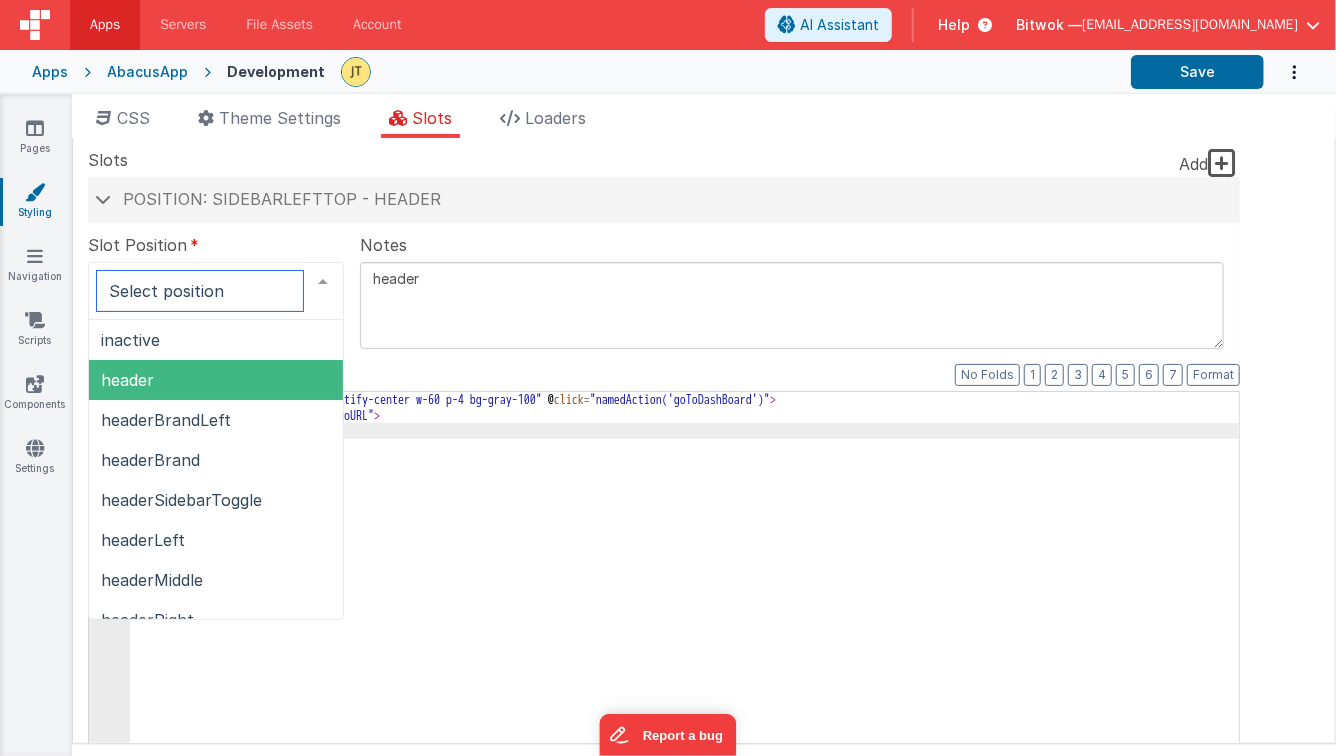 click on "header" at bounding box center (216, 380) 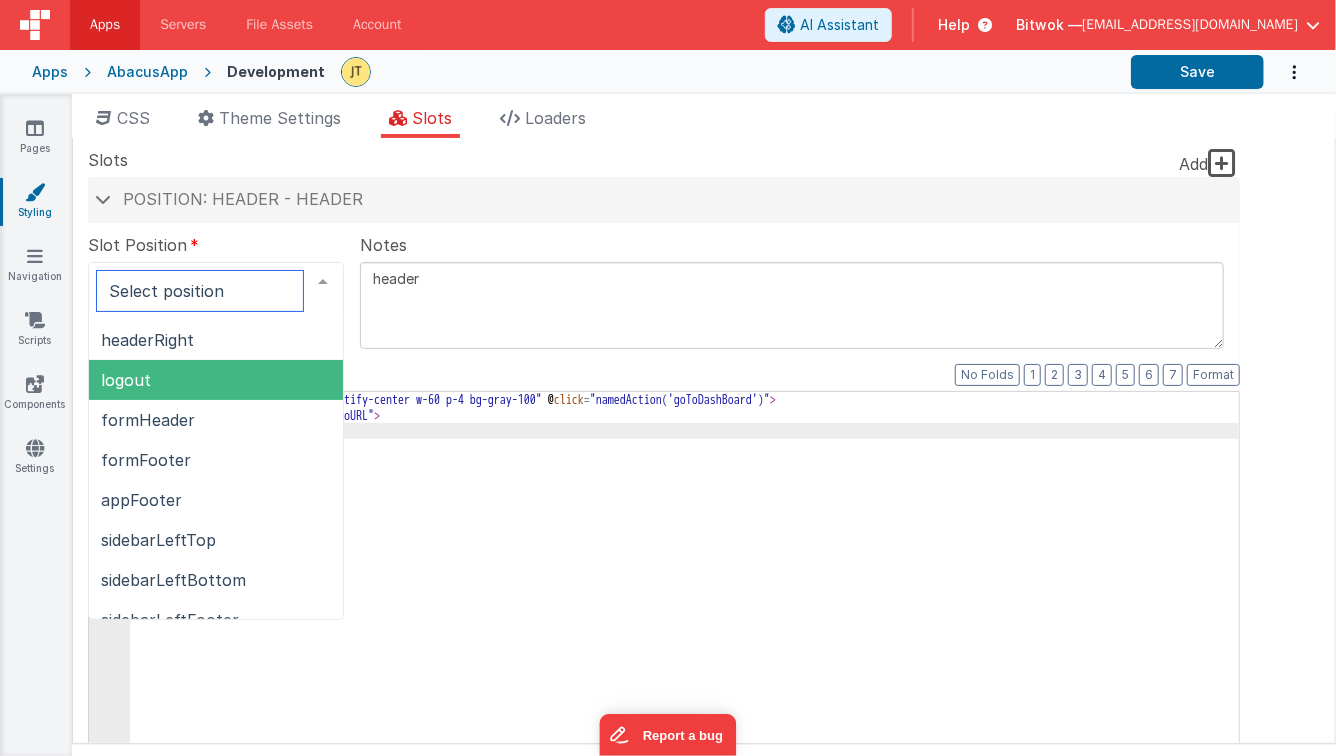 scroll, scrollTop: 300, scrollLeft: 0, axis: vertical 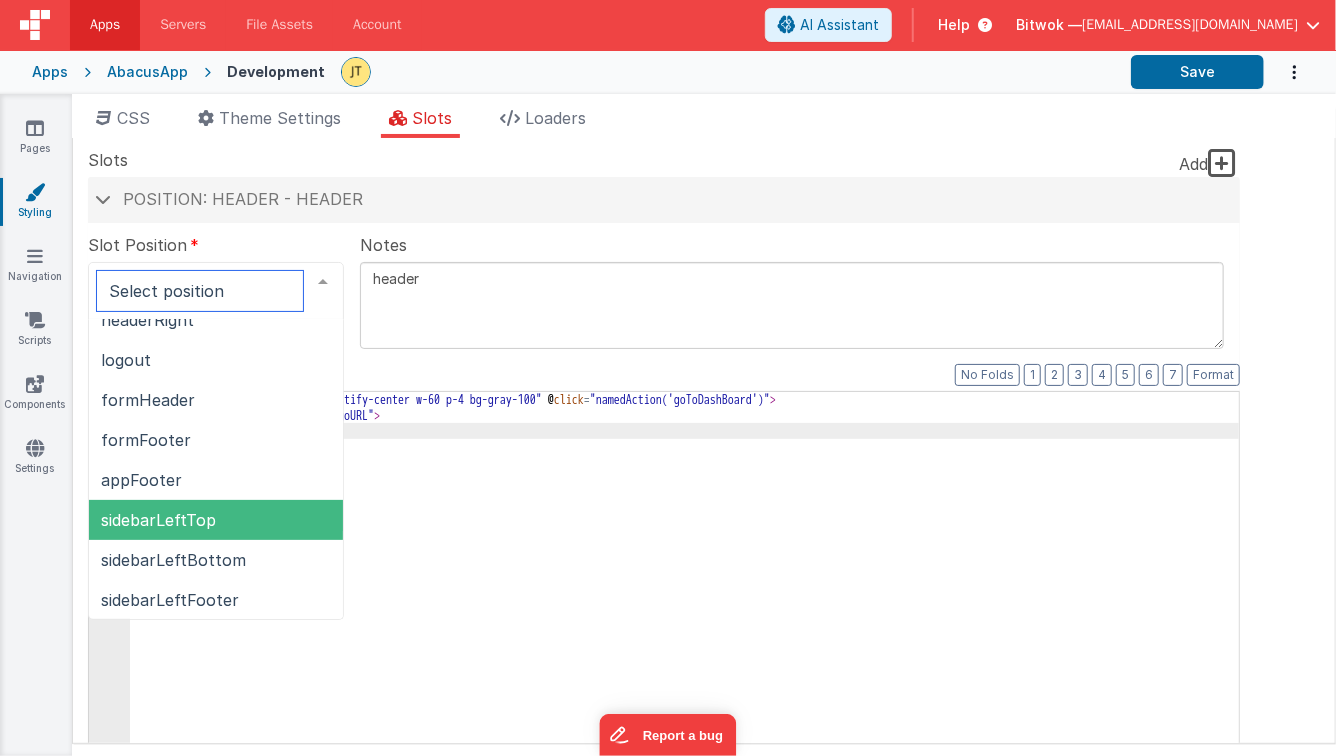 click on "sidebarLeftTop" at bounding box center [216, 520] 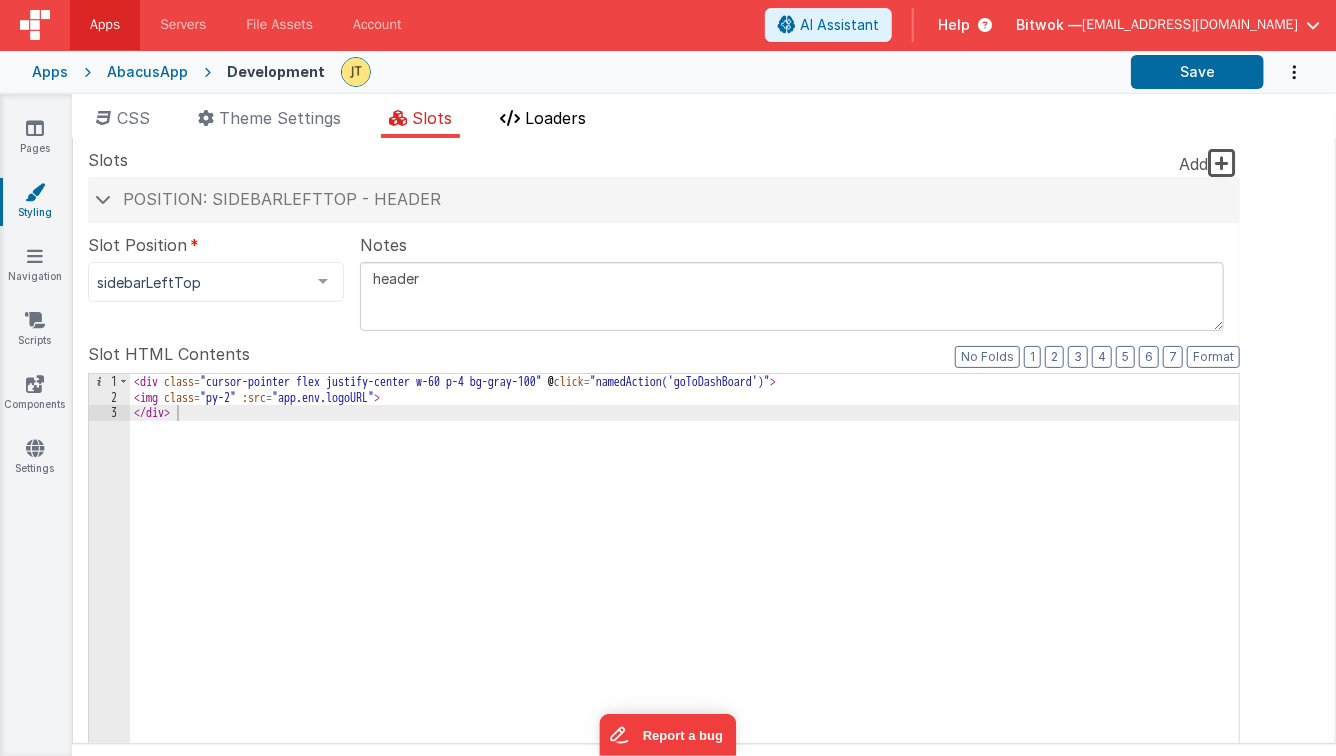 click on "Loaders" at bounding box center [555, 118] 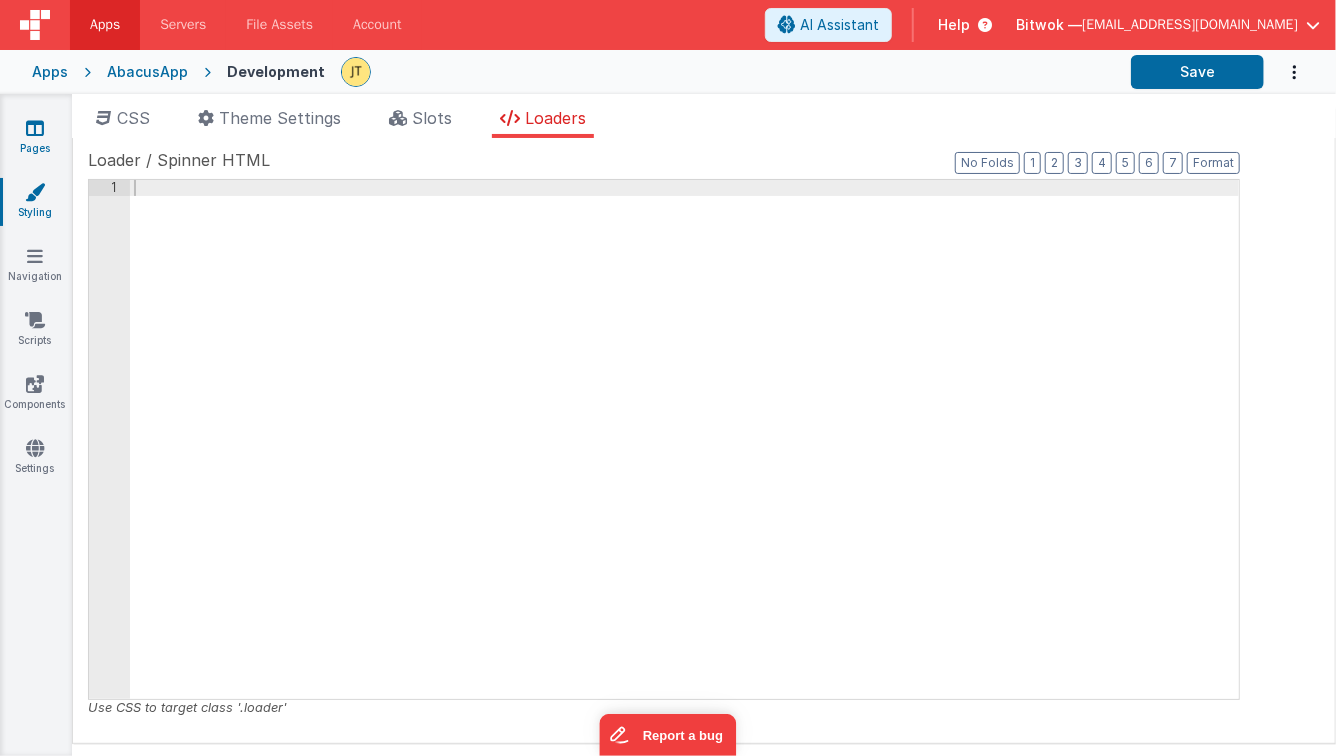 click at bounding box center (35, 128) 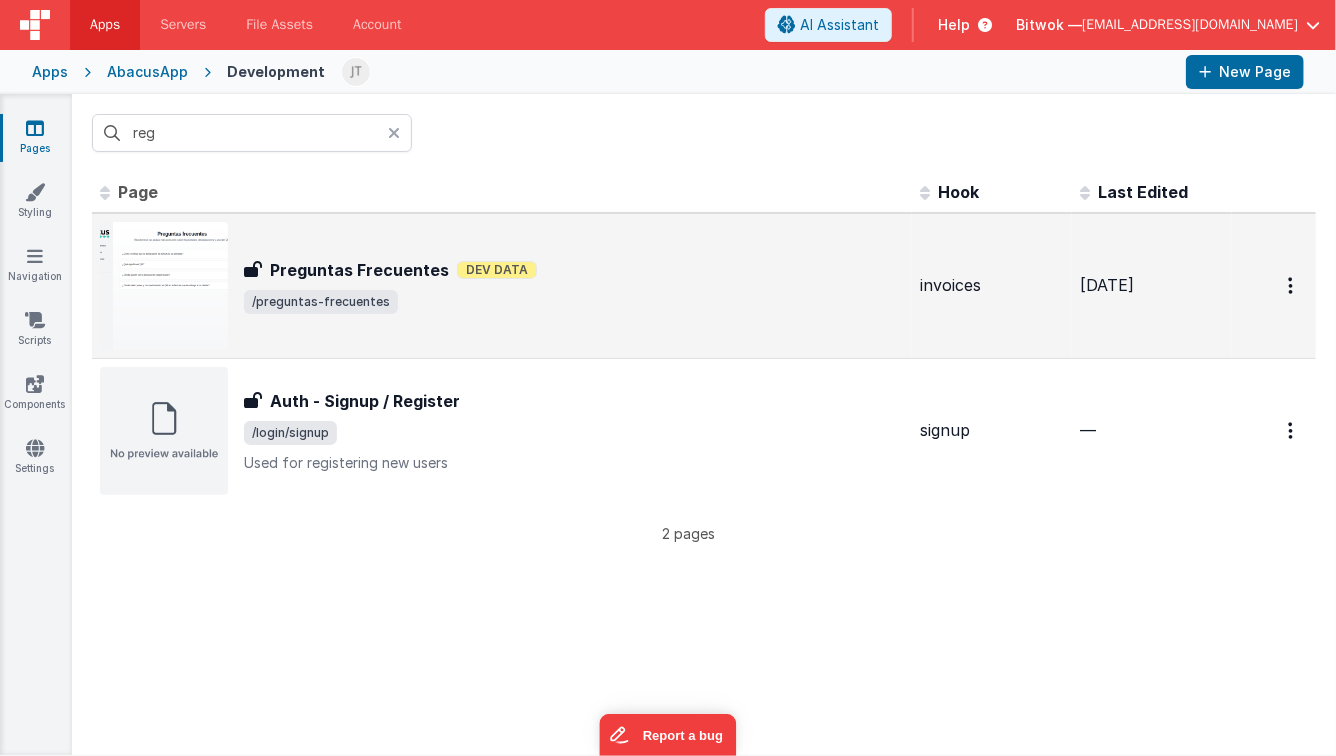 click on "Preguntas Frecuentes
Dev Data" at bounding box center [574, 270] 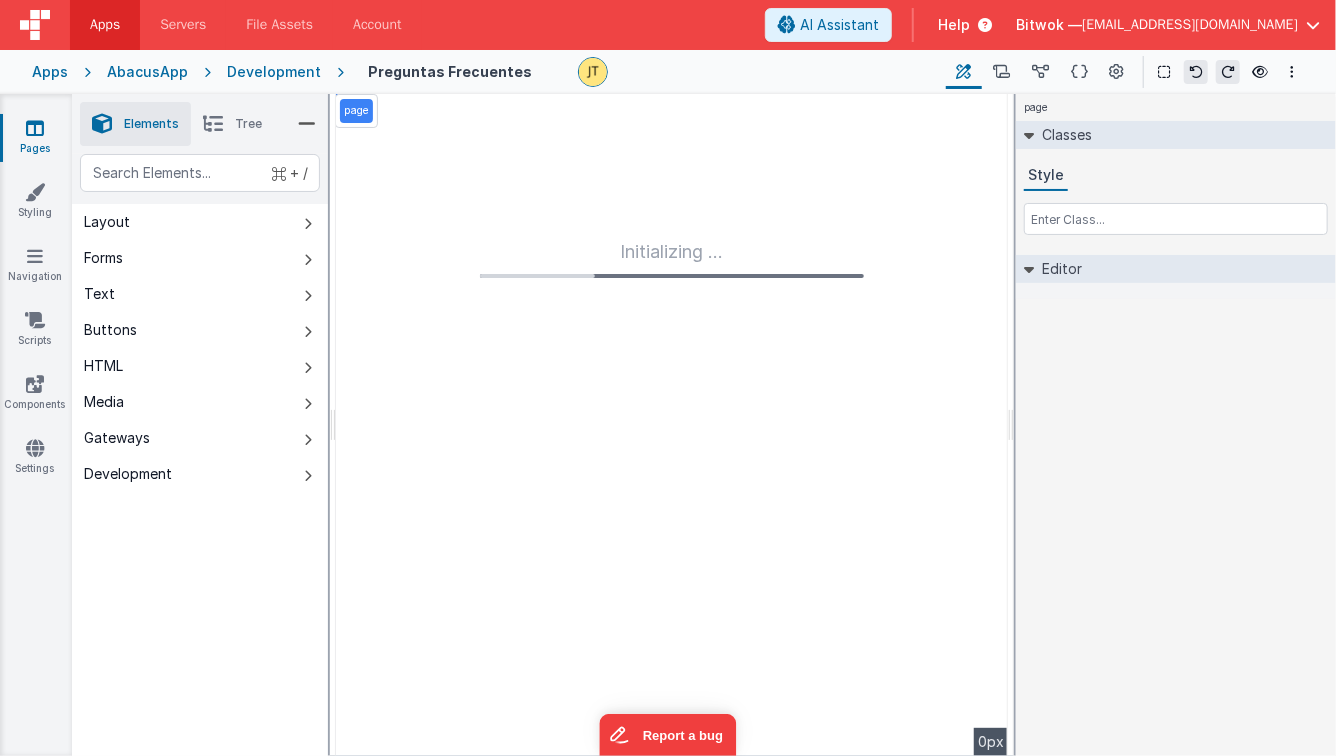 click on "Development" at bounding box center (274, 72) 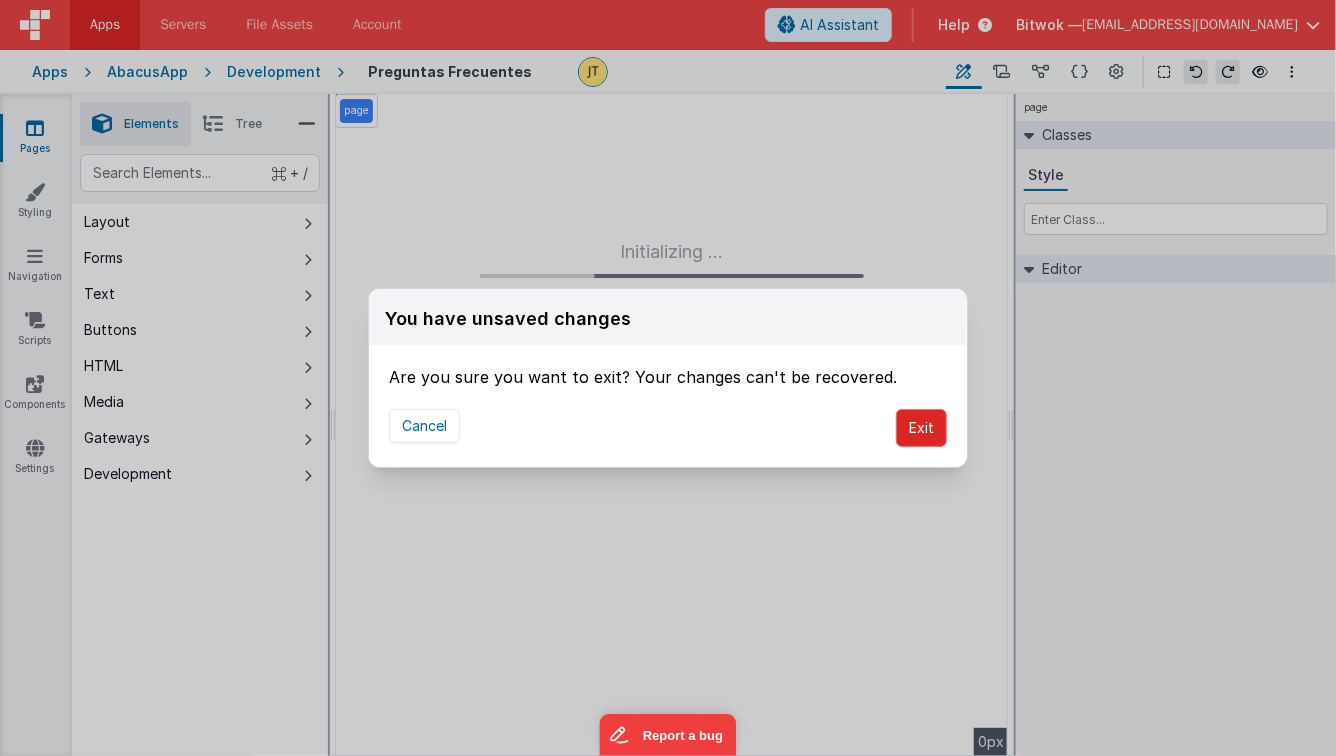 click on "Exit" at bounding box center (921, 428) 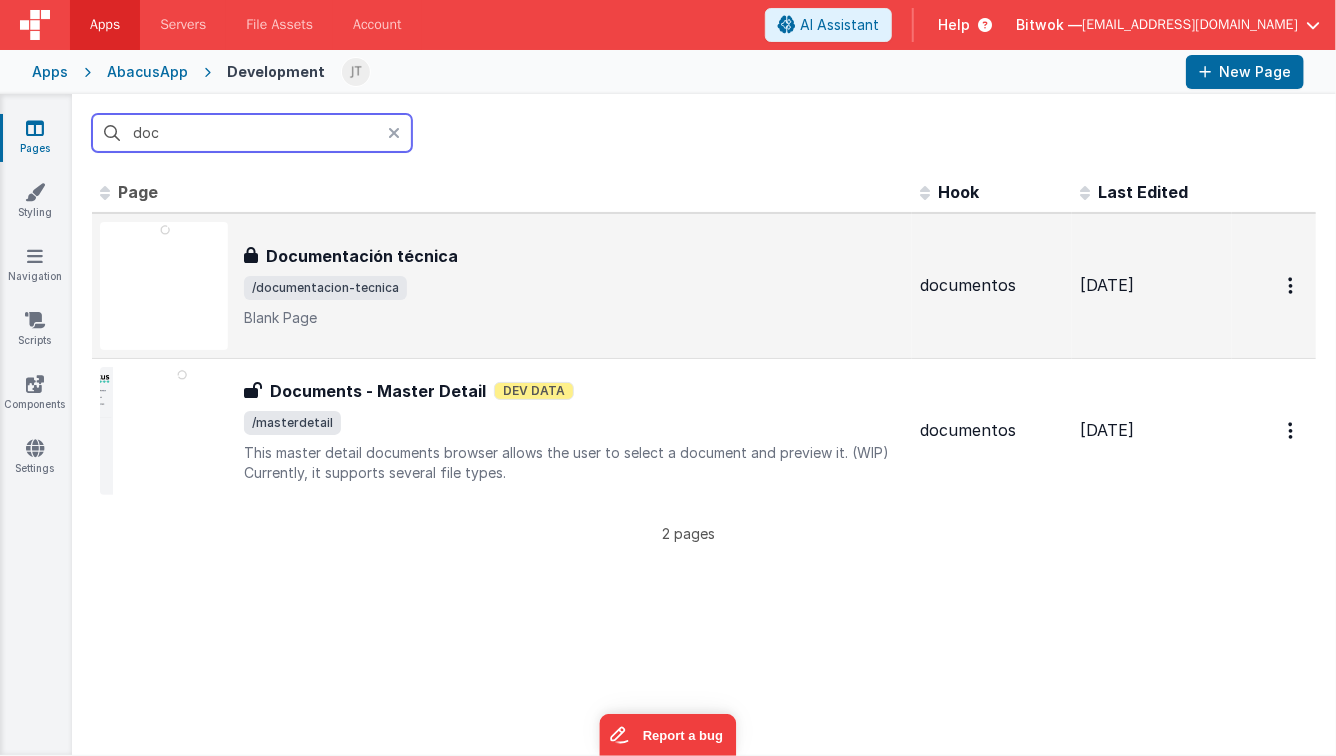 type on "doc" 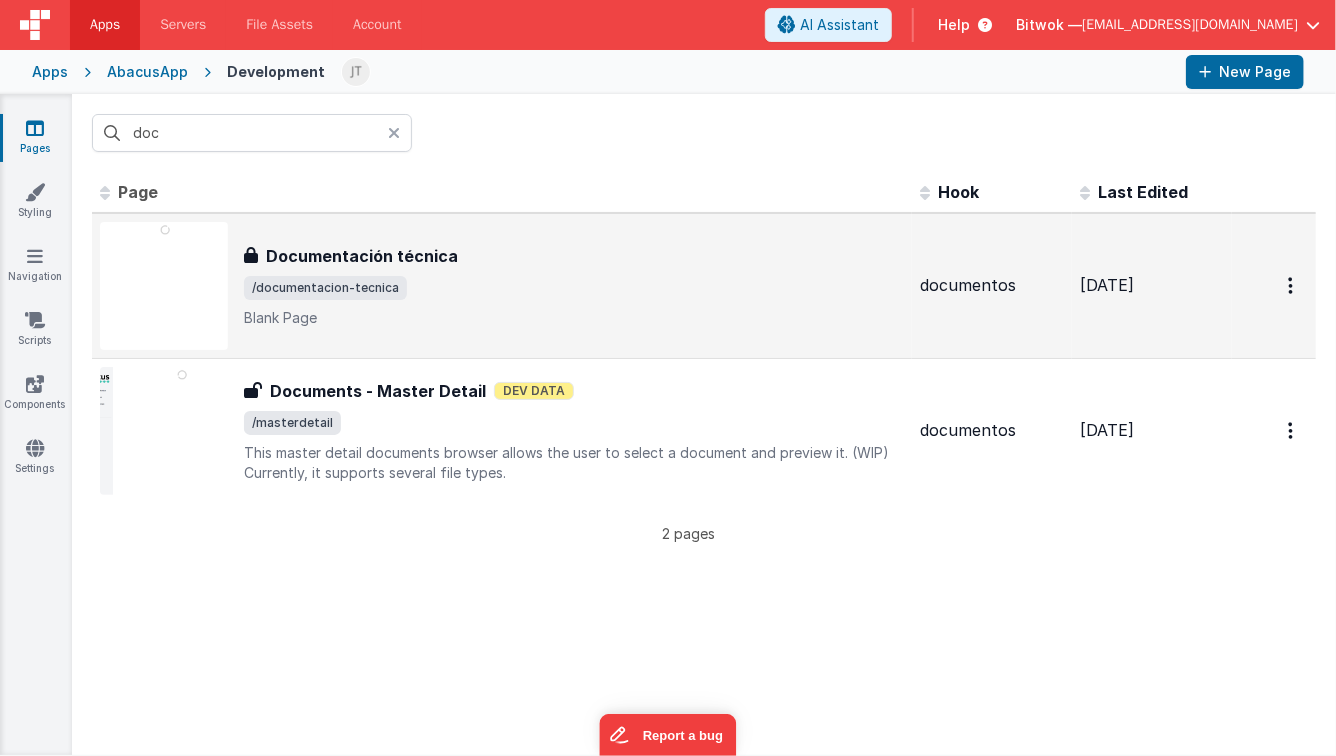 click on "Documentación técnica
Documentación técnica
/documentacion-tecnica   Blank Page" at bounding box center [574, 286] 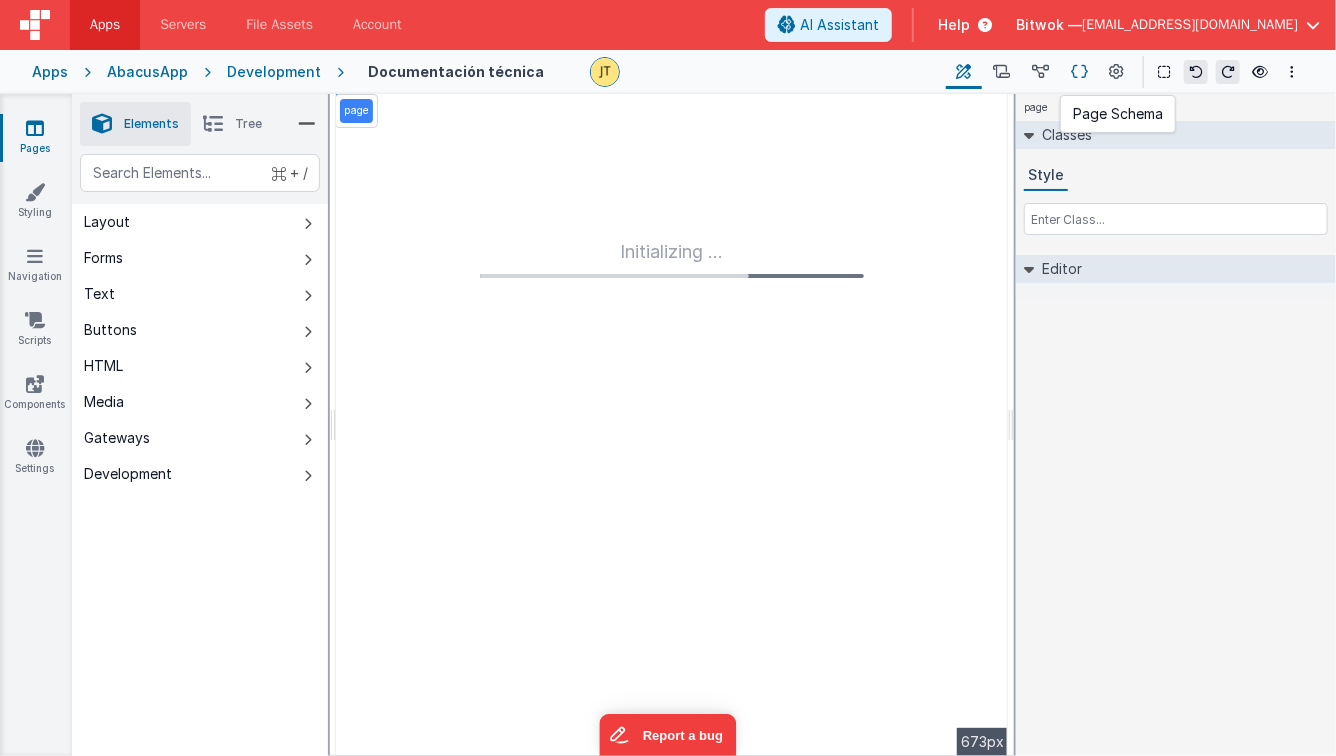 click at bounding box center [1079, 72] 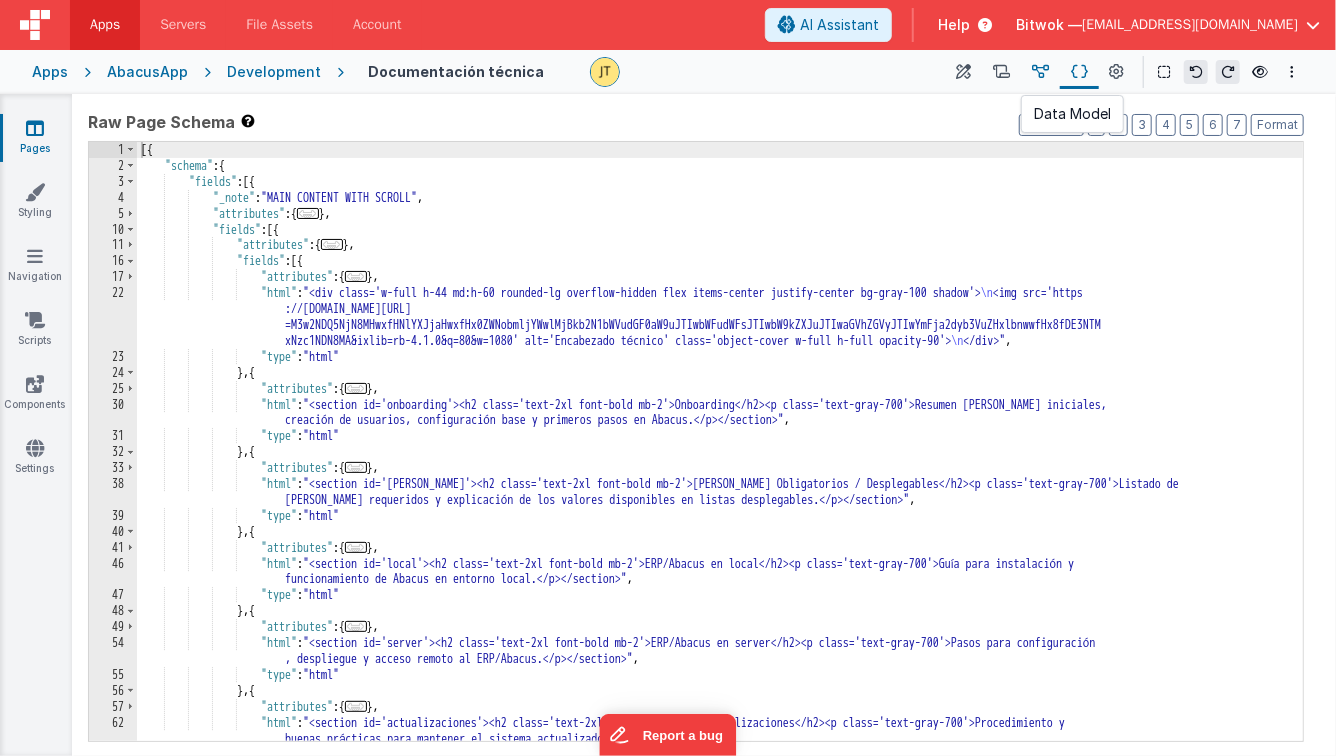 click at bounding box center [1040, 72] 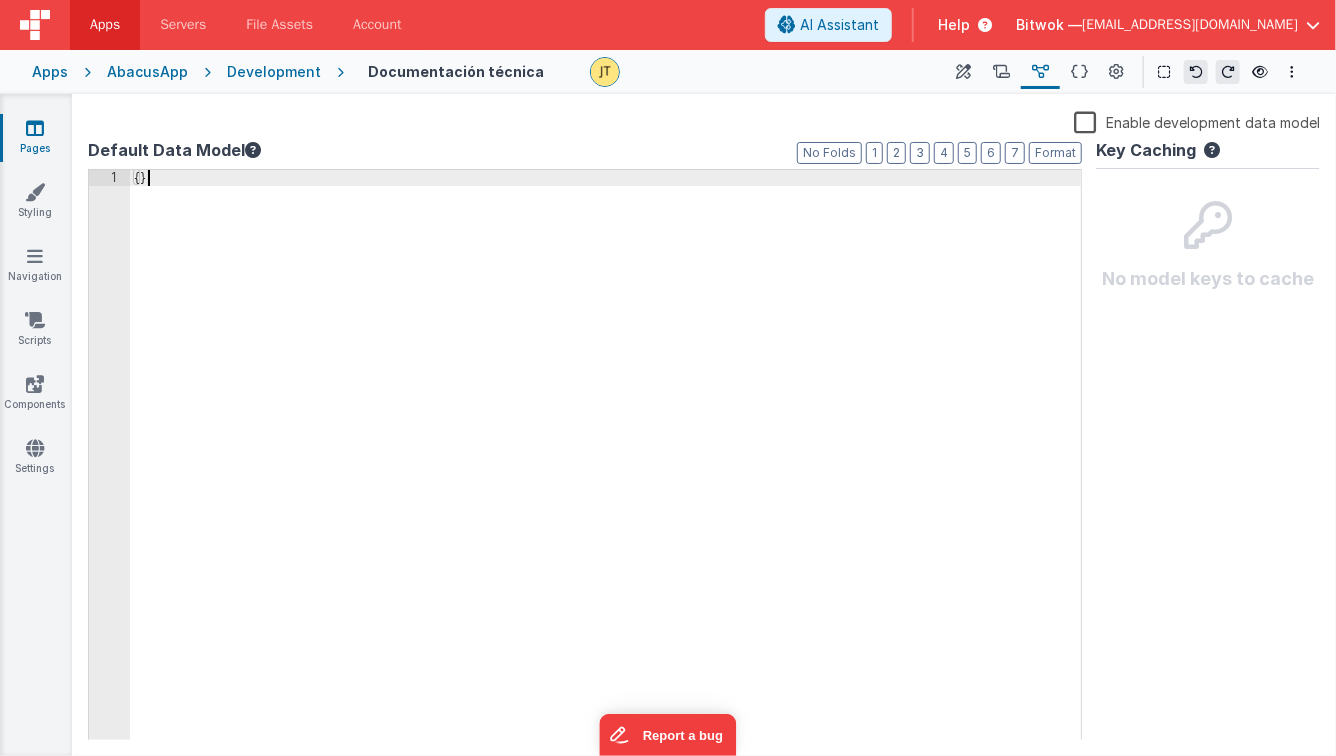 click on "{ }" at bounding box center (606, 471) 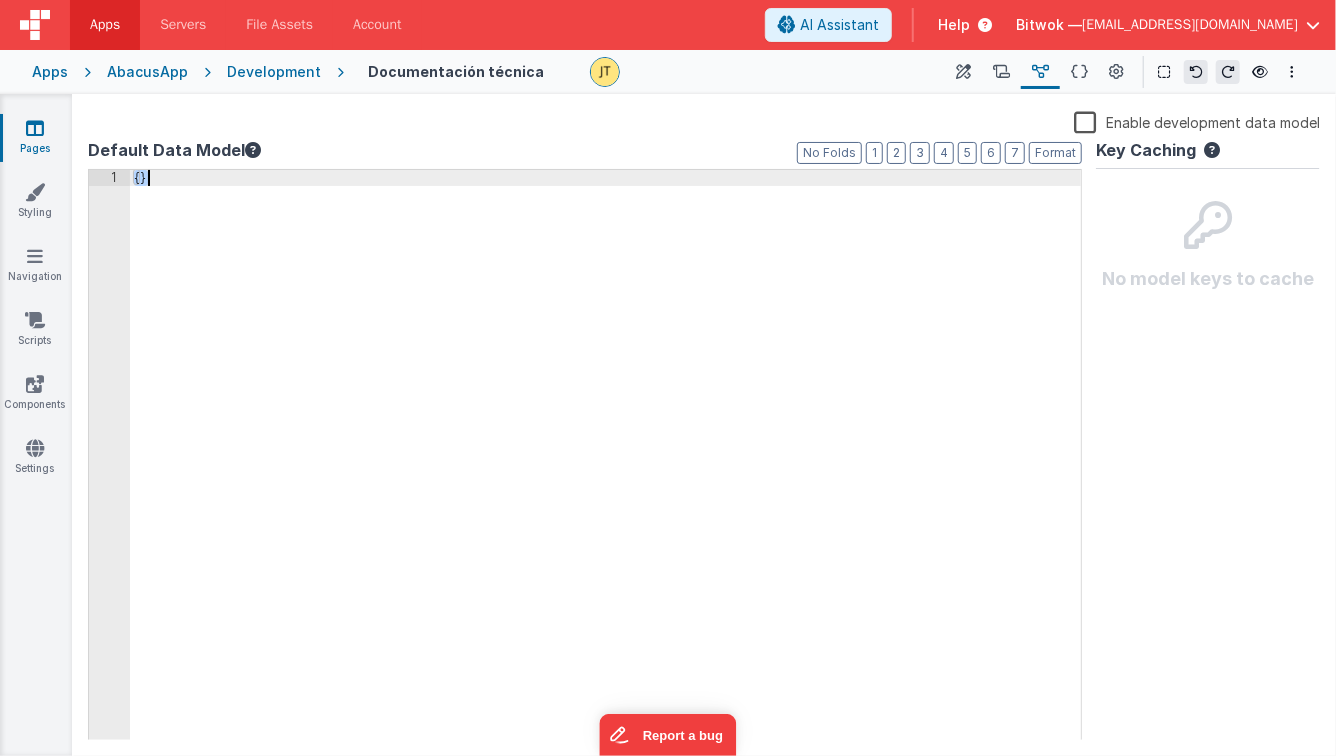 click on "{ }" at bounding box center [606, 471] 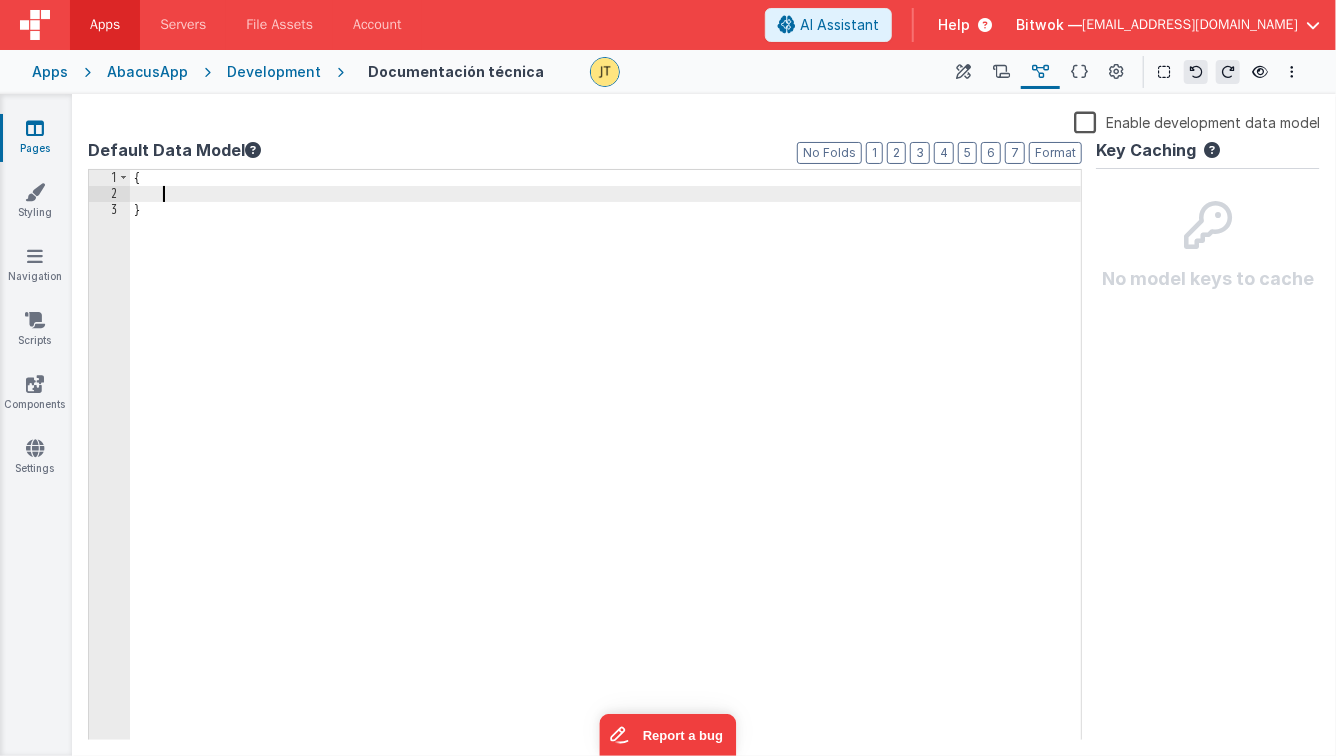 type 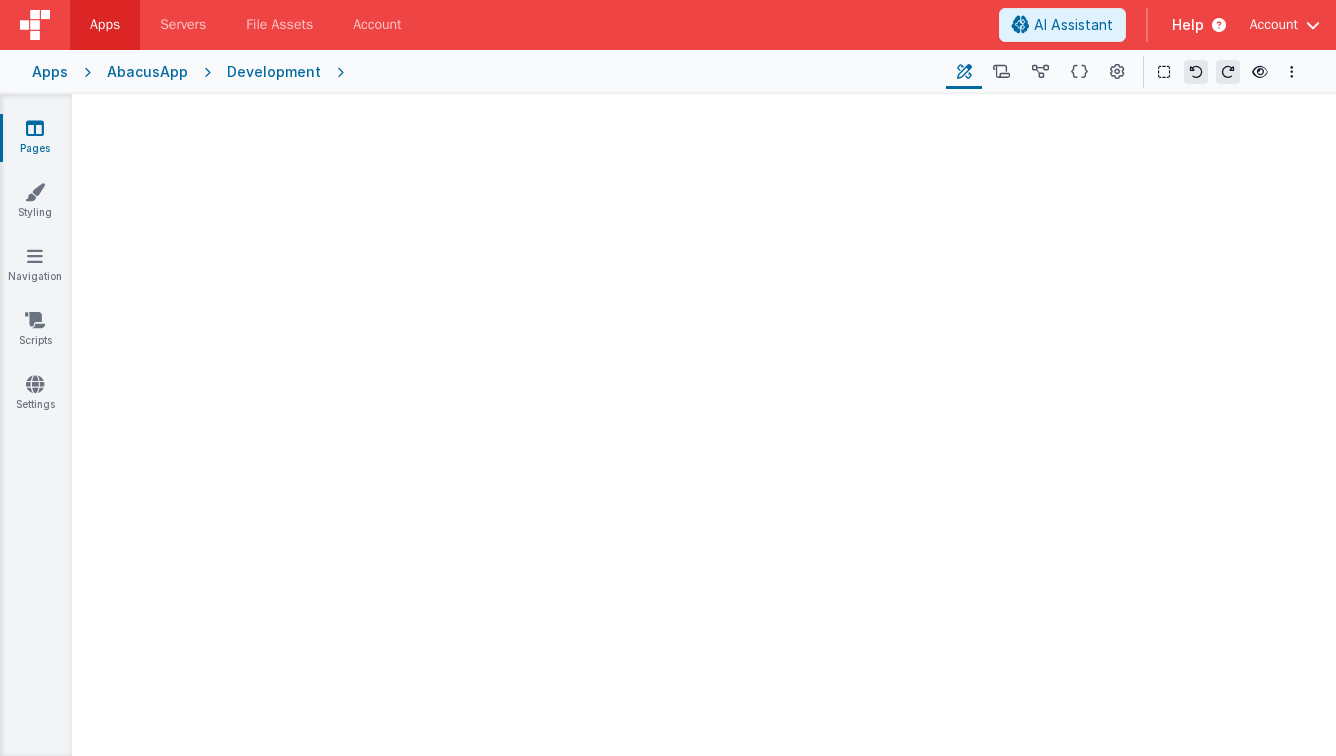 scroll, scrollTop: 0, scrollLeft: 0, axis: both 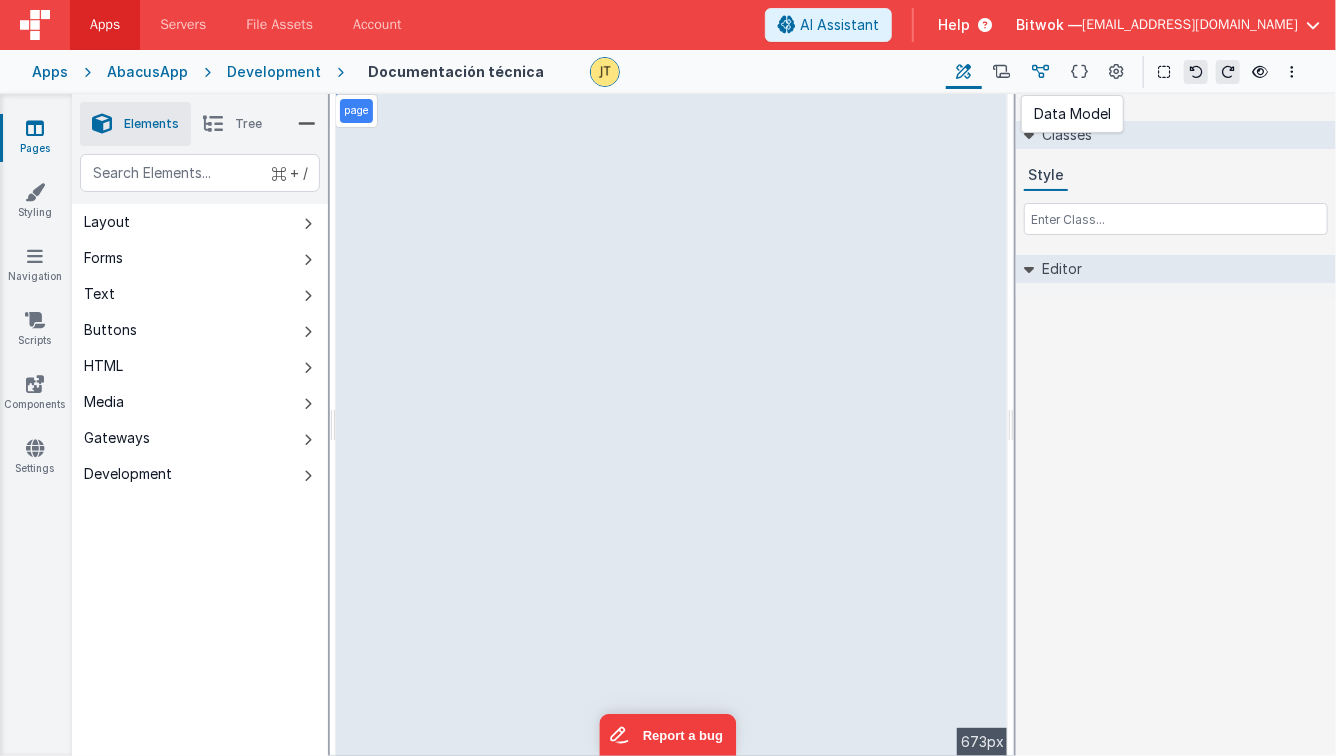 click at bounding box center [1040, 72] 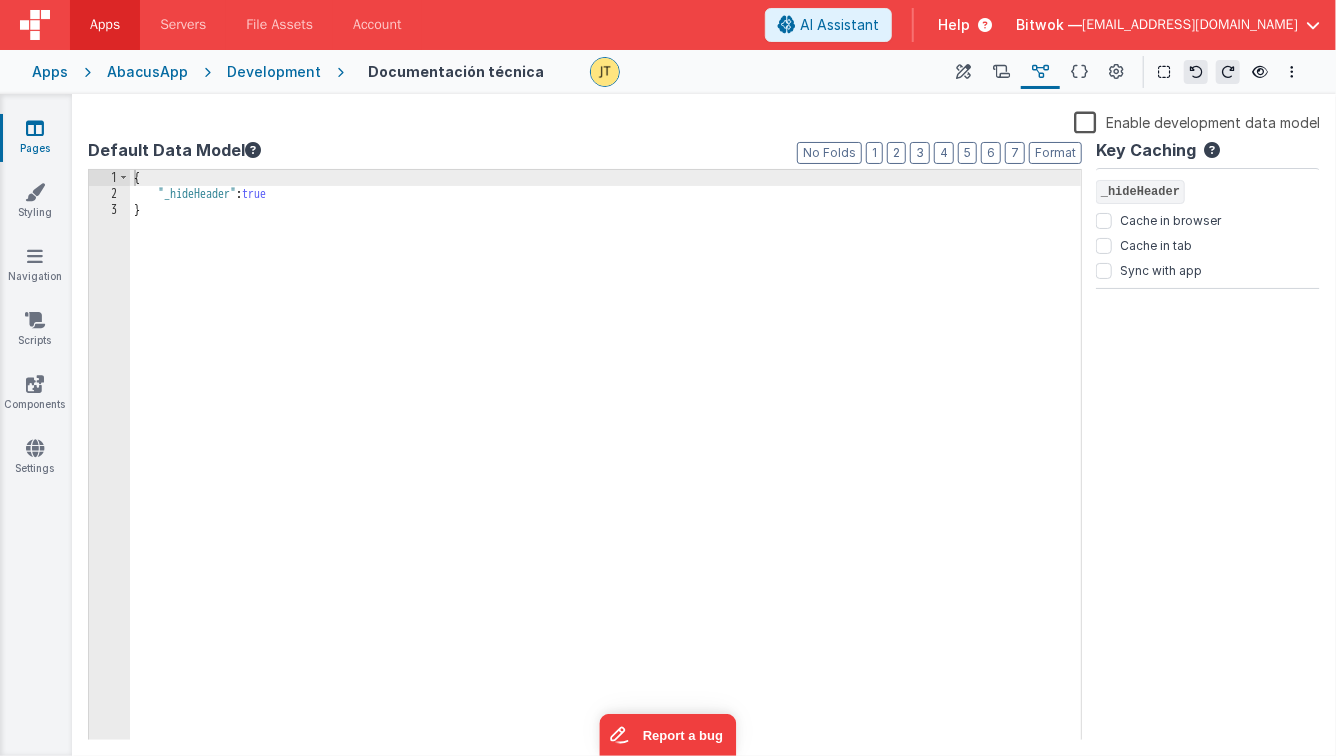 click on "{      "_hideHeader" :  true }" at bounding box center (606, 471) 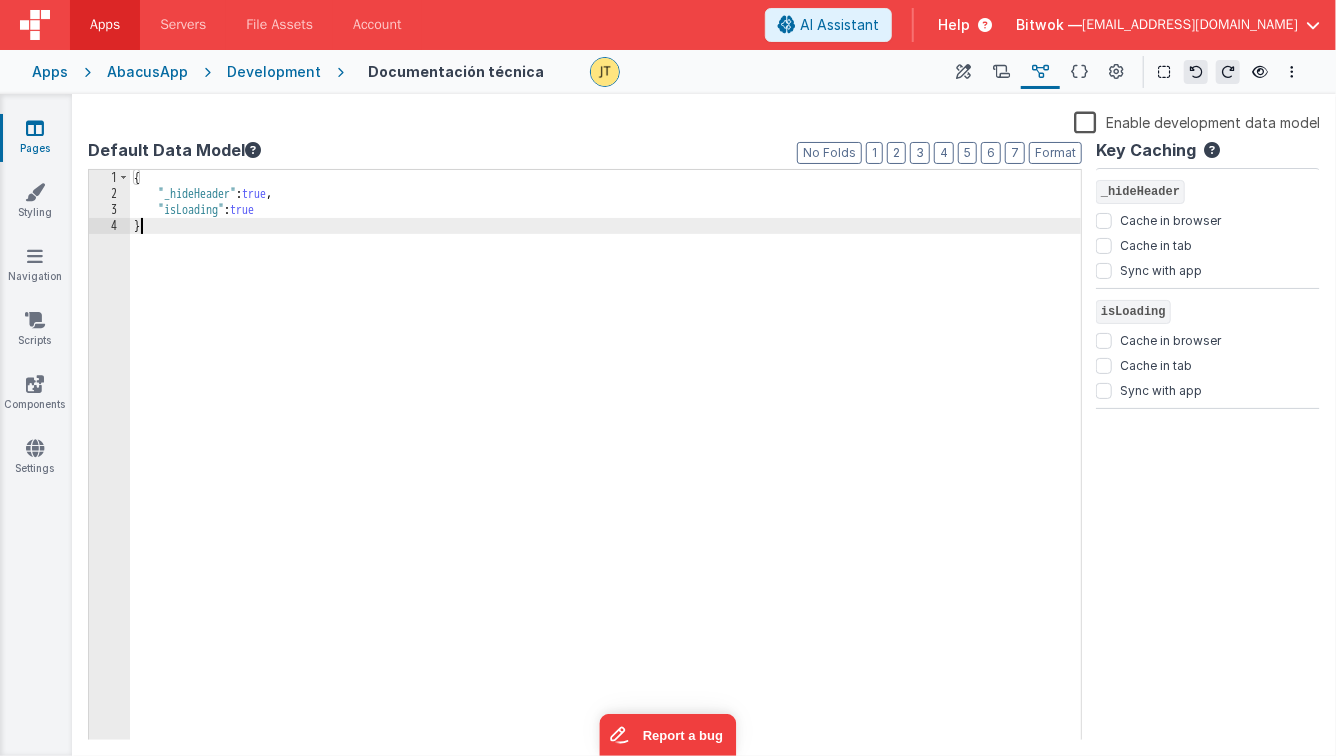 click on "Apps" at bounding box center [50, 72] 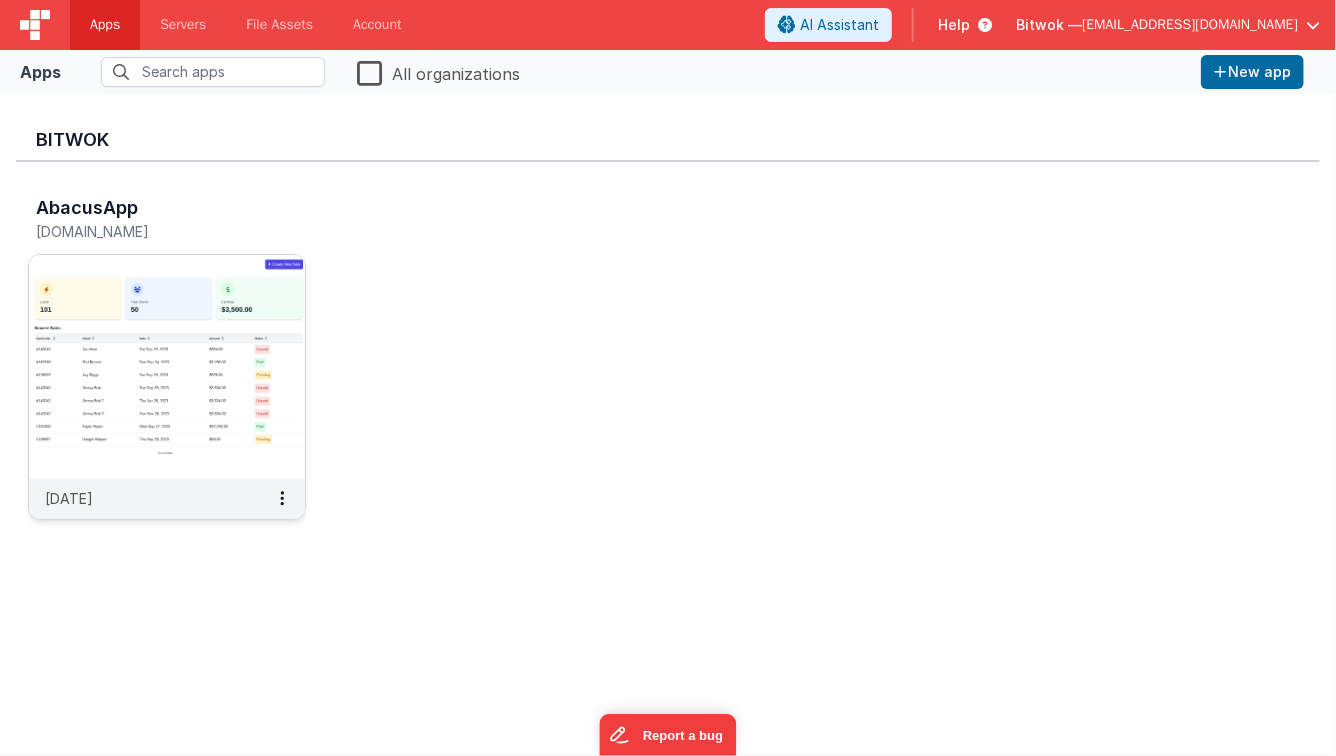 click at bounding box center [167, 367] 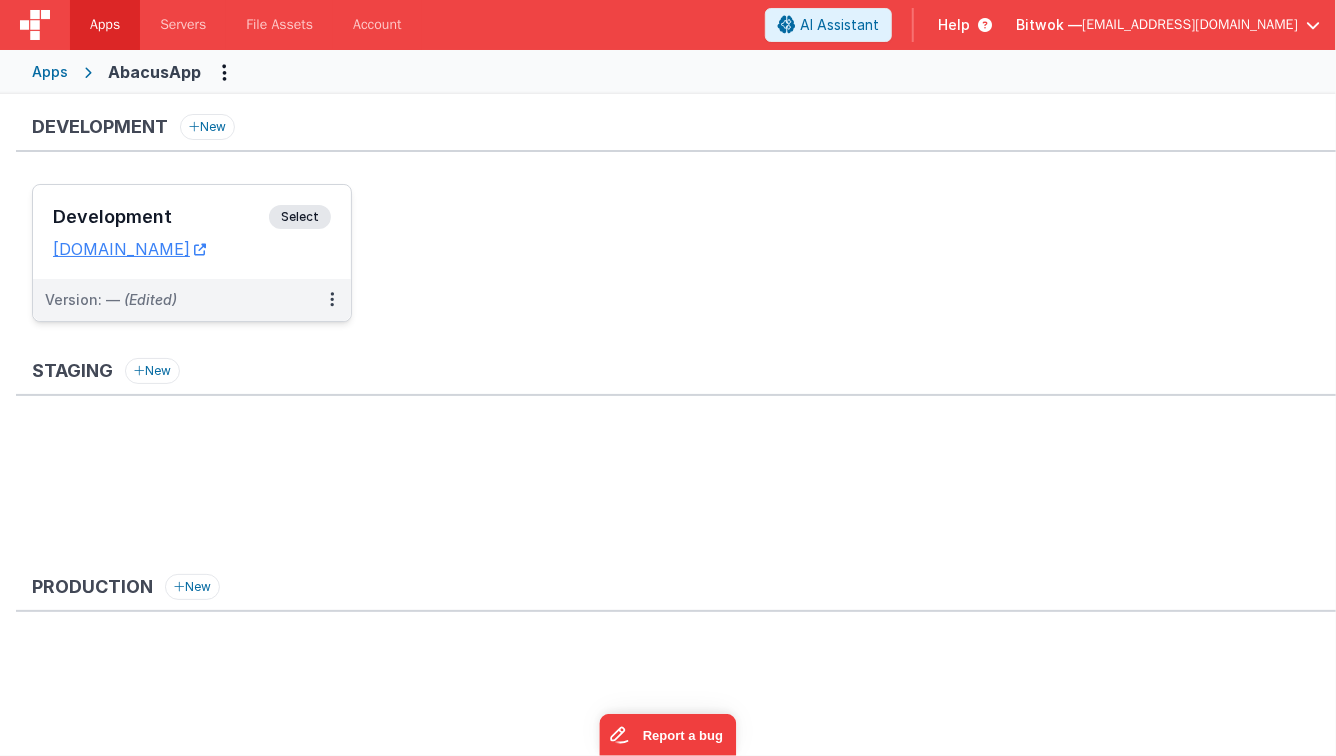 click on "Development
Select   URLs
[DOMAIN_NAME]" at bounding box center (192, 232) 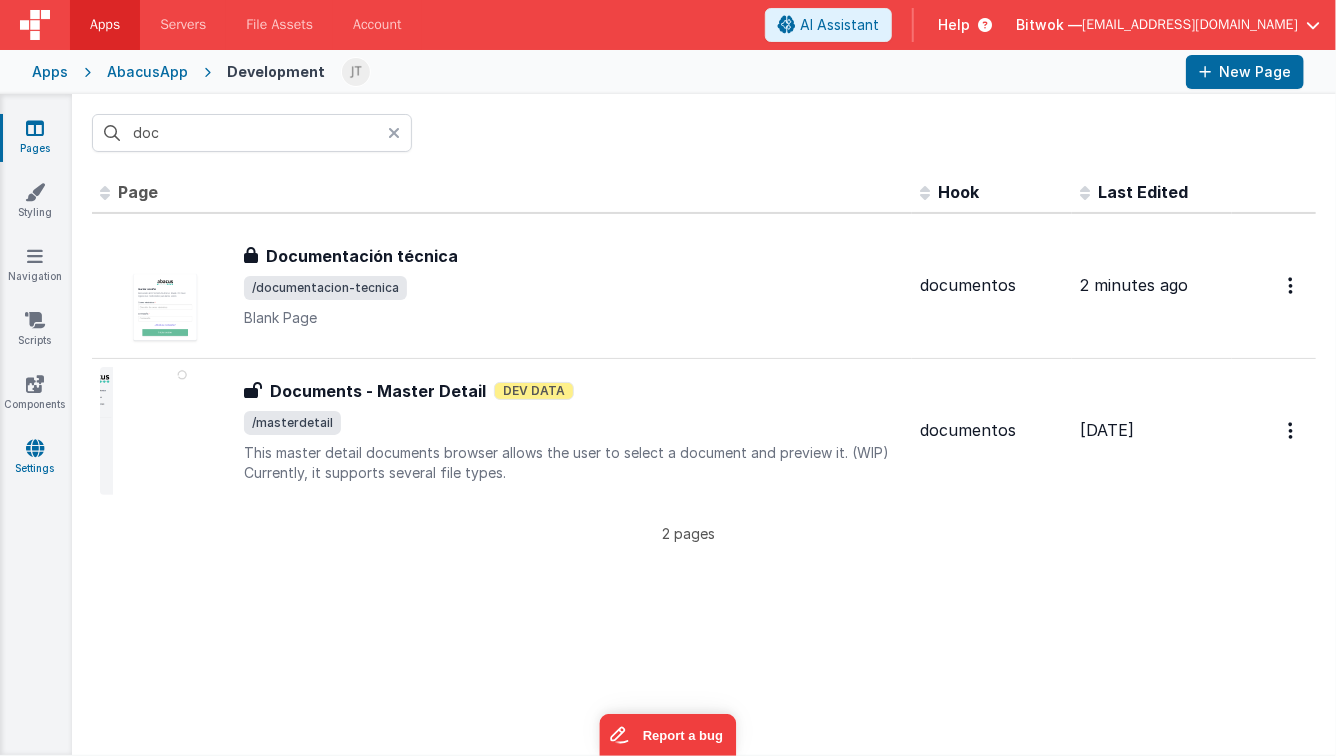 click at bounding box center (35, 448) 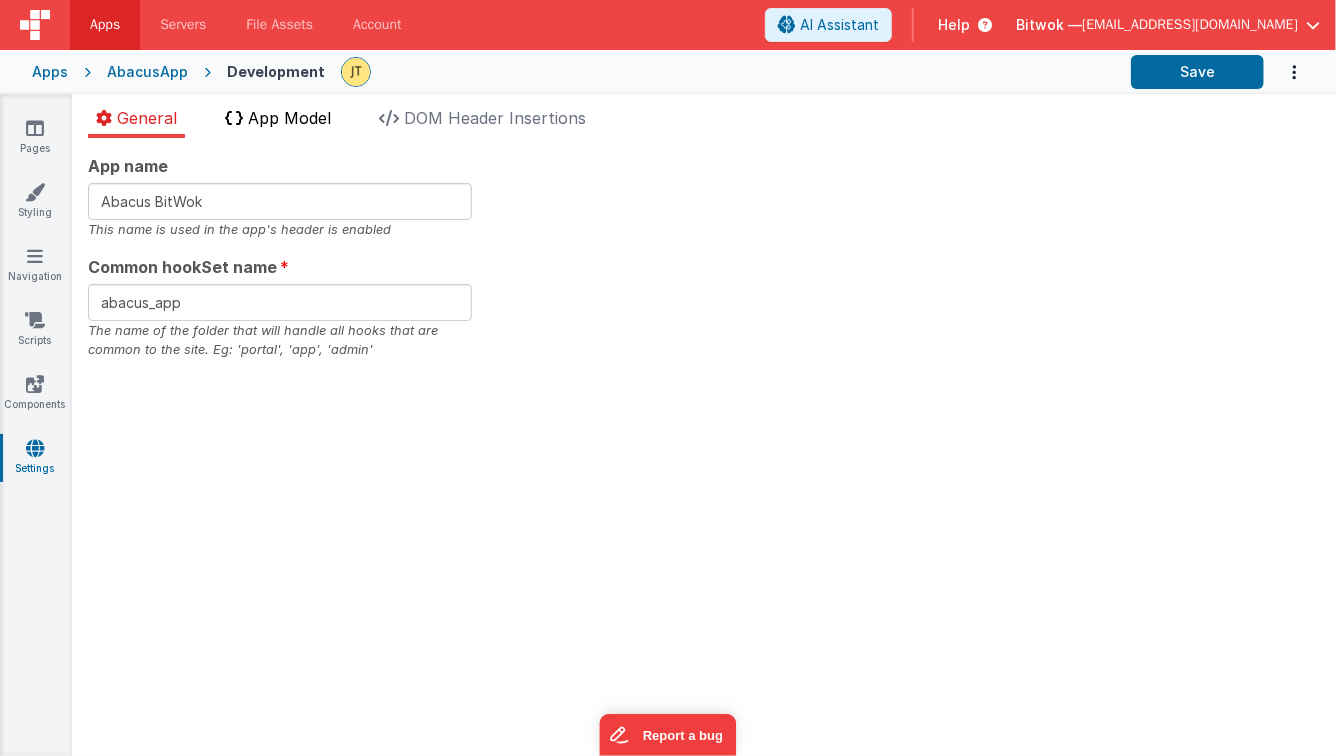 click on "App Model" at bounding box center [289, 118] 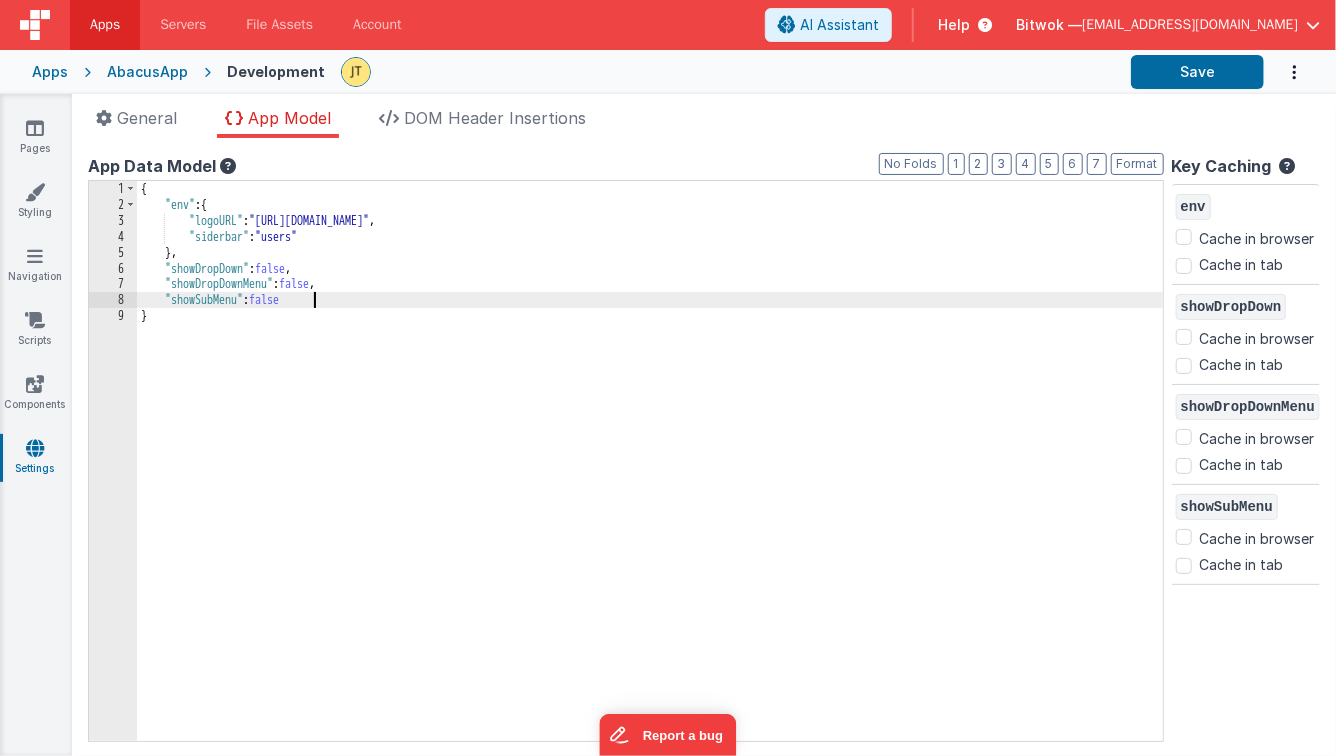 click on "{      "env" :  {           "logoURL" :  "https://5t61ut5p19.ucarecd.net/1b94d728-df88-47f4-bc14-5635f38dc928/" ,           "siderbar" :  "users"      } ,      "showDropDown" :  false ,      "showDropDownMenu" :  false ,      "showSubMenu" :  false }" at bounding box center [650, 477] 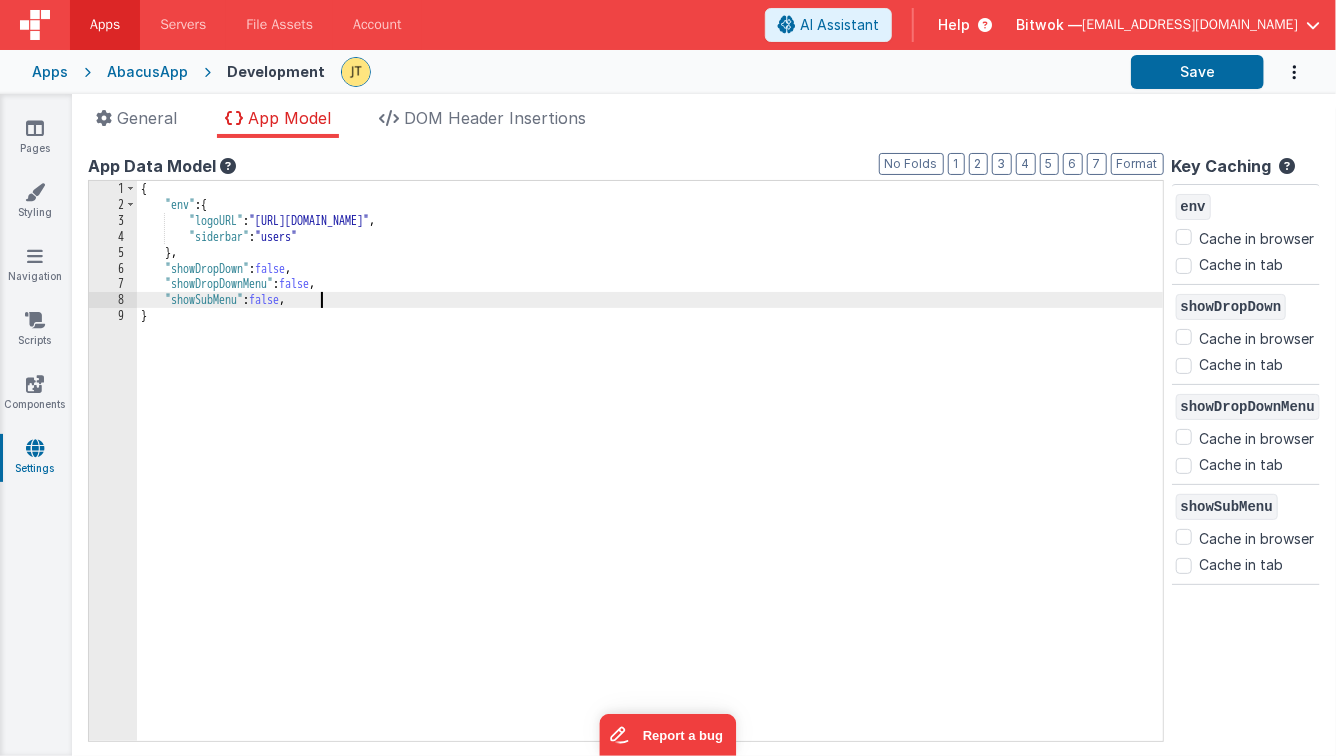 type 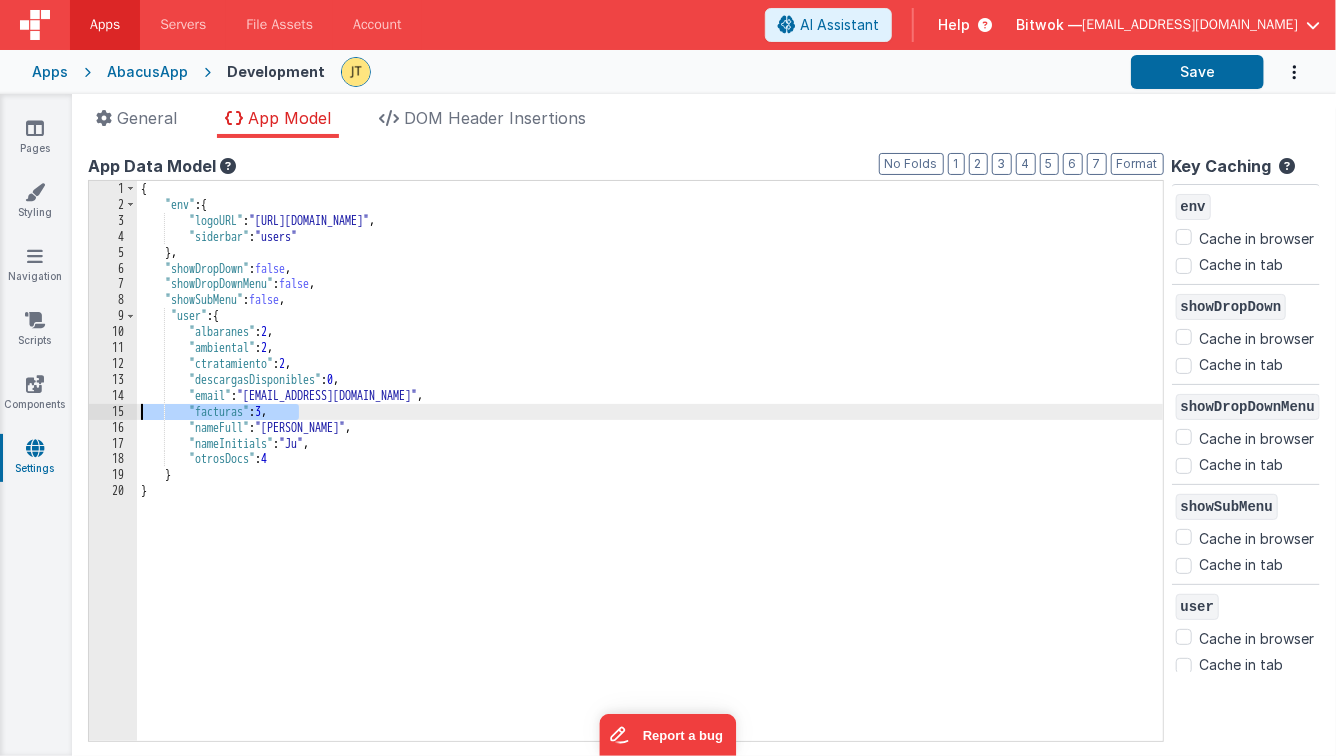 drag, startPoint x: 322, startPoint y: 408, endPoint x: 142, endPoint y: 404, distance: 180.04443 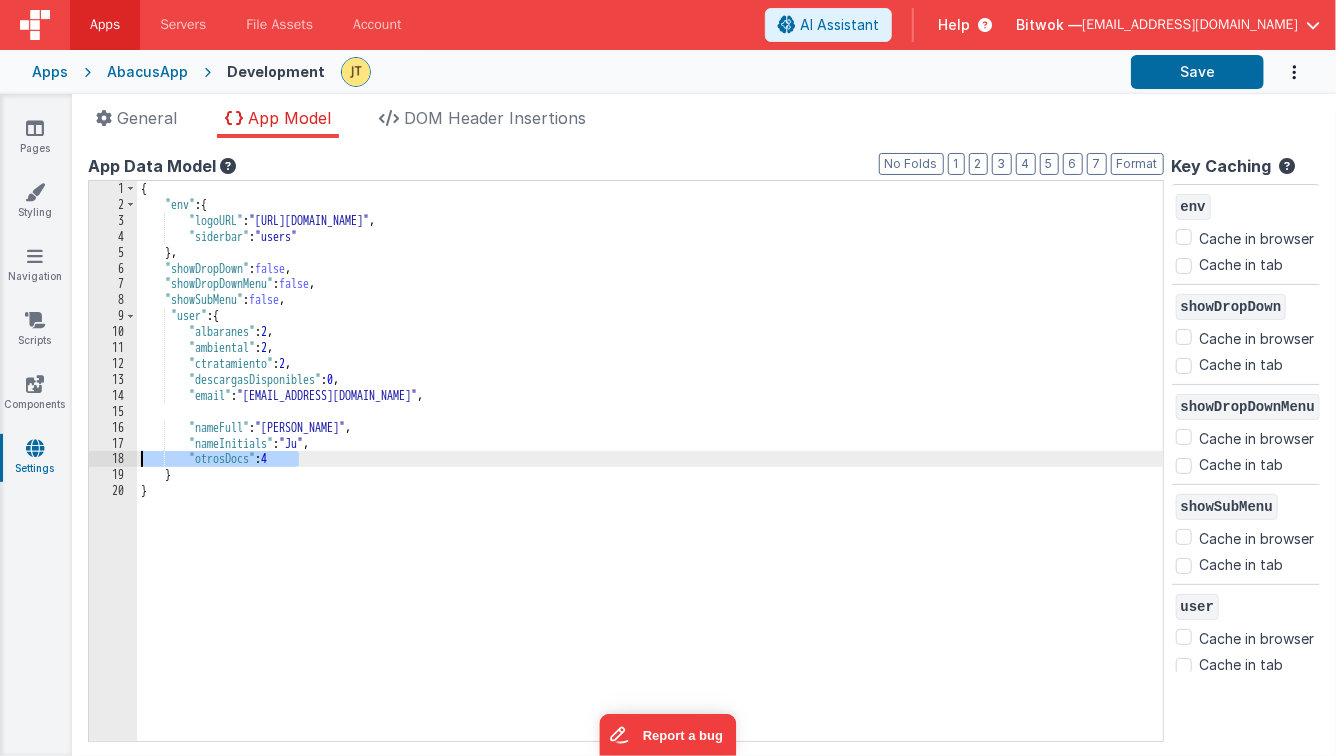 drag, startPoint x: 317, startPoint y: 463, endPoint x: 139, endPoint y: 460, distance: 178.02528 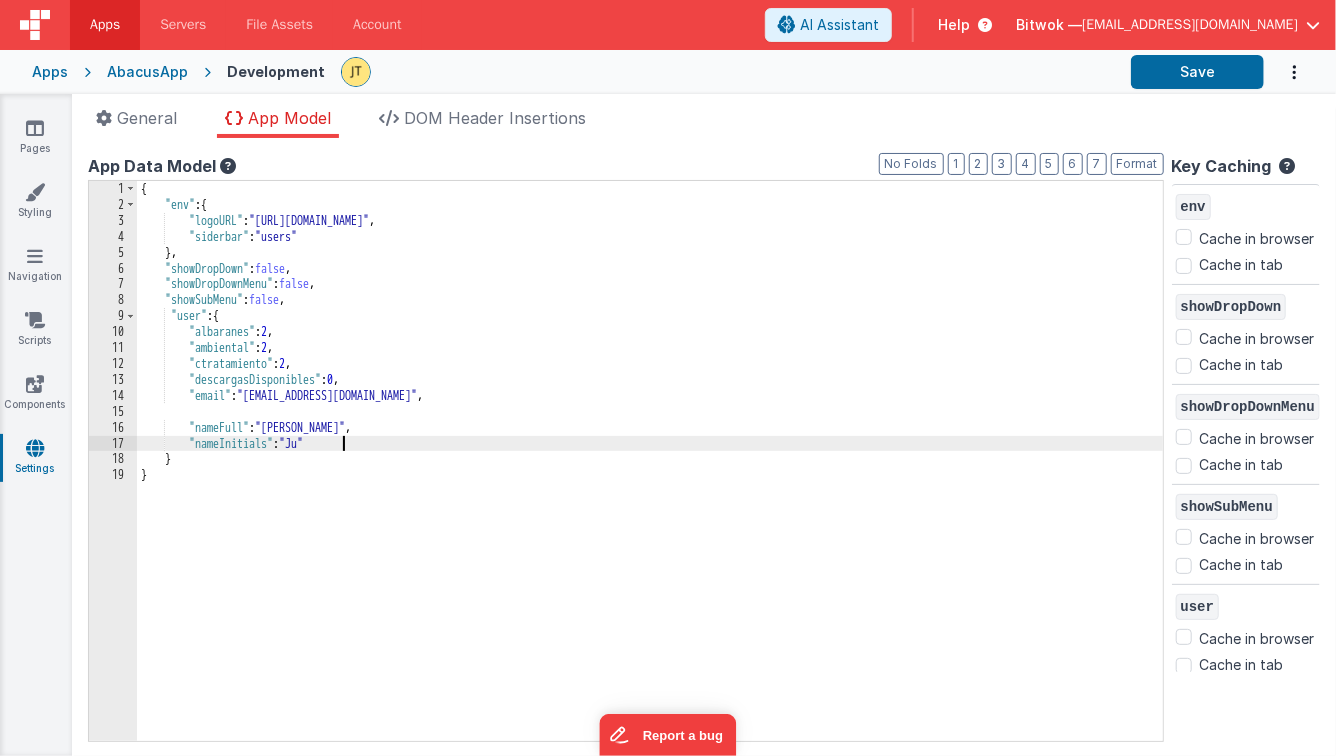 click on "{      "env" :  {           "logoURL" :  "https://5t61ut5p19.ucarecd.net/1b94d728-df88-47f4-bc14-5635f38dc928/" ,           "siderbar" :  "users"      } ,      "showDropDown" :  false ,      "showDropDownMenu" :  false ,      "showSubMenu" :  false ,        "user" :  {           "albaranes" :  2 ,           "ambiental" :  2 ,           "ctratamiento" :  2 ,           "descargasDisponibles" :  0 ,           "email" :  "jteixeira@bitwok.es" ,           "nameFull" :  "Juan Teixeira" ,           "nameInitials" :  "Ju"      } }" at bounding box center [650, 477] 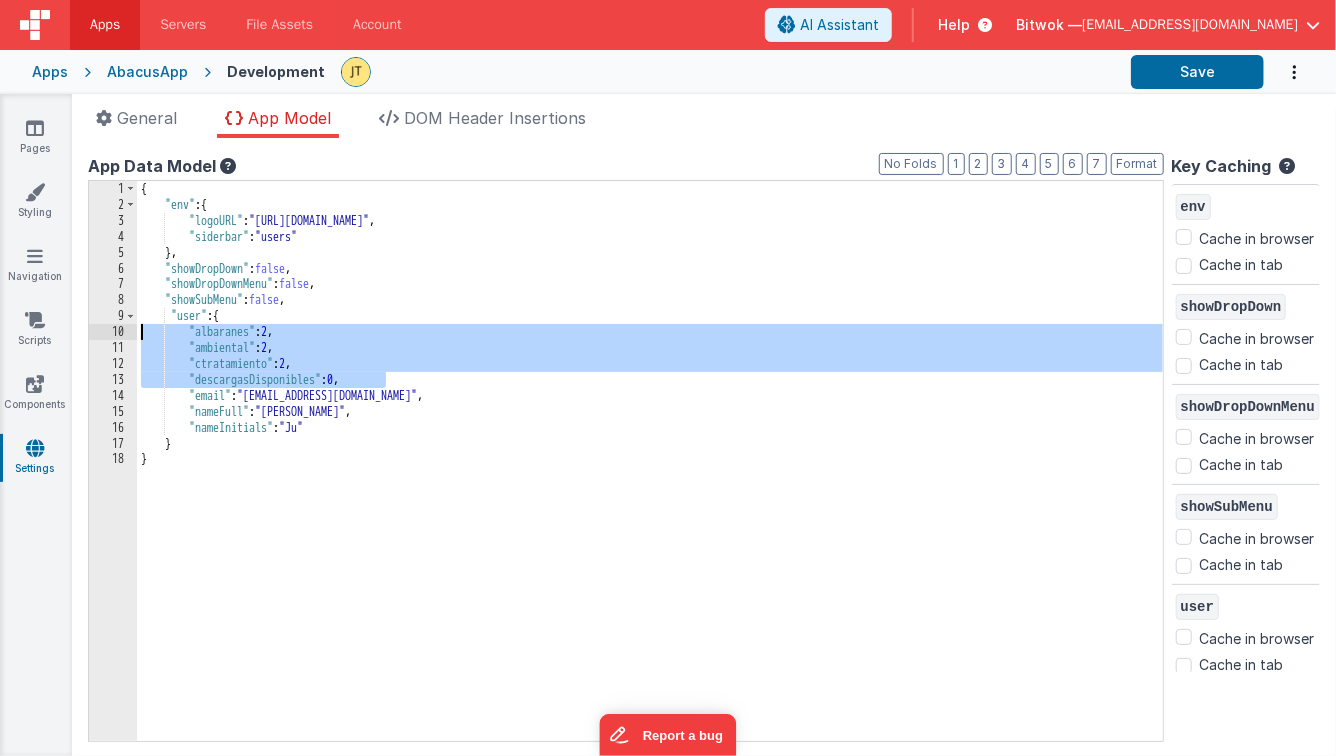drag, startPoint x: 398, startPoint y: 380, endPoint x: 124, endPoint y: 328, distance: 278.89066 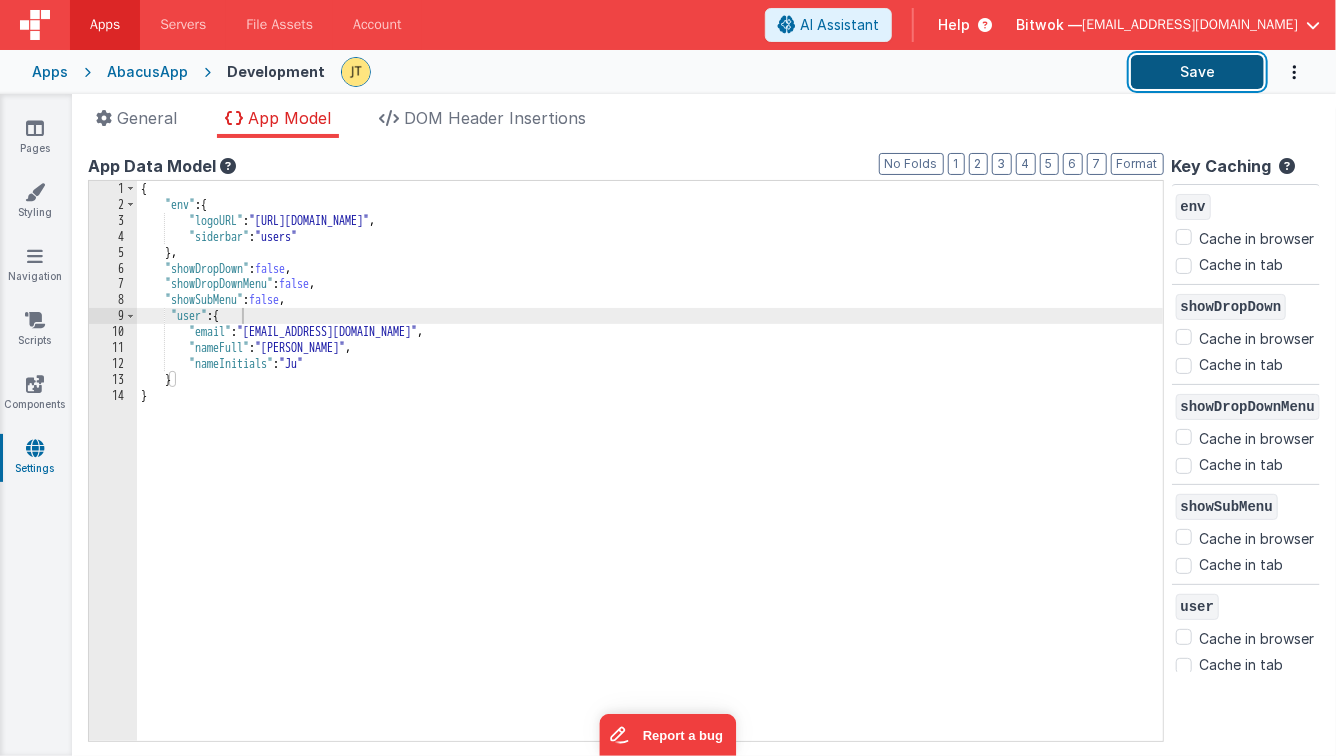 click on "Save" at bounding box center (1197, 72) 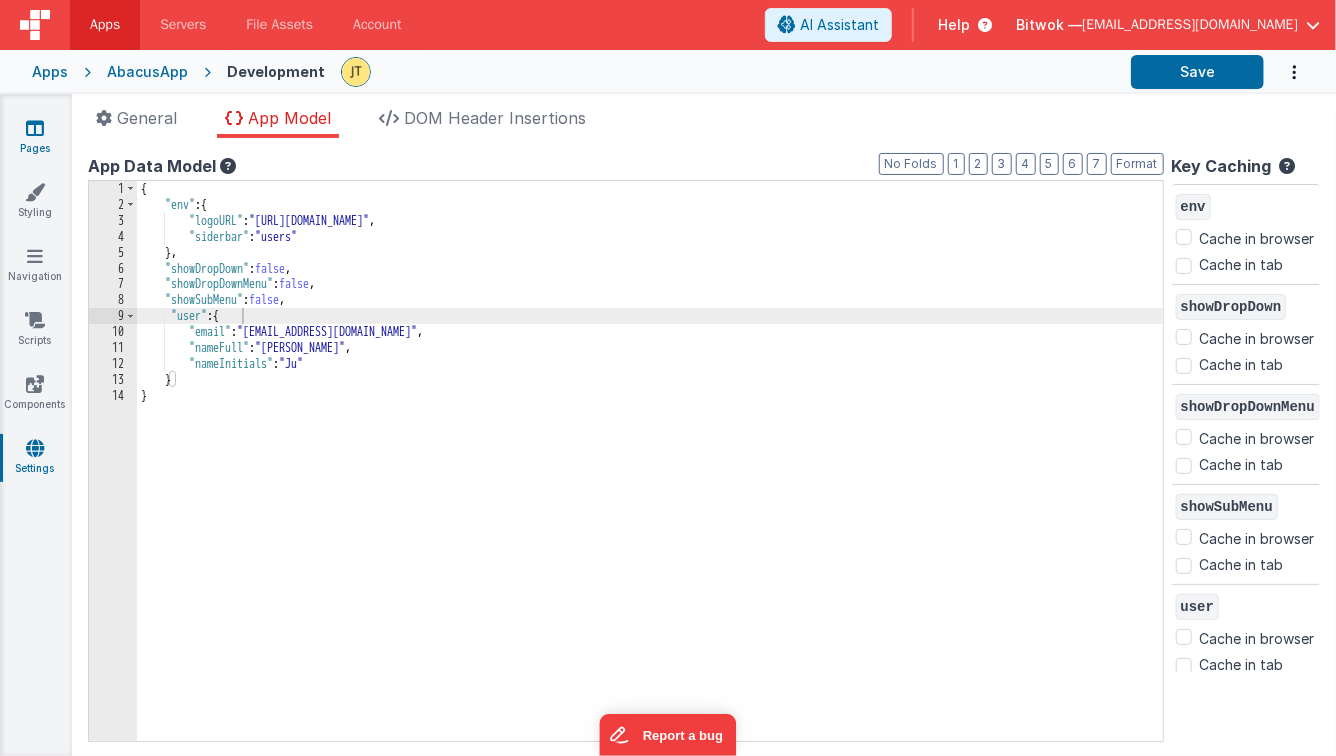 click on "Pages" at bounding box center [35, 138] 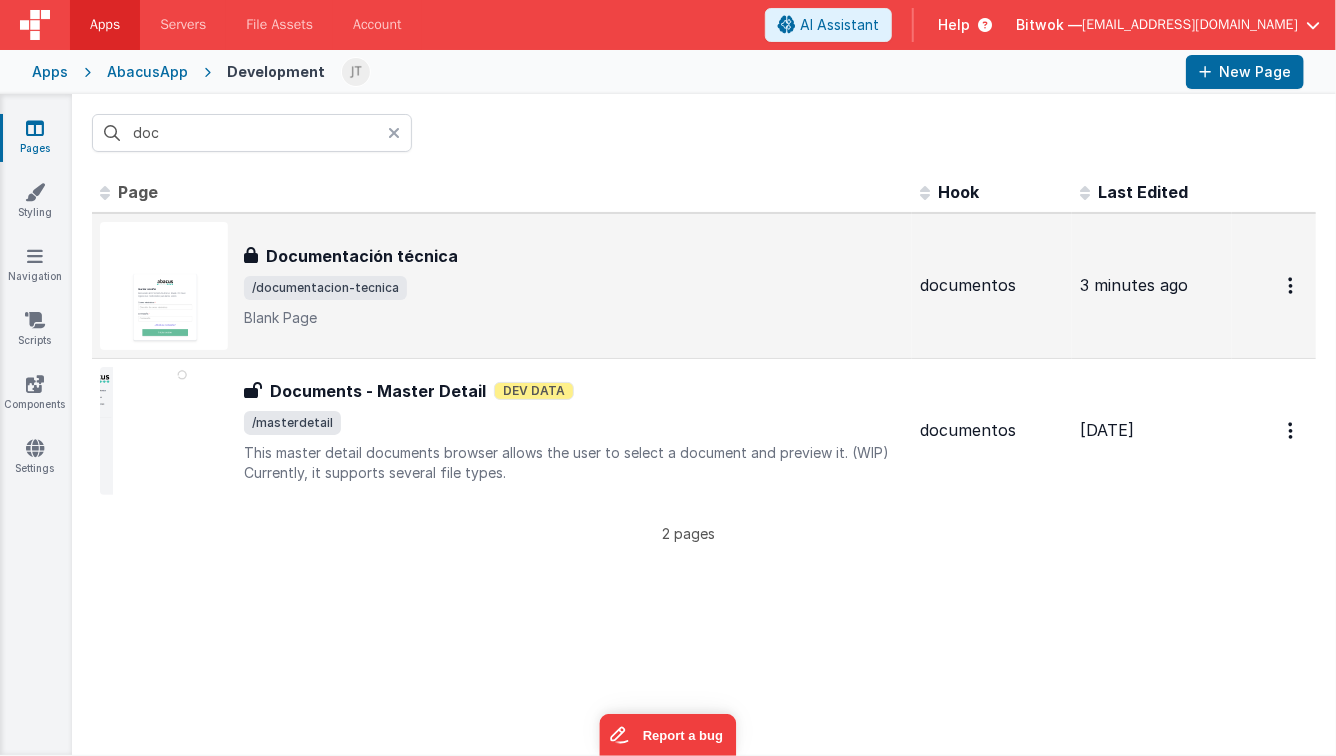 click on "/documentacion-tecnica" at bounding box center (574, 288) 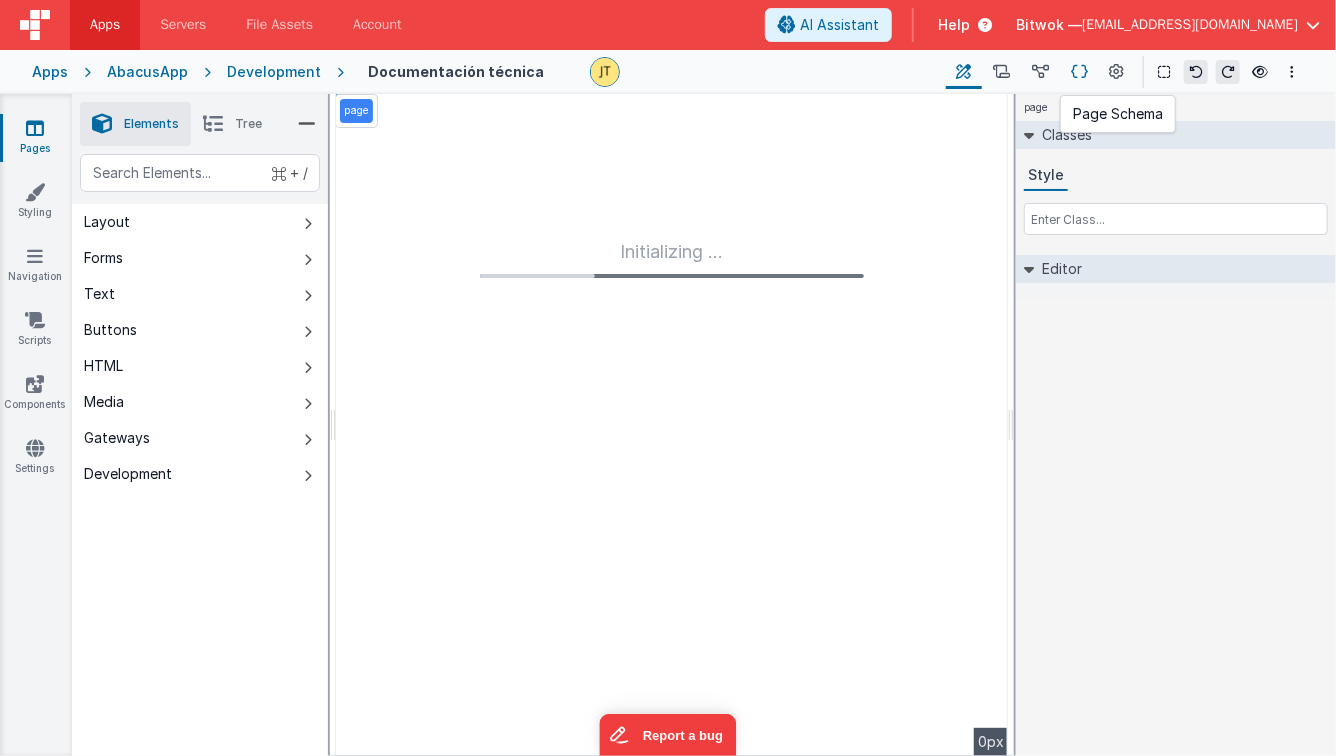 click at bounding box center (1079, 72) 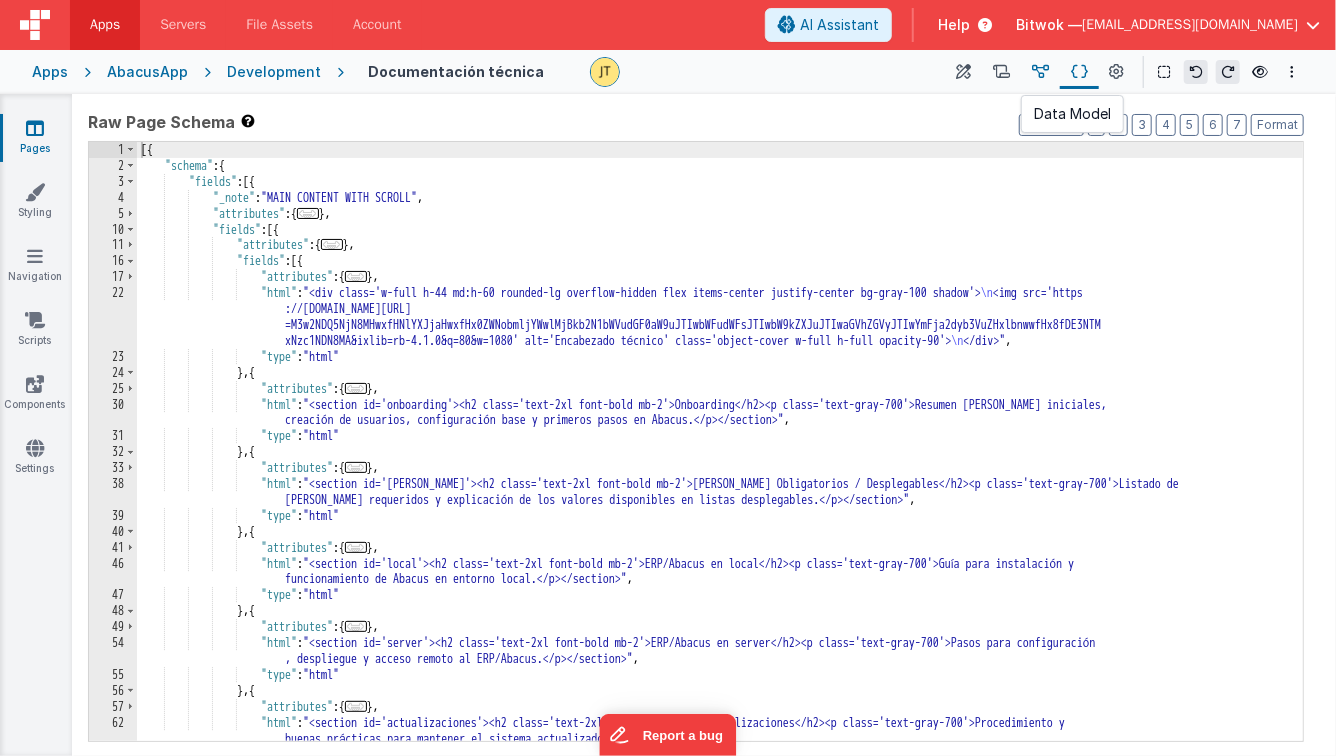 click at bounding box center [1040, 72] 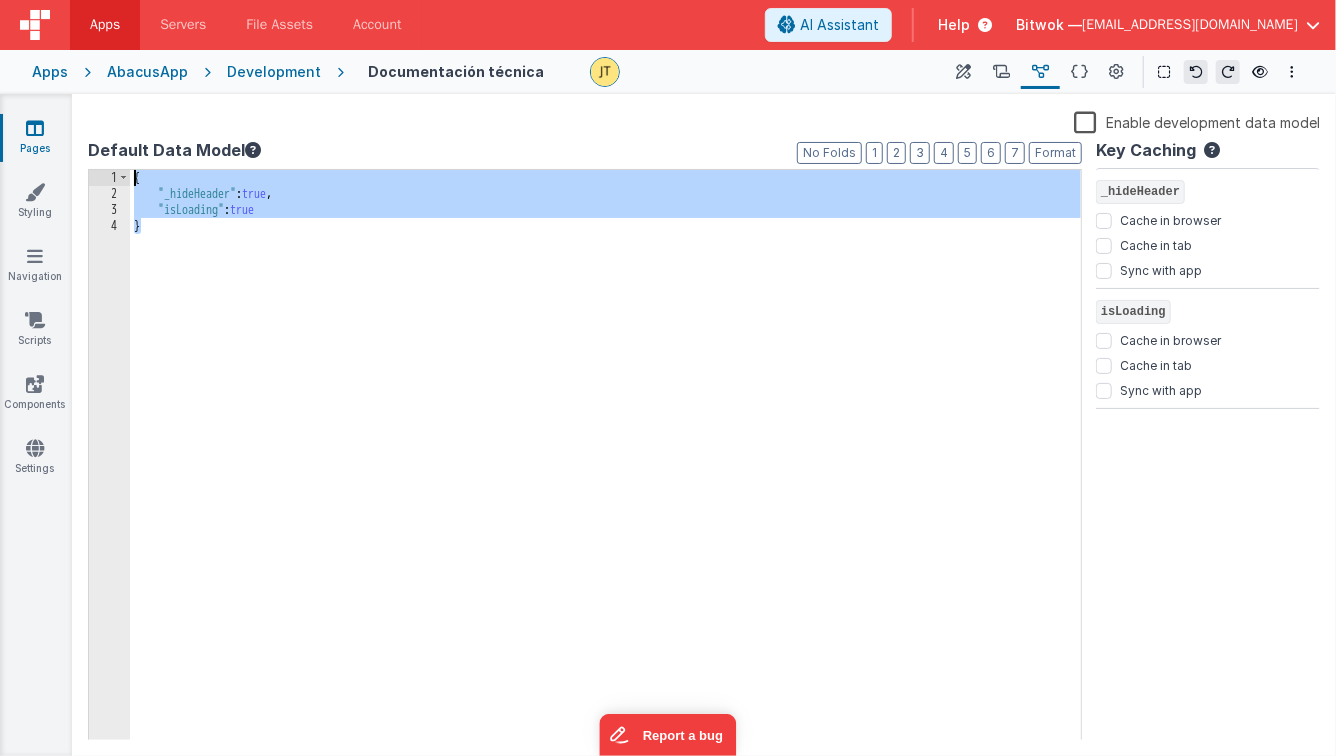 drag, startPoint x: 196, startPoint y: 237, endPoint x: 50, endPoint y: 134, distance: 178.67569 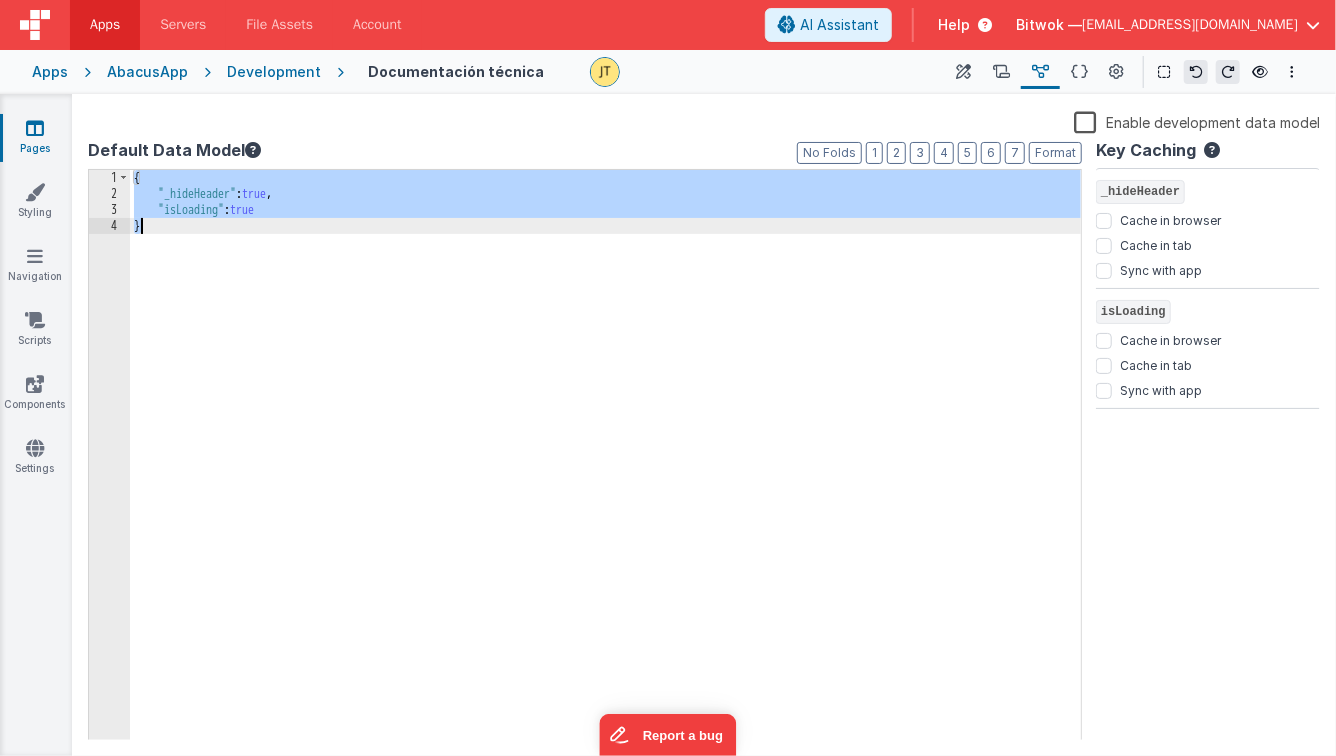 click on "{      "_hideHeader" :  true ,      "isLoading" :  true }" at bounding box center [606, 471] 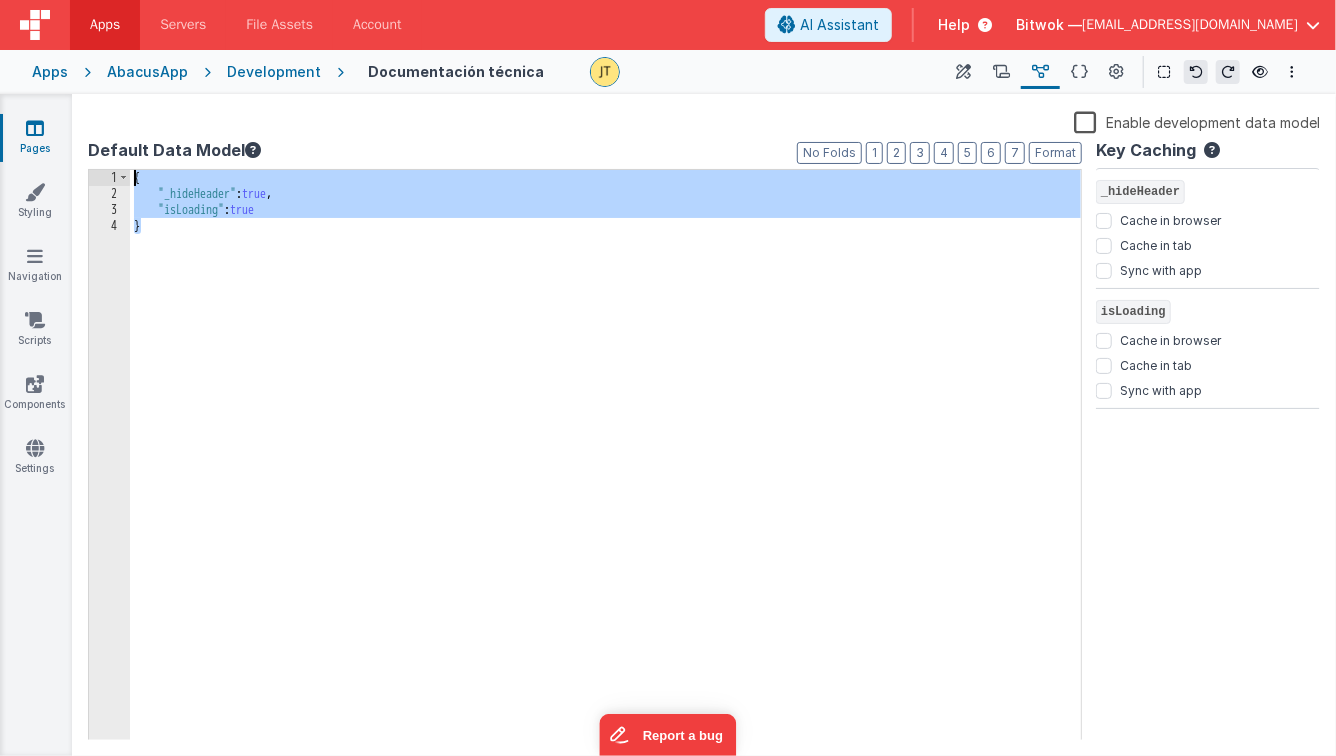 drag, startPoint x: 142, startPoint y: 218, endPoint x: 107, endPoint y: 160, distance: 67.74216 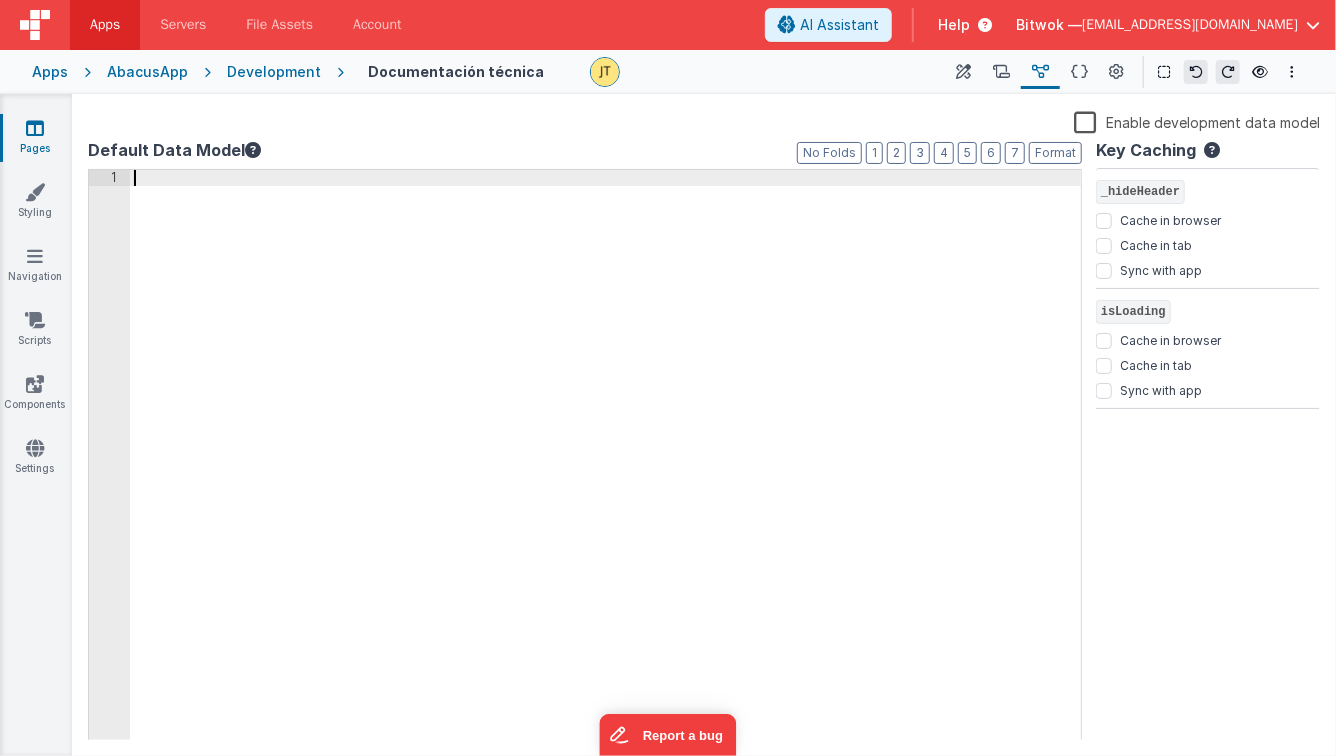 type 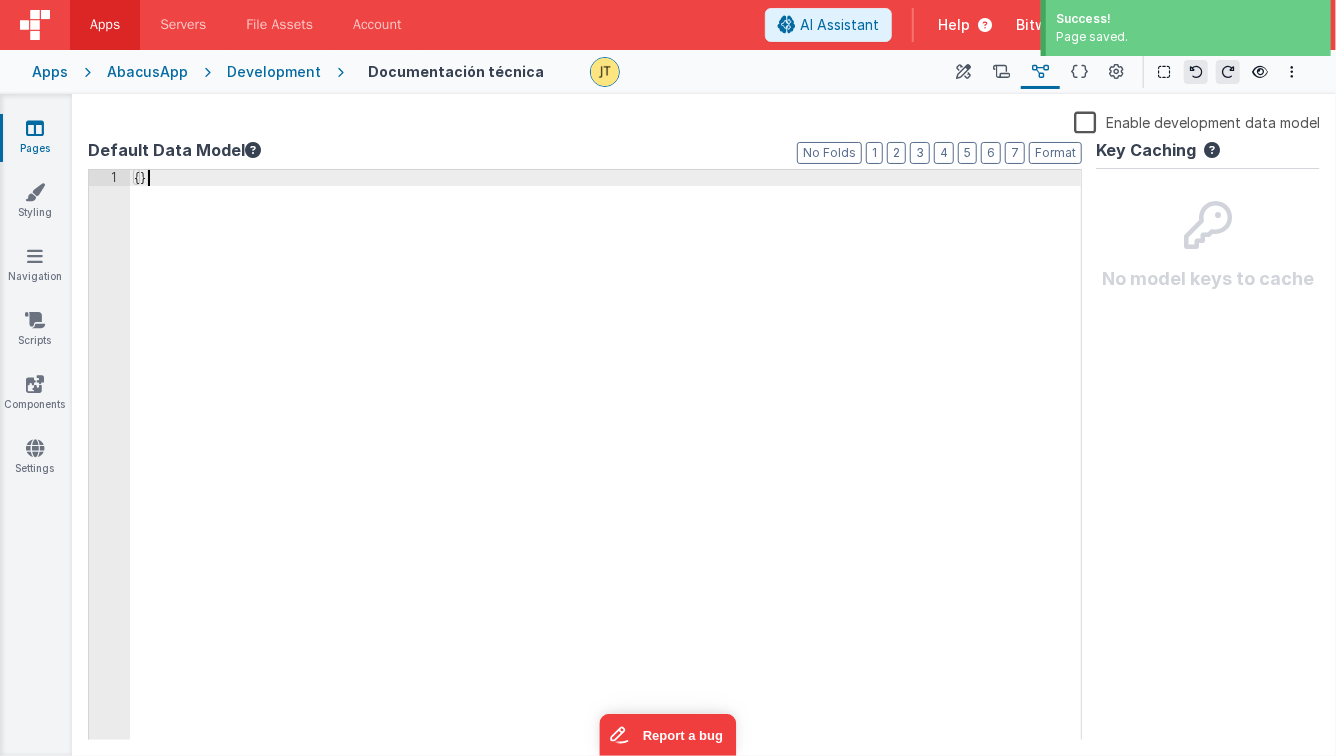 click at bounding box center (332, 72) 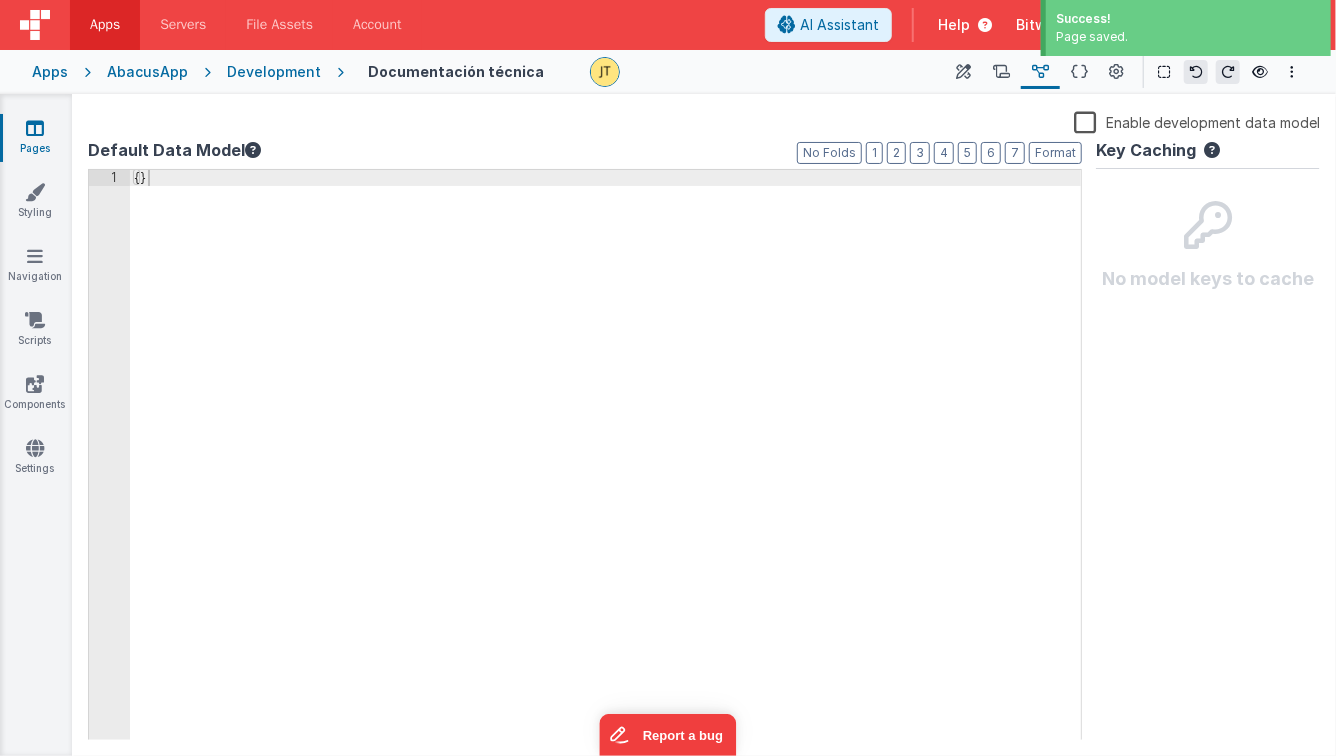 click on "Enable development data model" at bounding box center [704, 124] 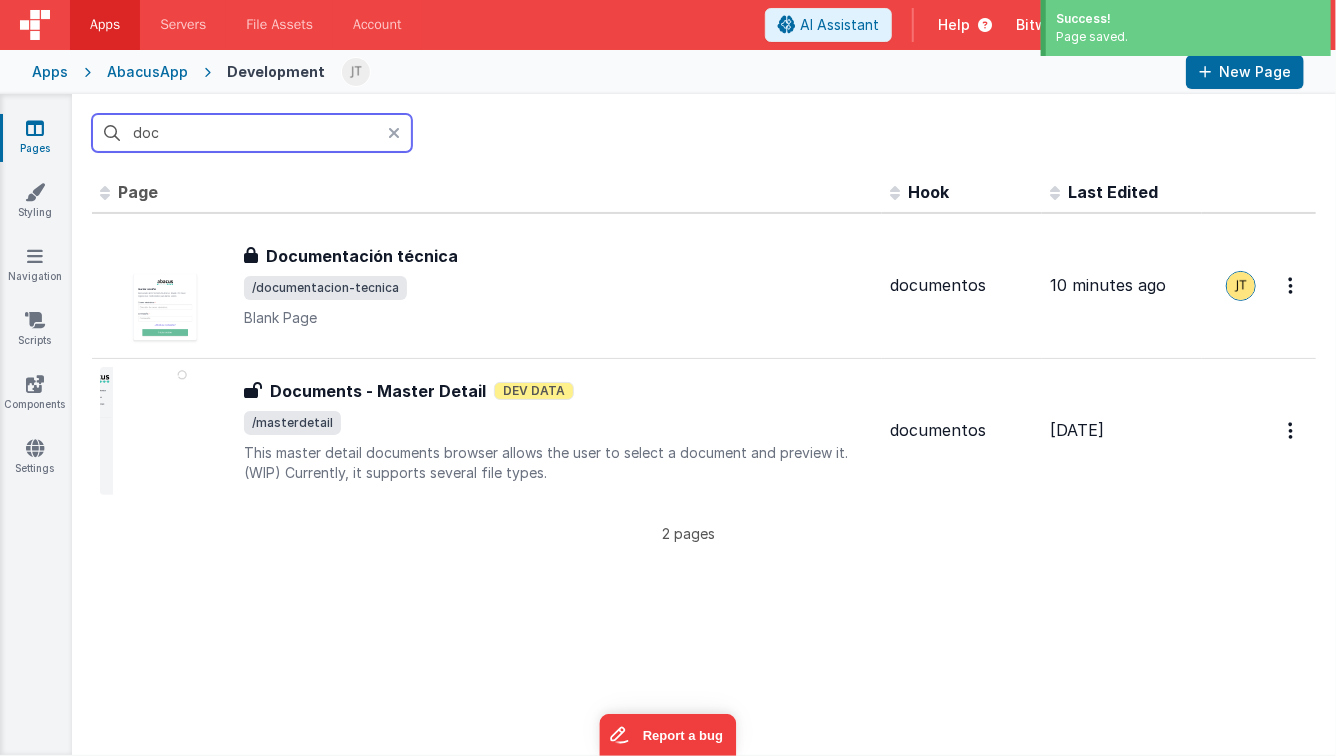 click on "doc" at bounding box center (252, 133) 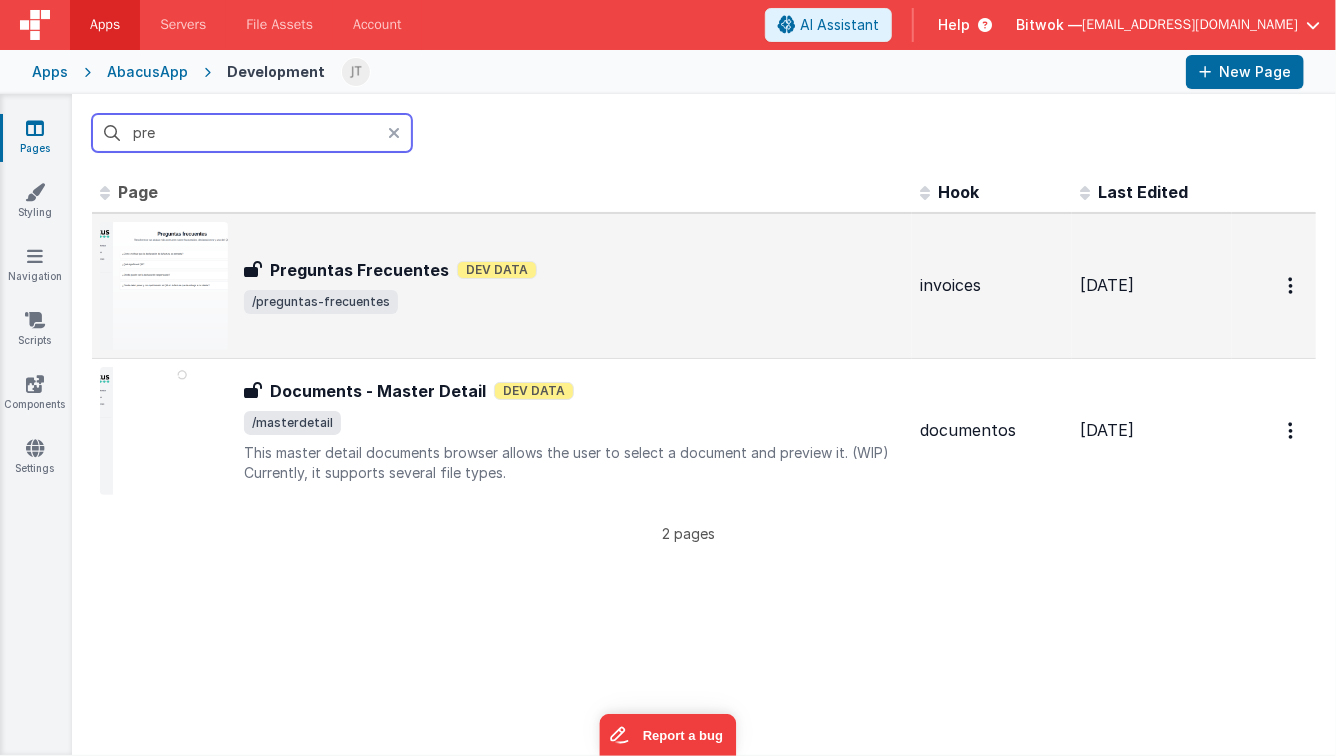 type on "pre" 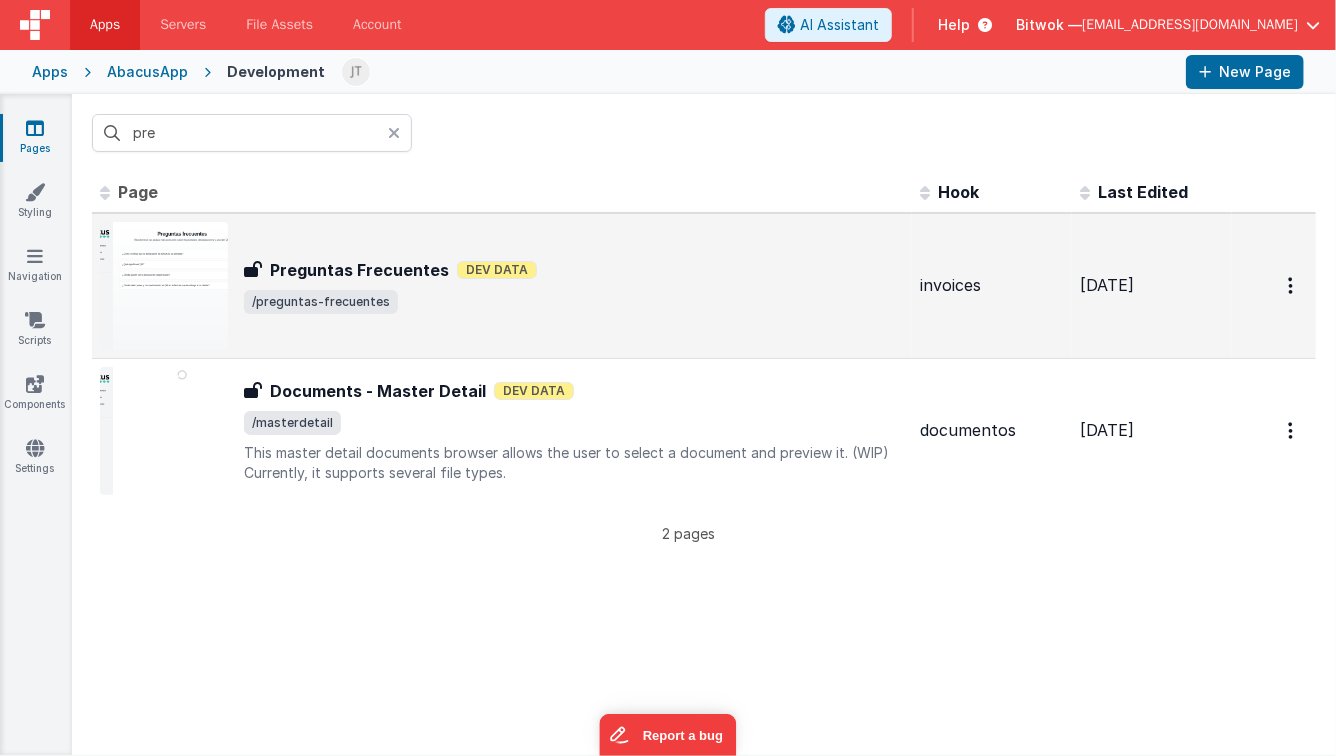 click on "Preguntas Frecuentes
Preguntas Frecuentes
Dev Data
/preguntas-frecuentes" at bounding box center [574, 286] 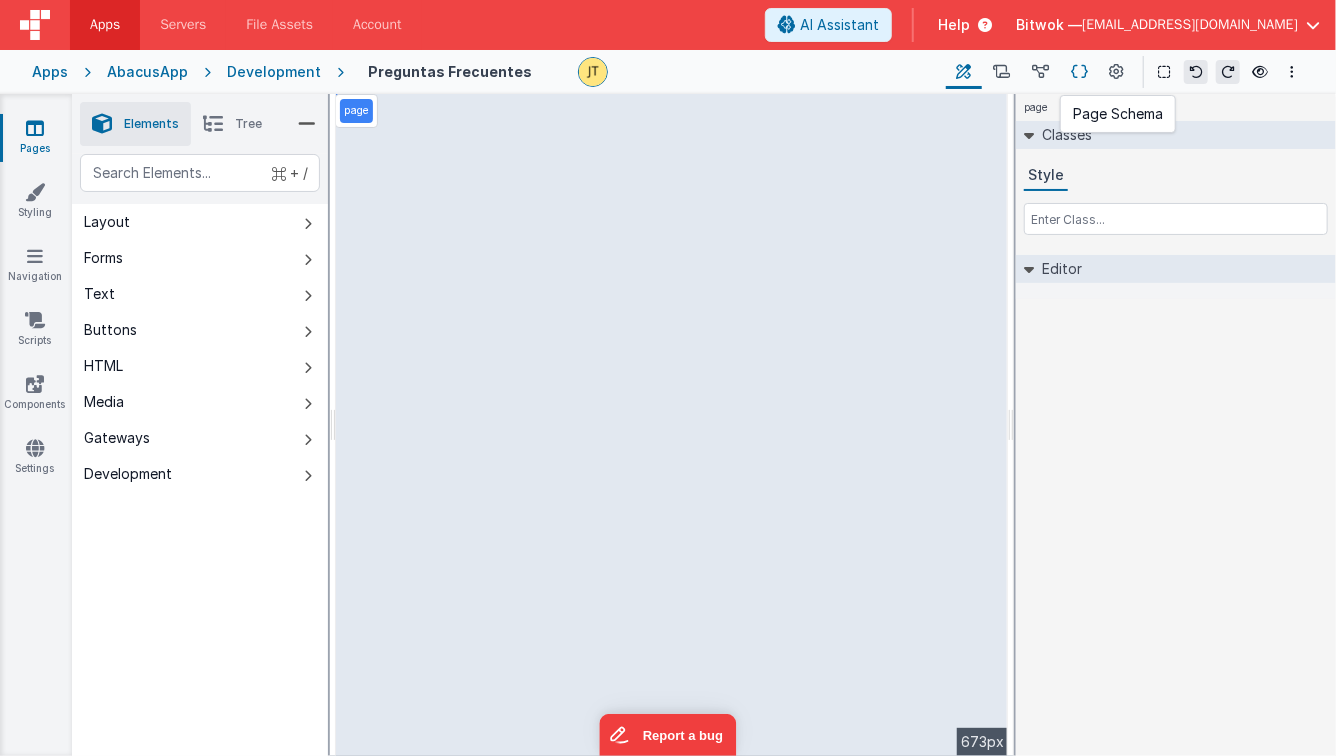 click at bounding box center [1079, 72] 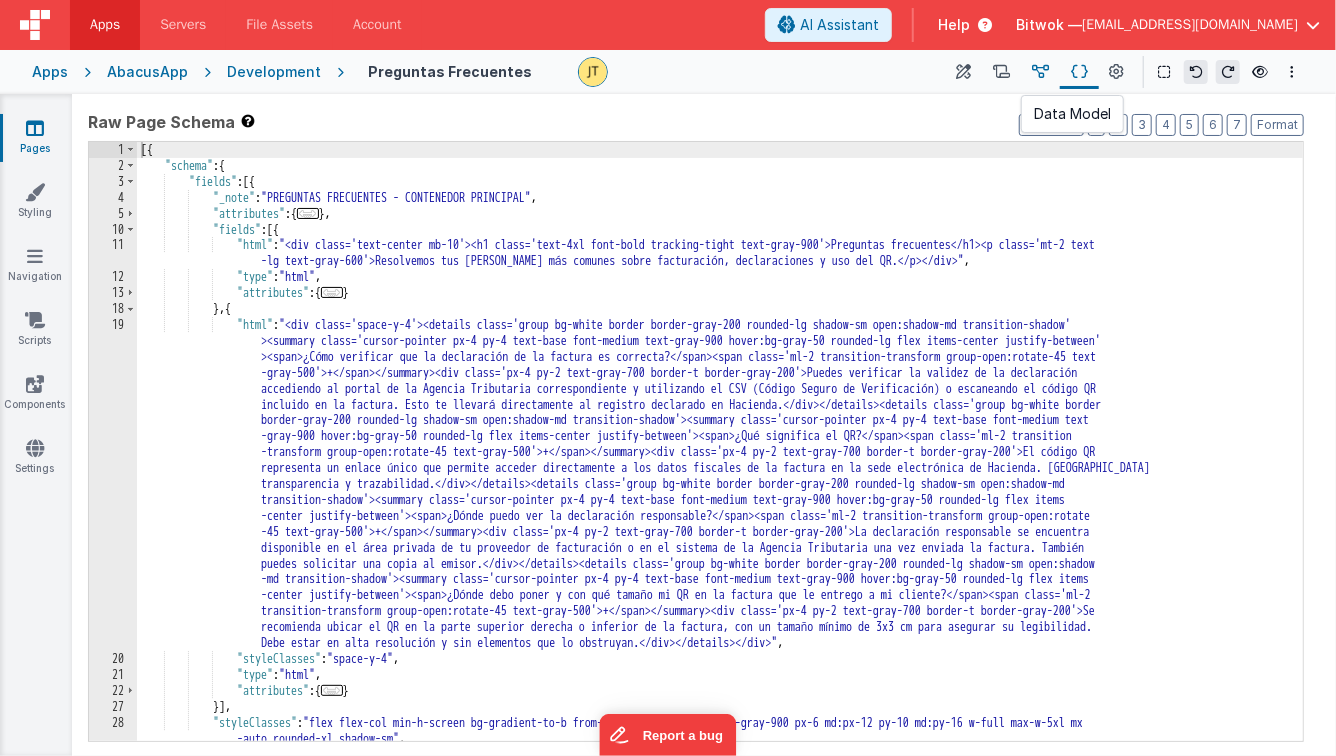 click at bounding box center [1040, 72] 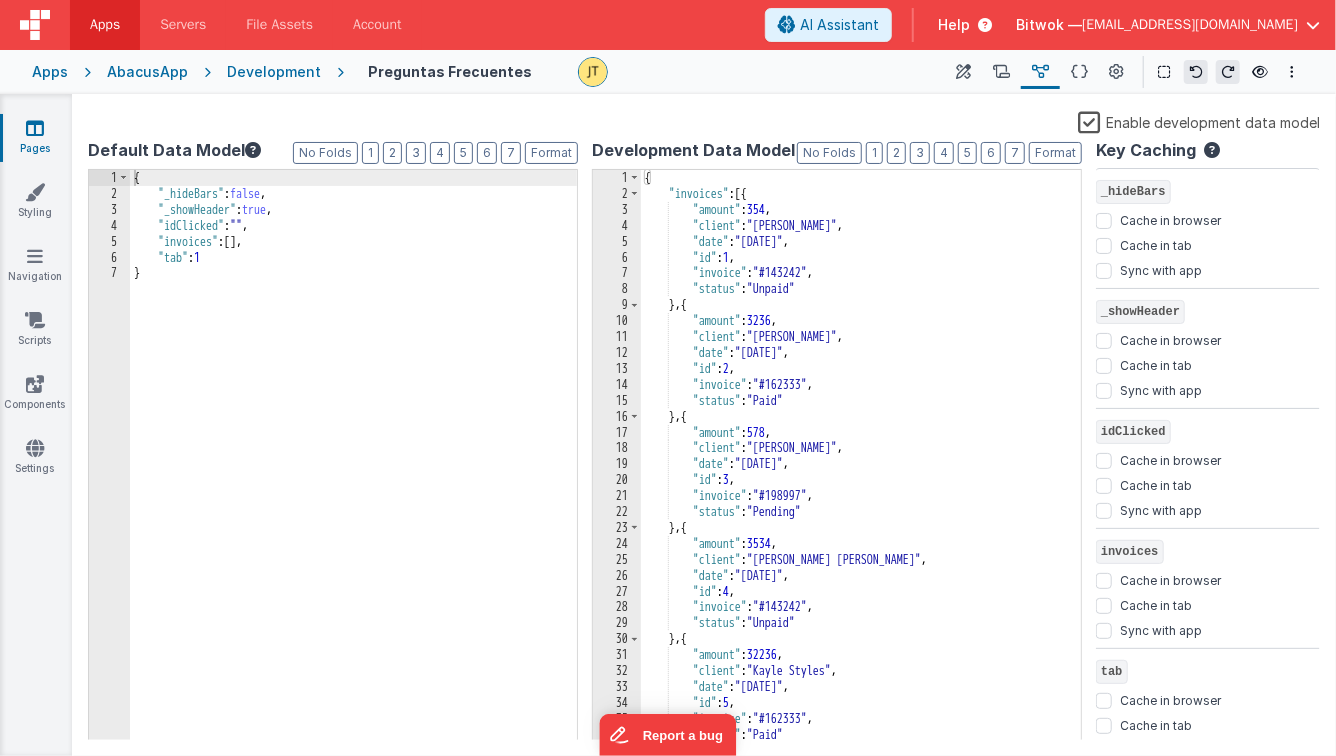click on "Enable development data model" at bounding box center [1199, 121] 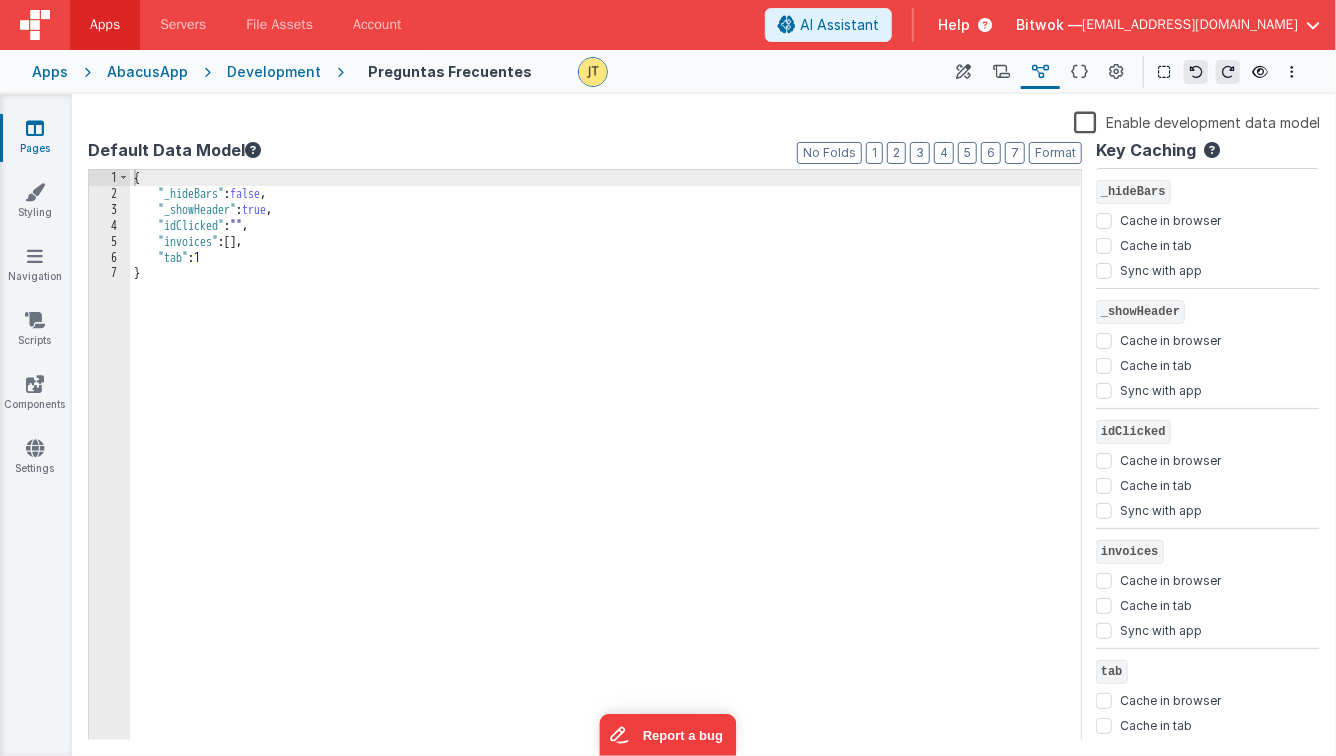 click on "{      "_hideBars" :  false ,      "_showHeader" :  true ,      "idClicked" :  "" ,      "invoices" :  [ ] ,      "tab" :  1 }" at bounding box center [605, 471] 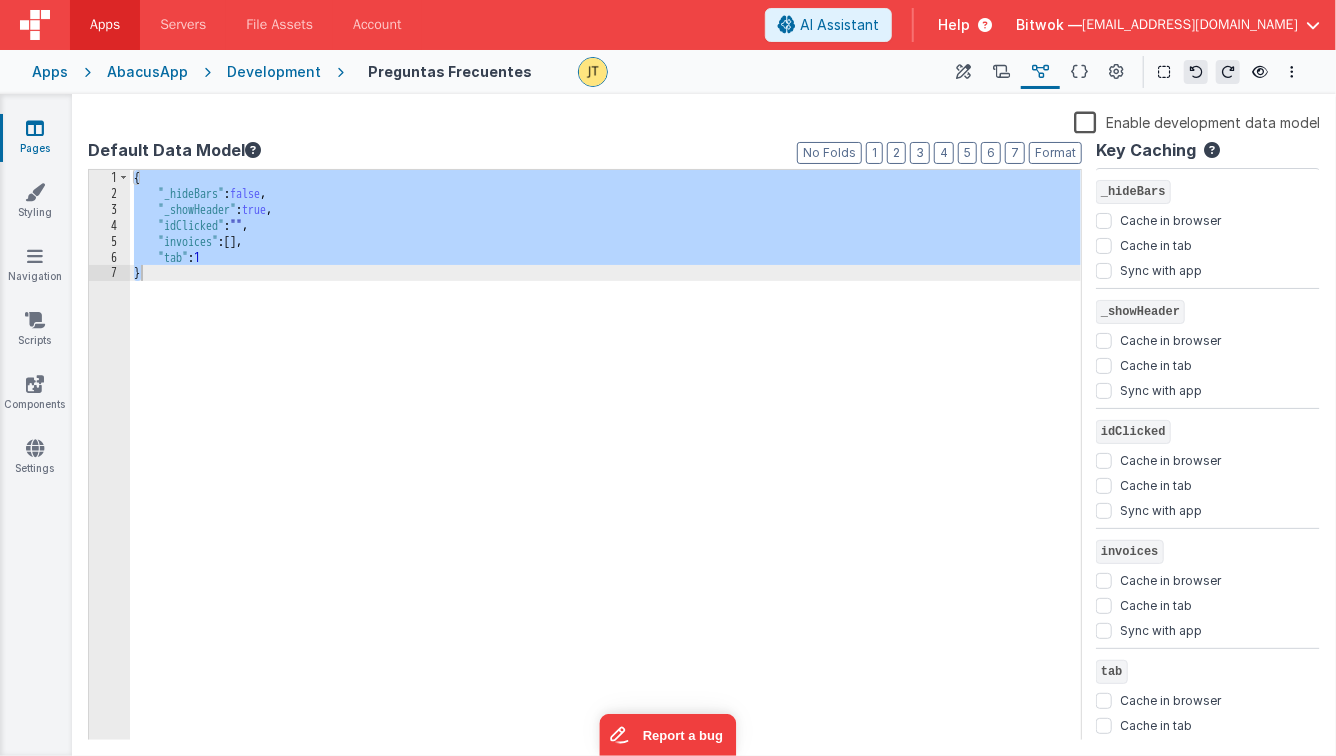 click on "Development" at bounding box center (274, 72) 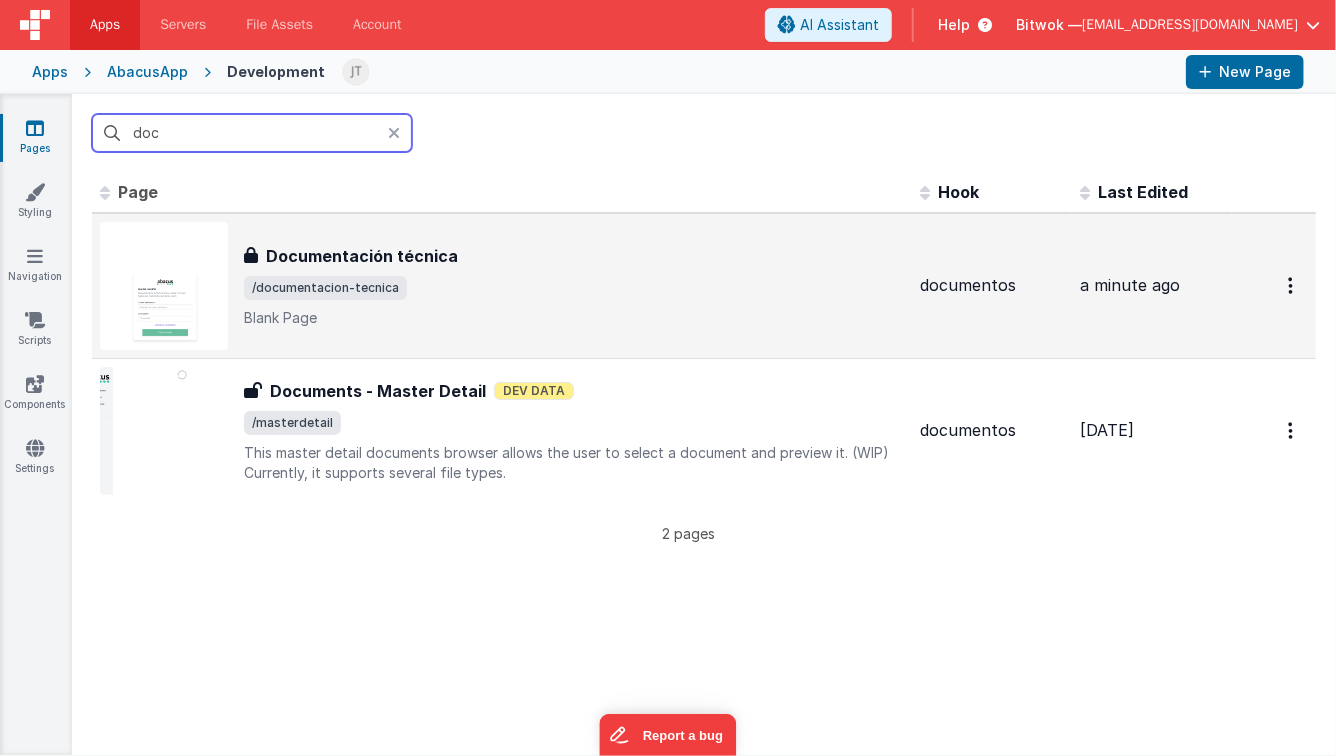type on "doc" 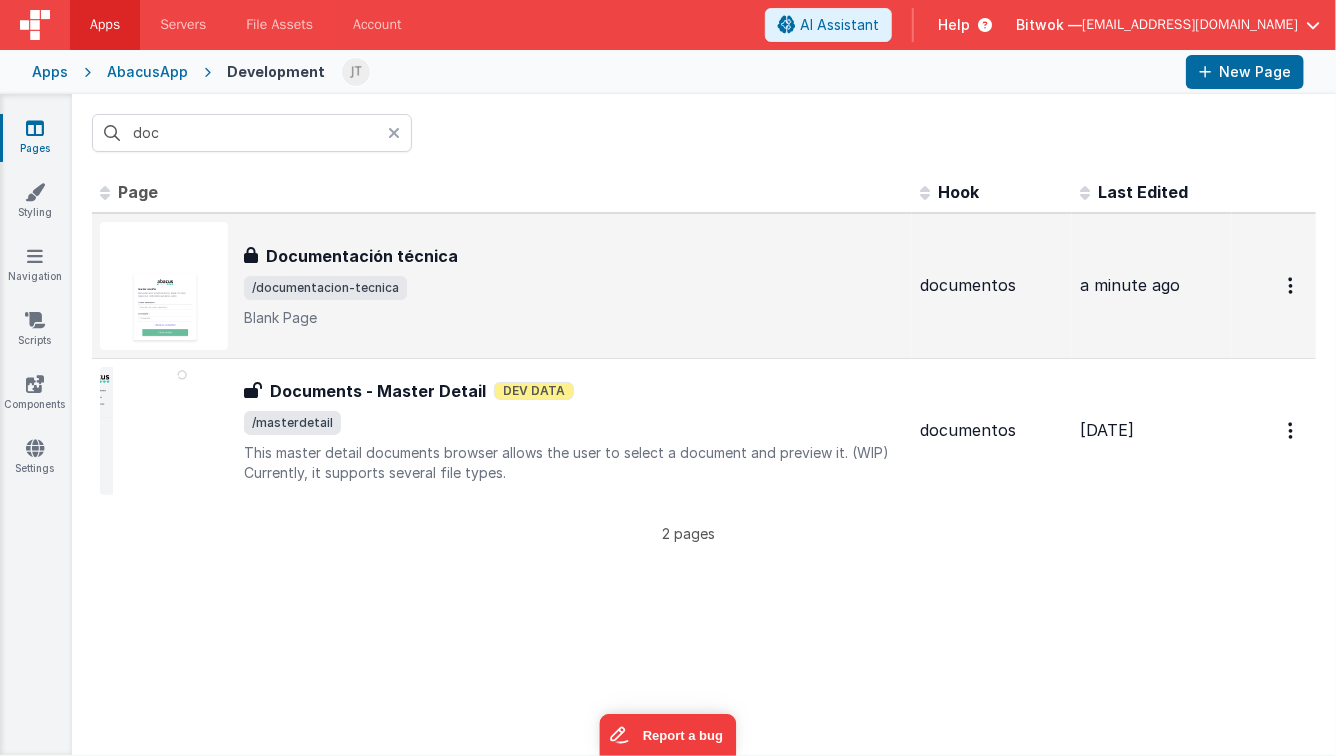 click on "Blank Page" at bounding box center [574, 318] 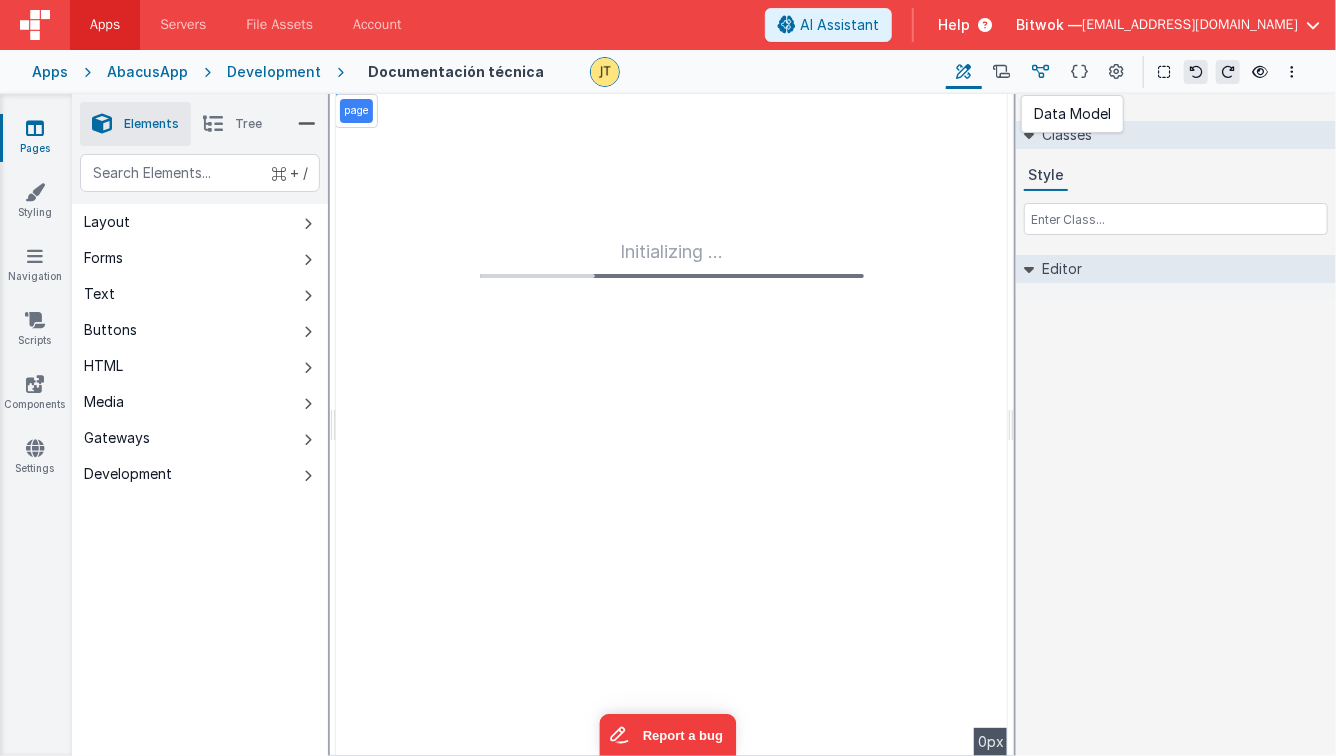 click at bounding box center [1040, 72] 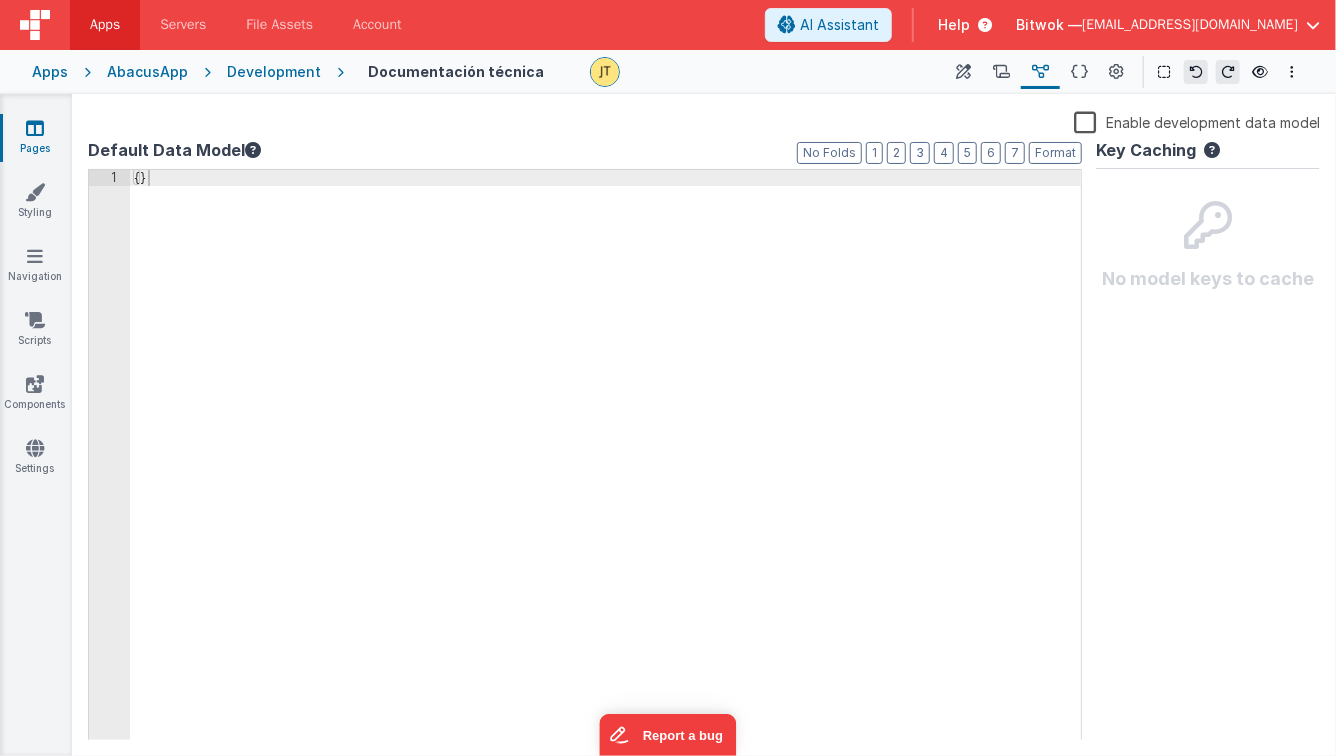 click on "{ }" at bounding box center [606, 471] 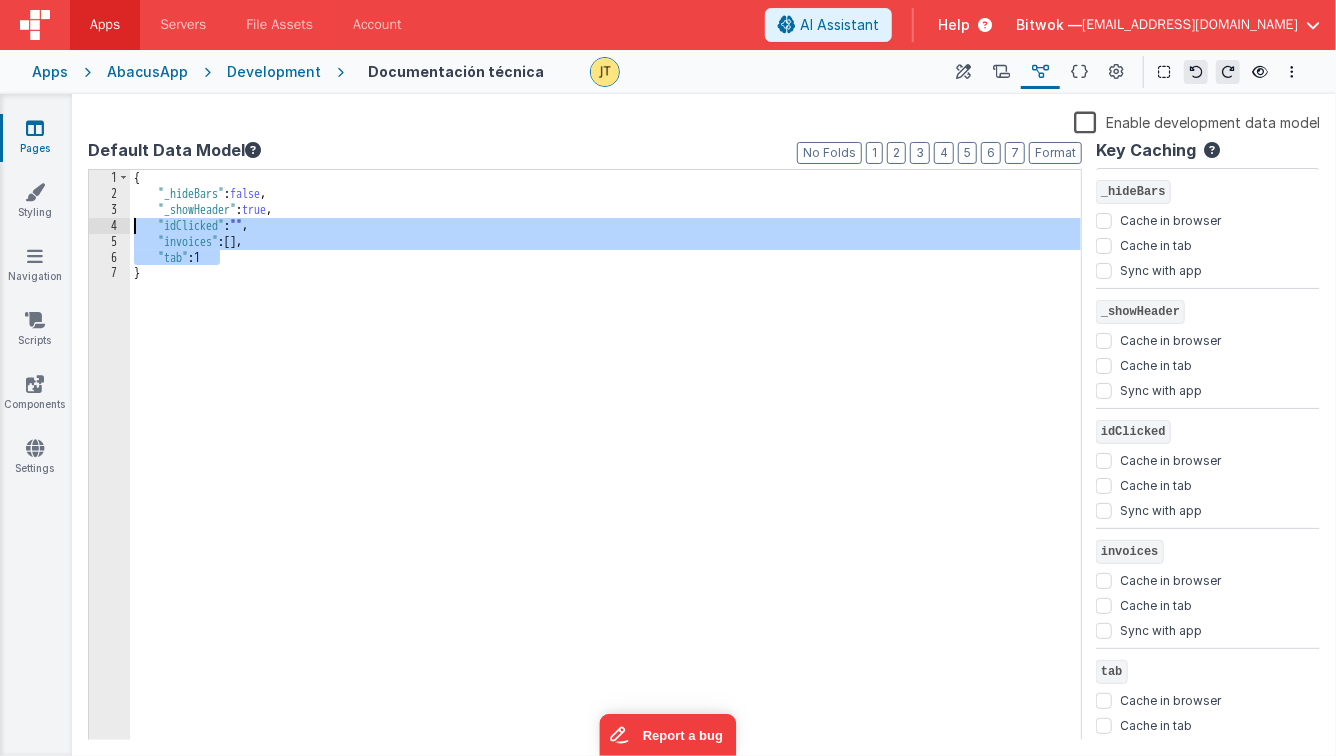 drag, startPoint x: 230, startPoint y: 260, endPoint x: 83, endPoint y: 222, distance: 151.83214 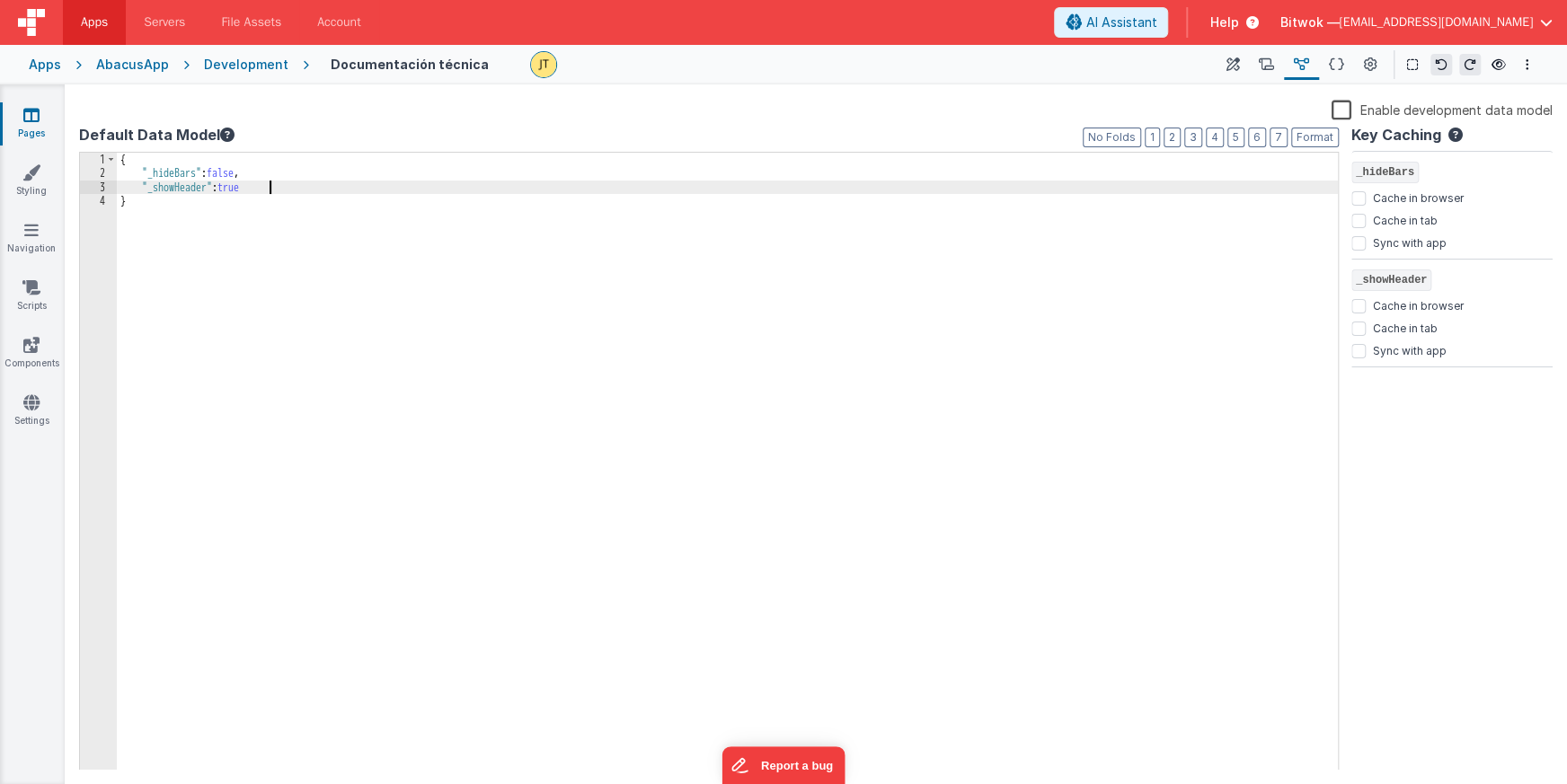 click on "Development" at bounding box center (246, 65) 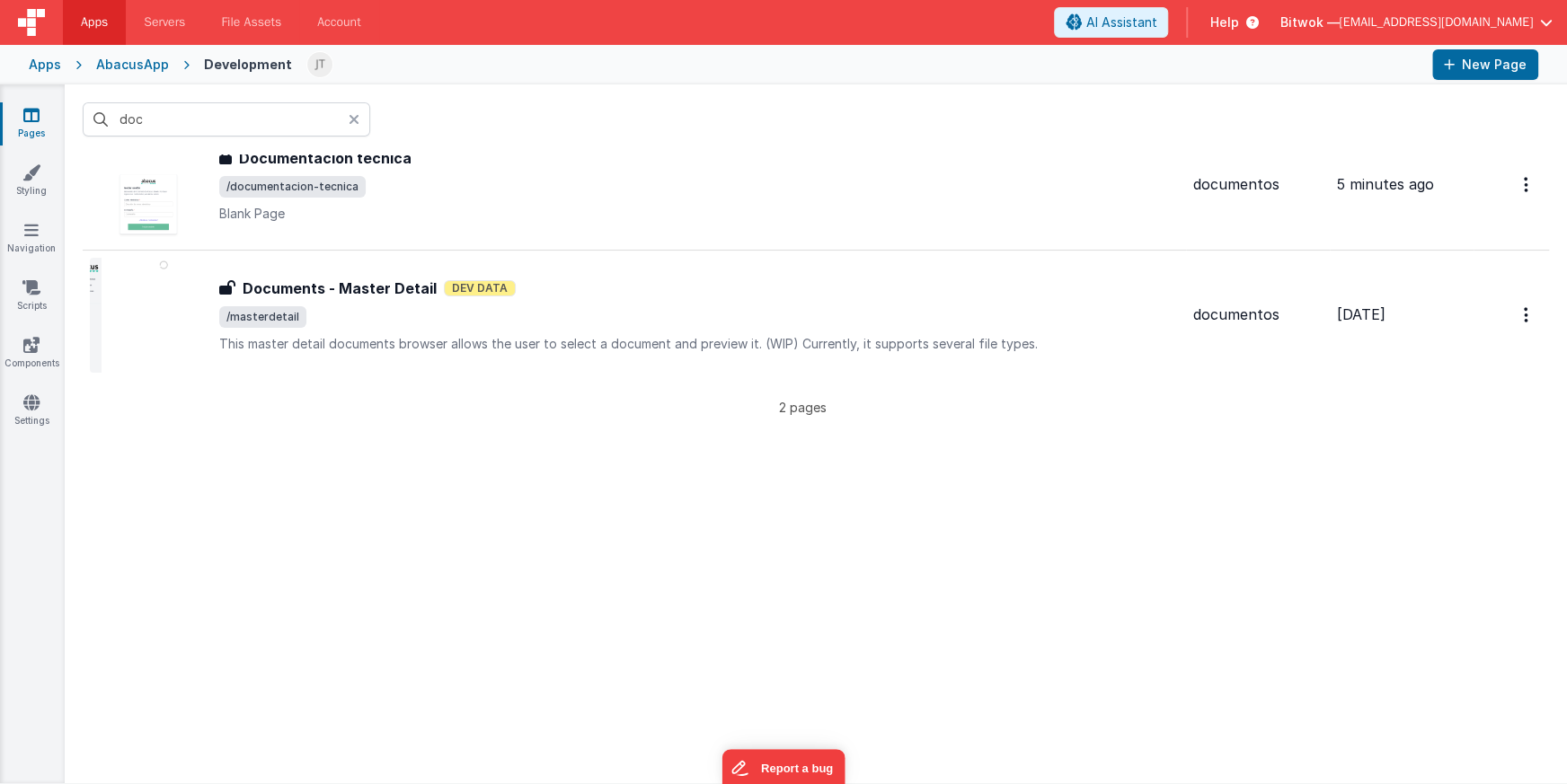 scroll, scrollTop: 0, scrollLeft: 0, axis: both 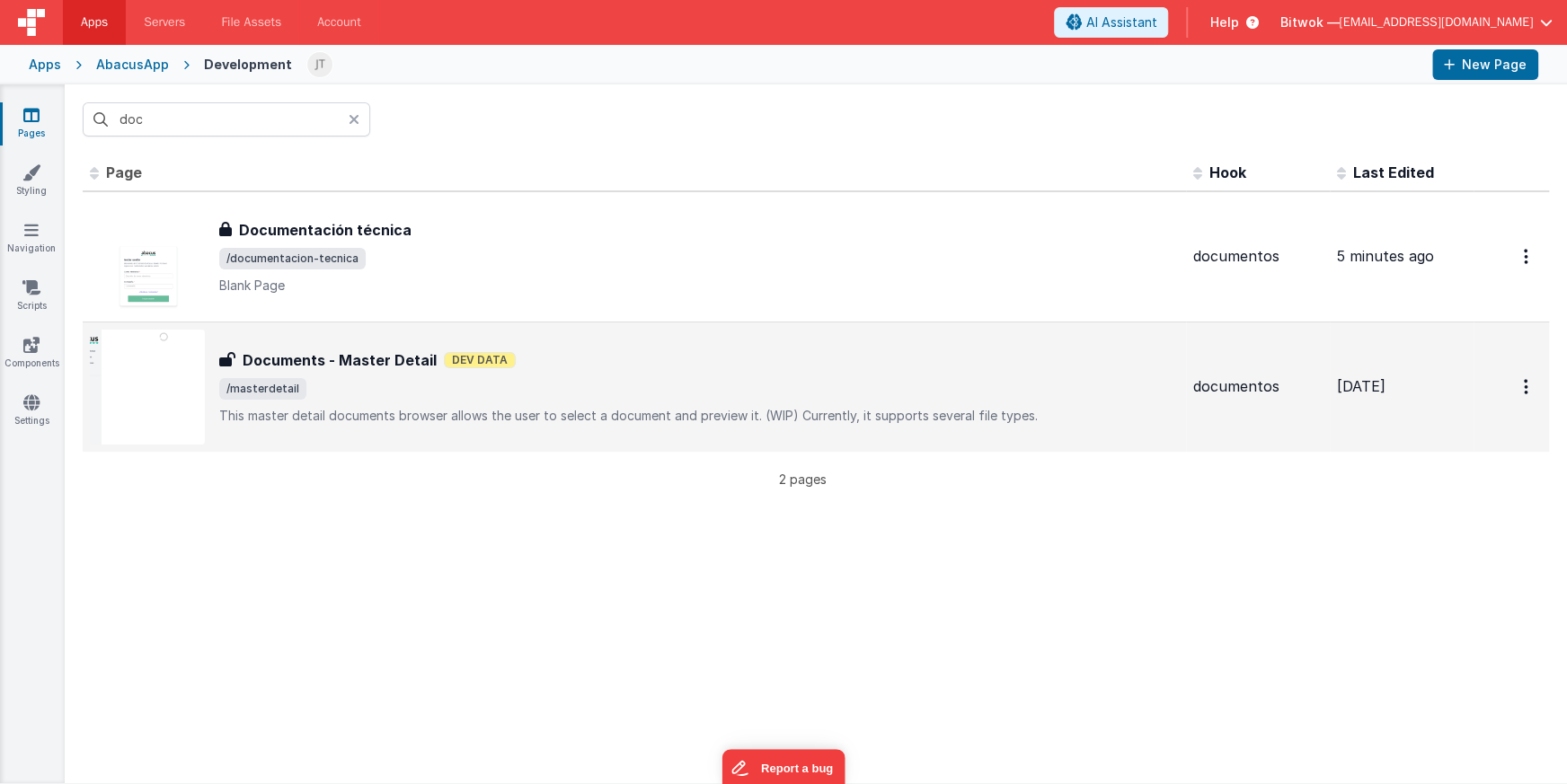 click on "/masterdetail" at bounding box center (262, 389) 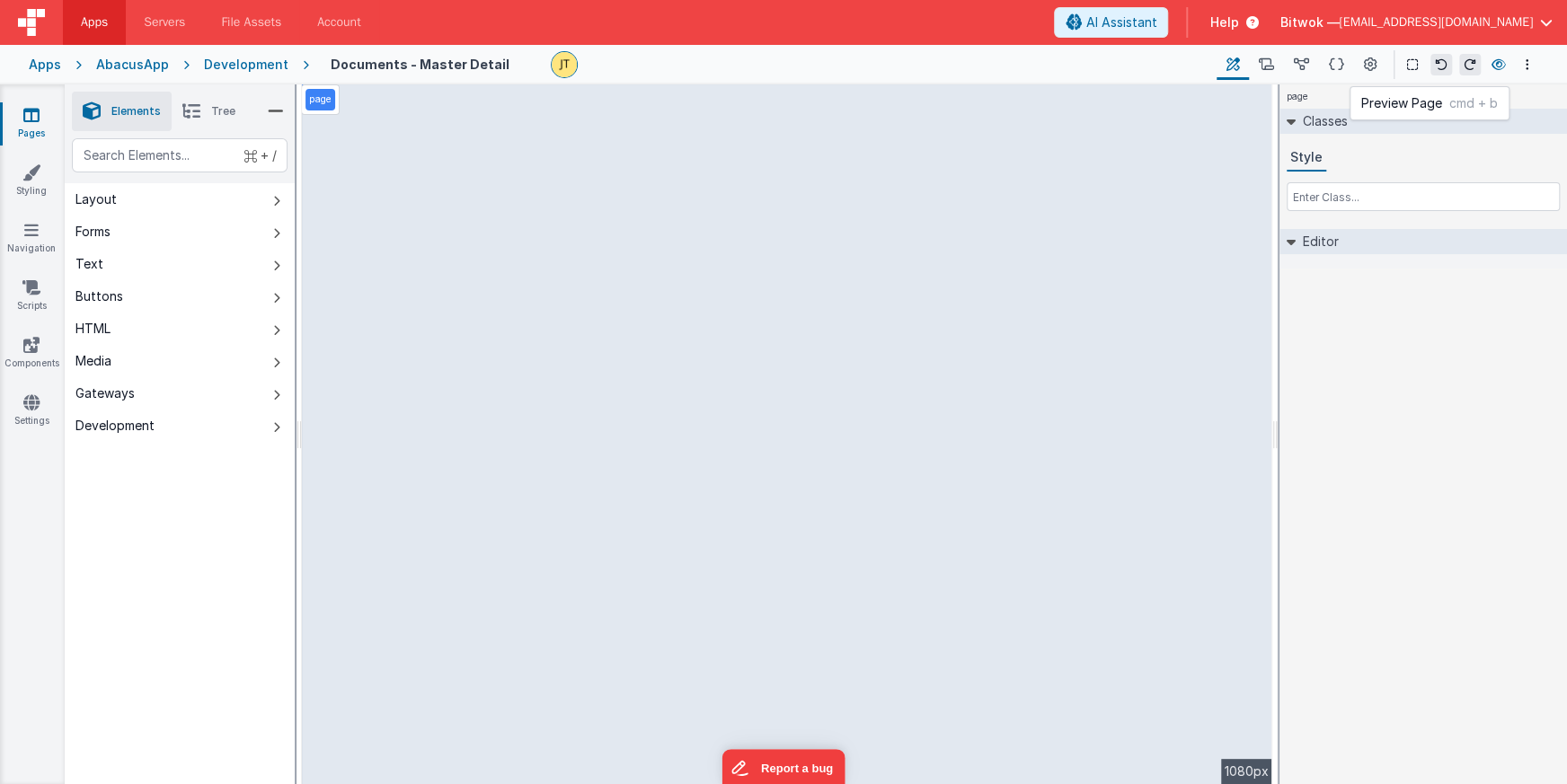 click at bounding box center (1499, 65) 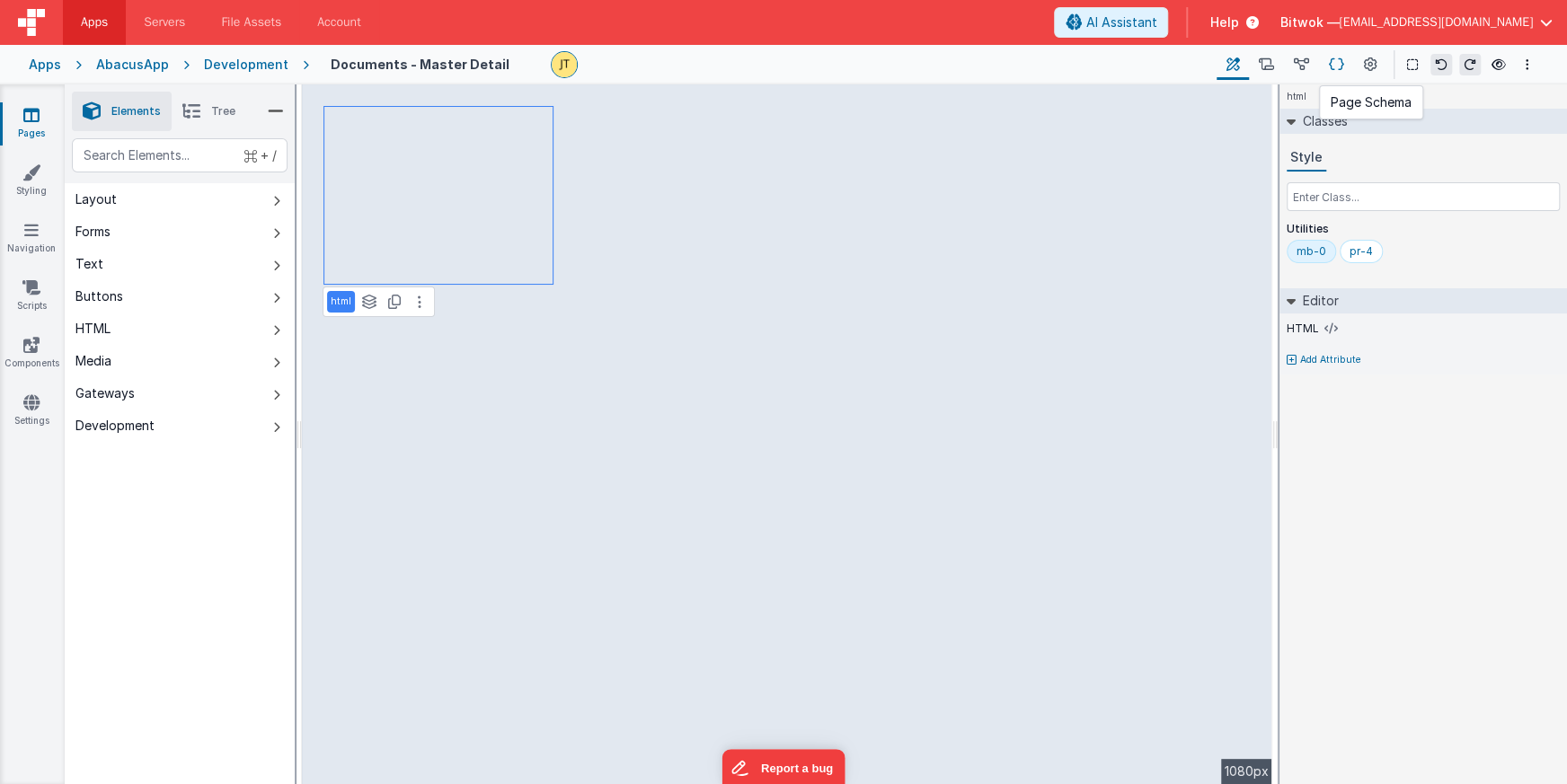 click at bounding box center (1336, 65) 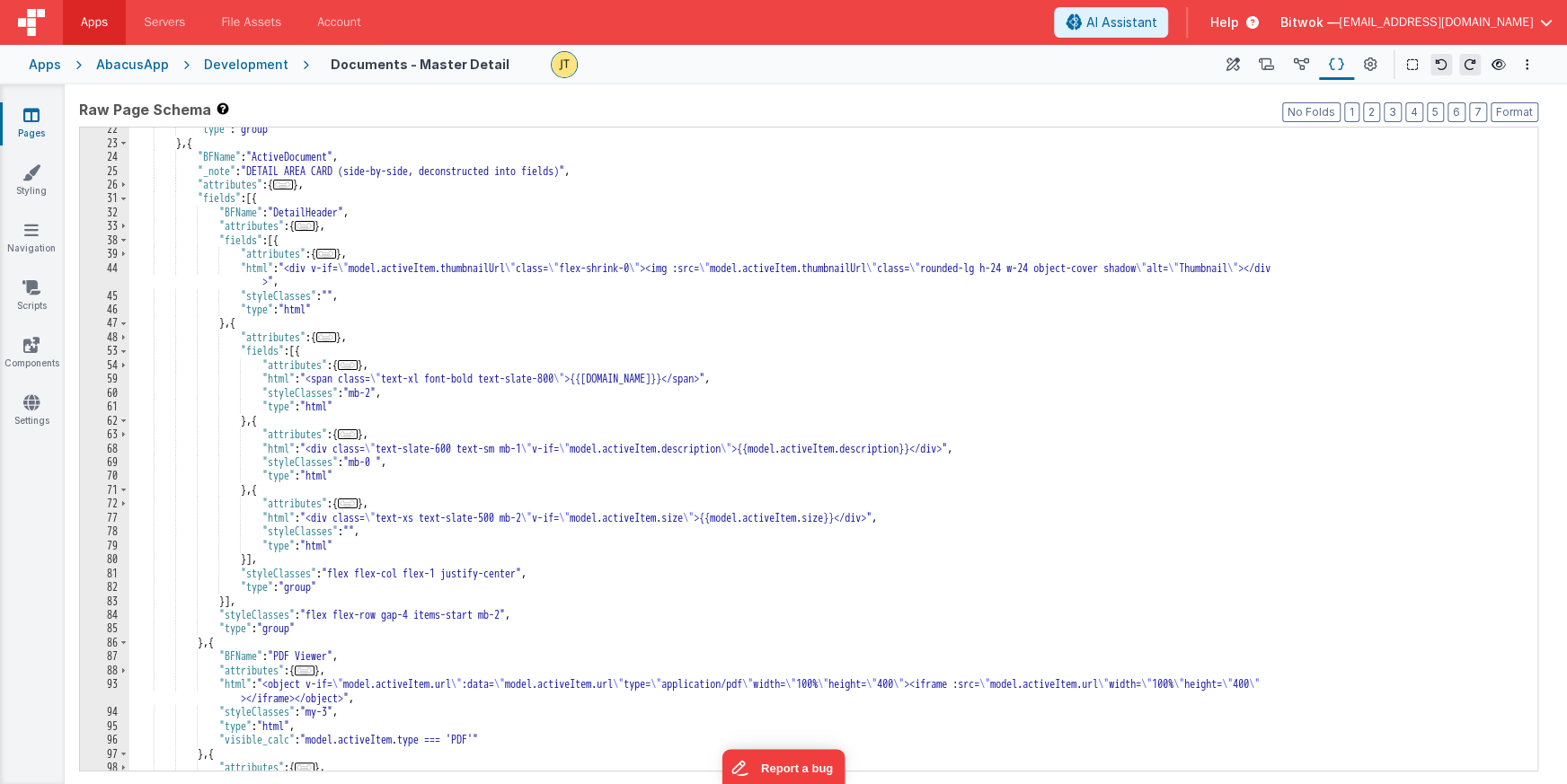 scroll, scrollTop: 290, scrollLeft: 0, axis: vertical 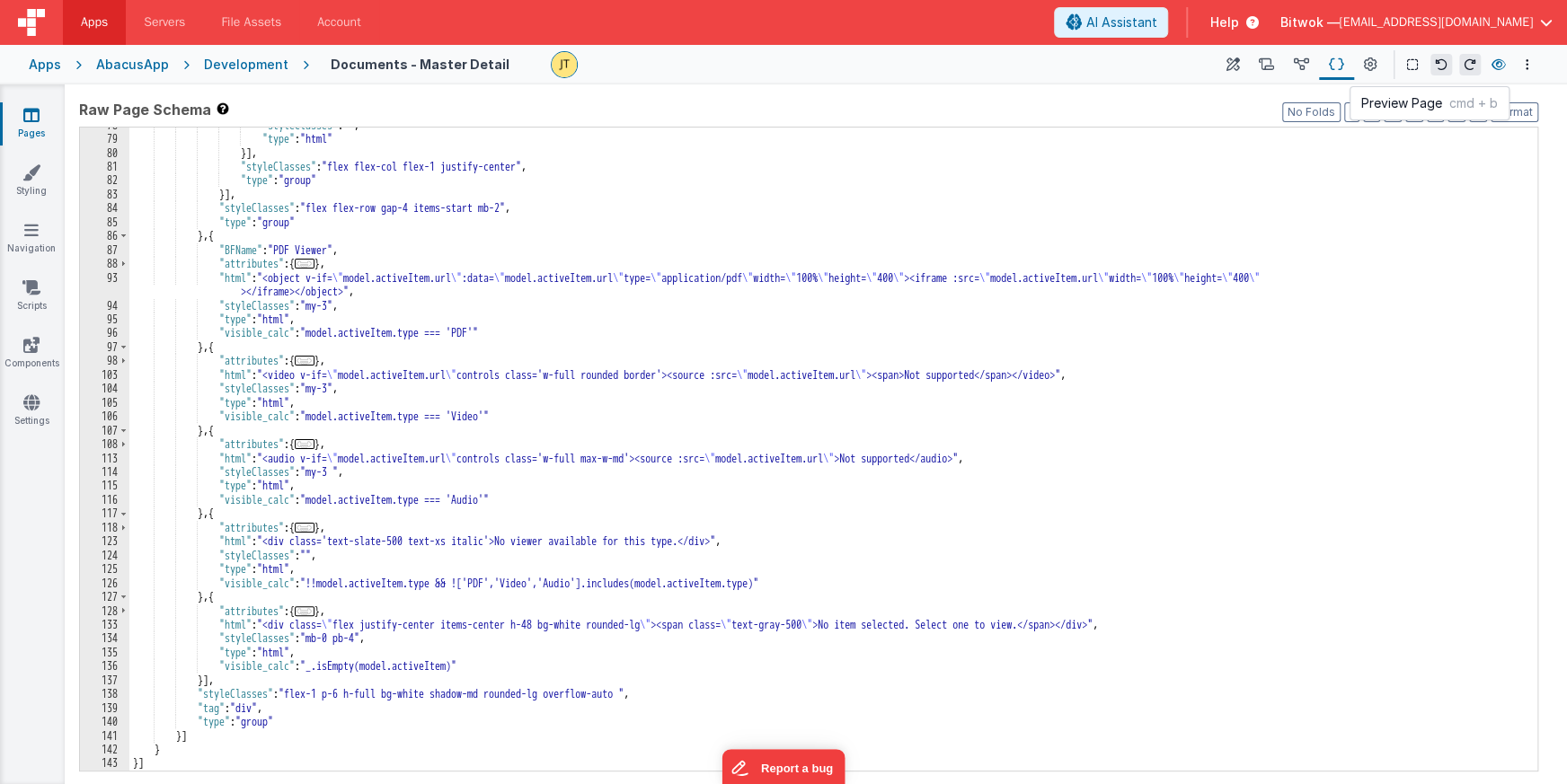 click at bounding box center [1499, 65] 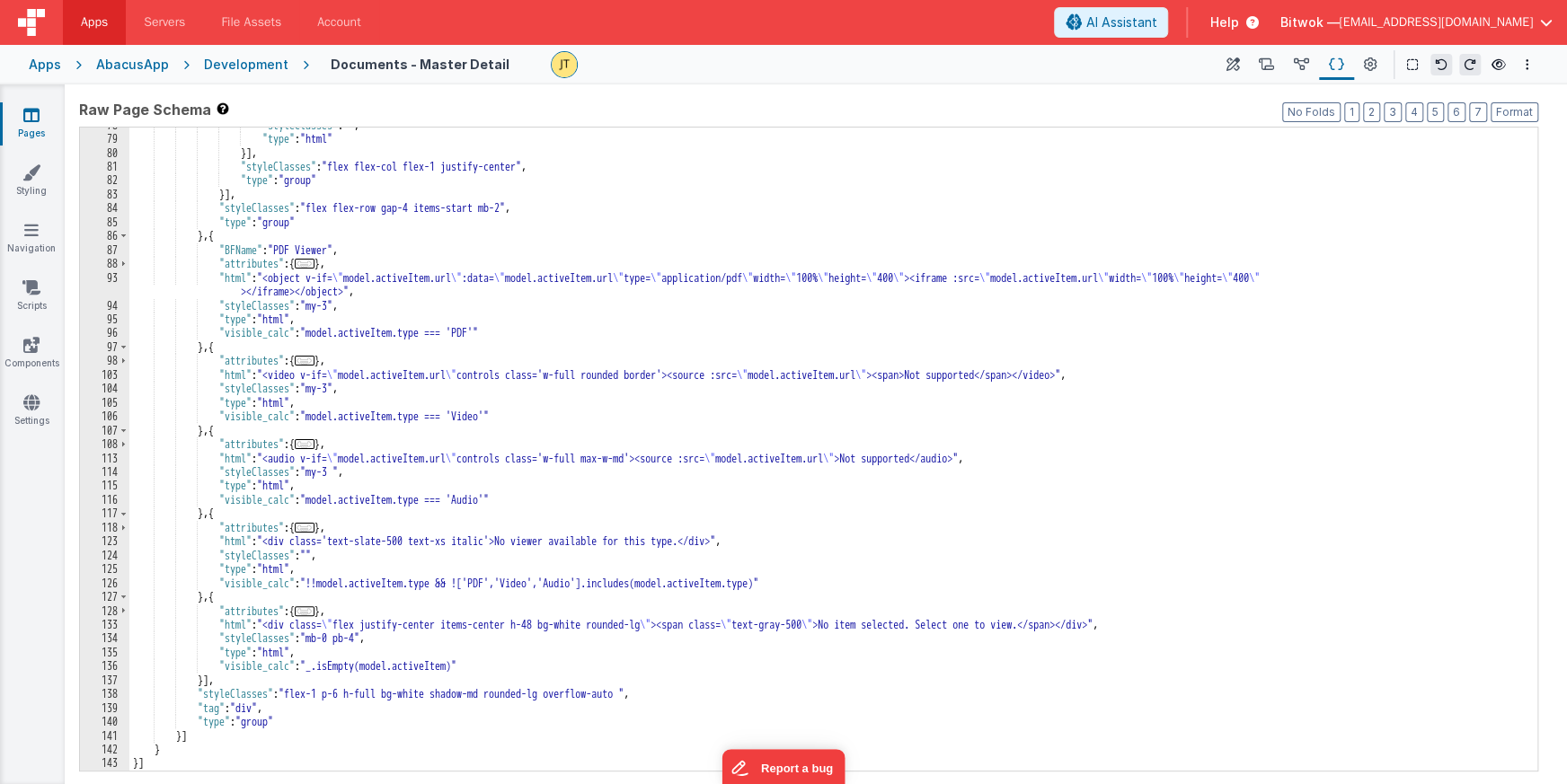 click on ""styleClasses" :  "" ,                               "type" :  "html"                          }] ,                          "styleClasses" :  "flex flex-col flex-1 justify-center" ,                          "type" :  "group"                     }] ,                     "styleClasses" :  "flex flex-row gap-4 items-start mb-2" ,                     "type" :  "group"                } ,  {                     "BFName" :  "PDF Viewer" ,                     "attributes" :  { ... } ,                     "html" :  "<object v-if= \" model.activeItem.url \"  :data= \" model.activeItem.url \"  type= \" application/pdf \"  width= \" 100% \"  height= \" 400 \" ><iframe :src= \" model.activeItem.url \"  width= \" 100% \"  height= \" 400 \"                      ></iframe></object>" ,                     "styleClasses" :  "my-3" ,                     "type" :  "html" ,                     "visible_calc" :  "model.activeItem.type === 'PDF'"                } ,  {           :" at bounding box center [833, 454] 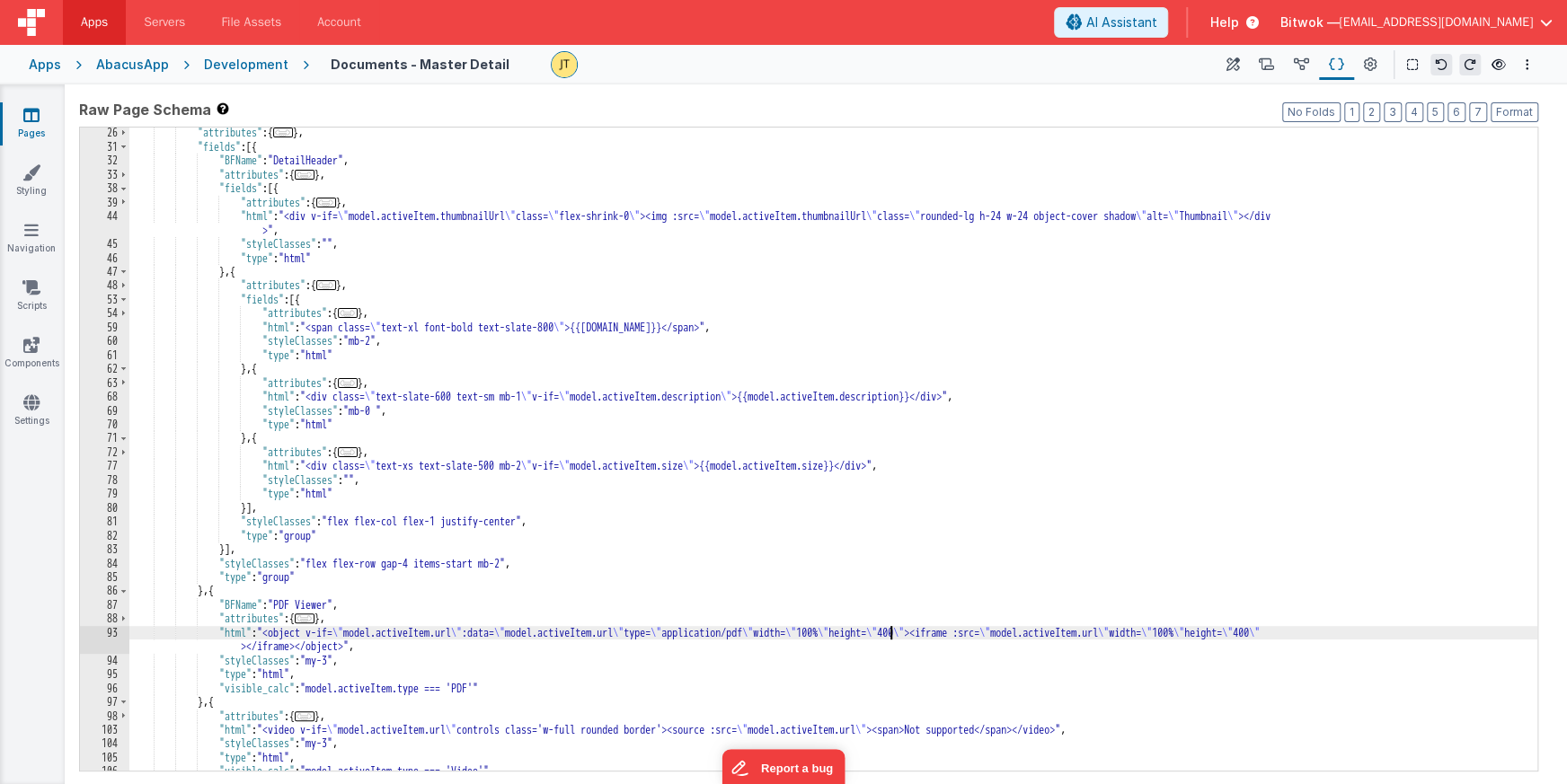 scroll, scrollTop: 321, scrollLeft: 0, axis: vertical 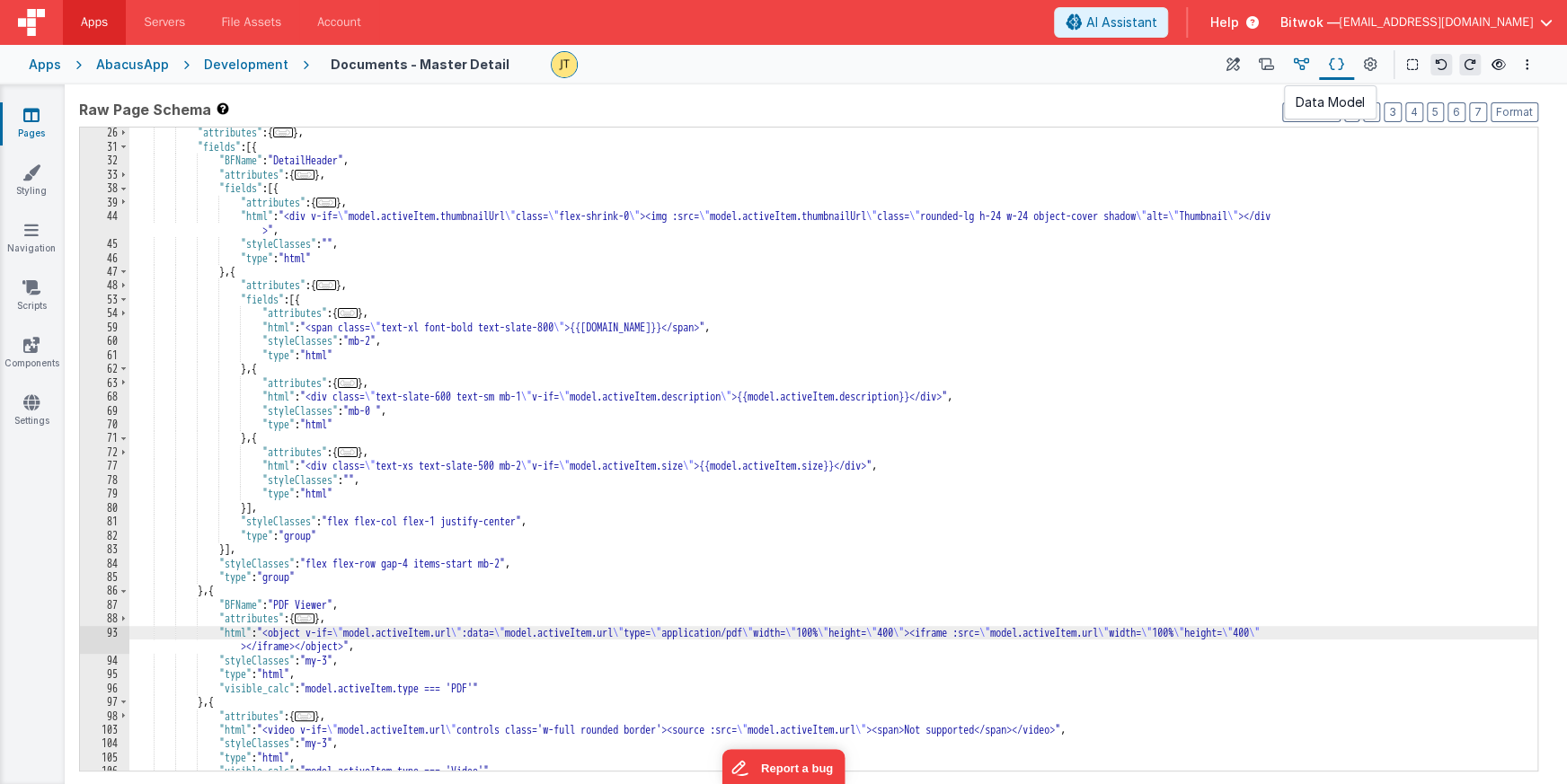 click at bounding box center [1301, 65] 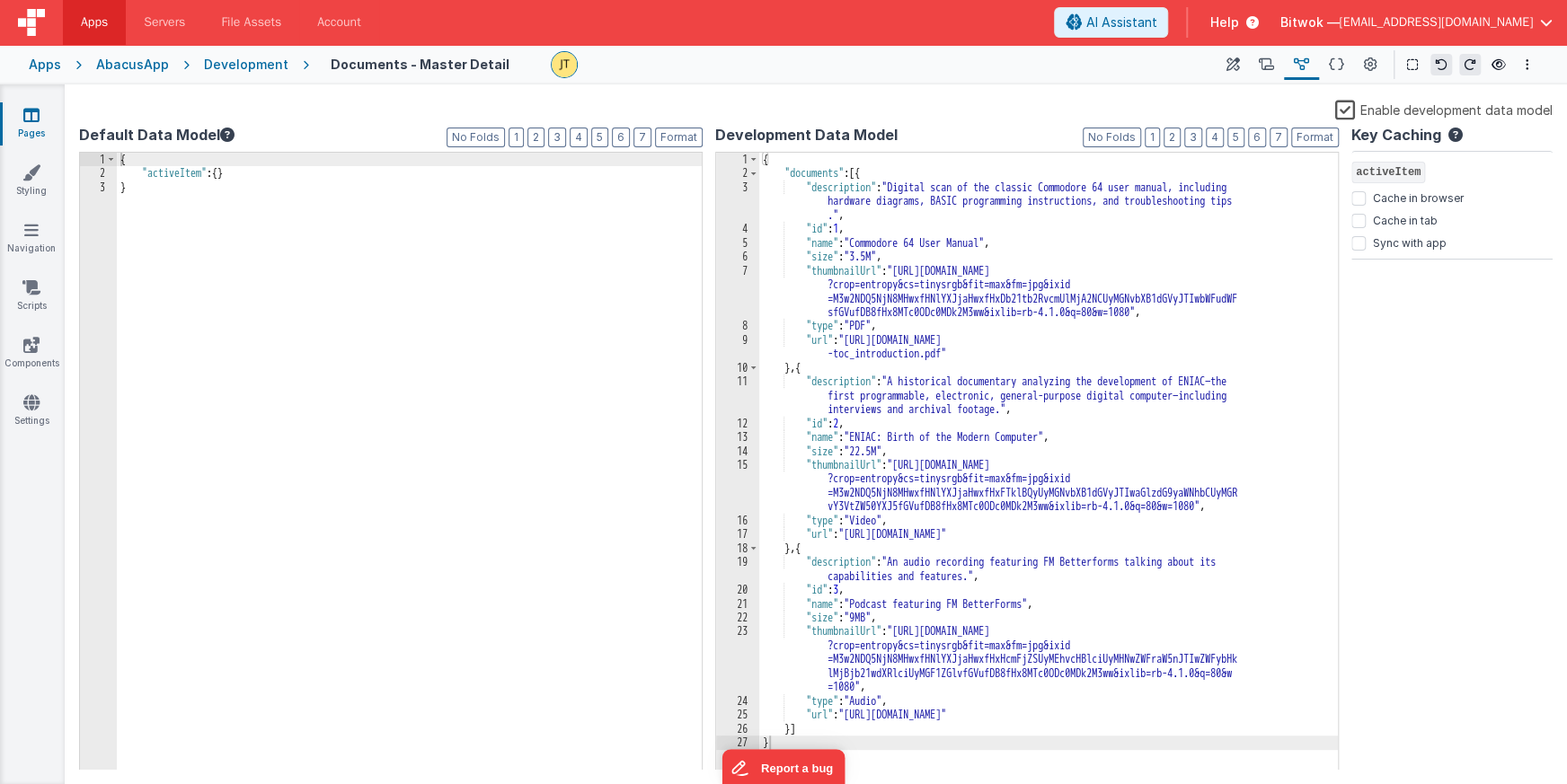 click on "Development" at bounding box center [246, 65] 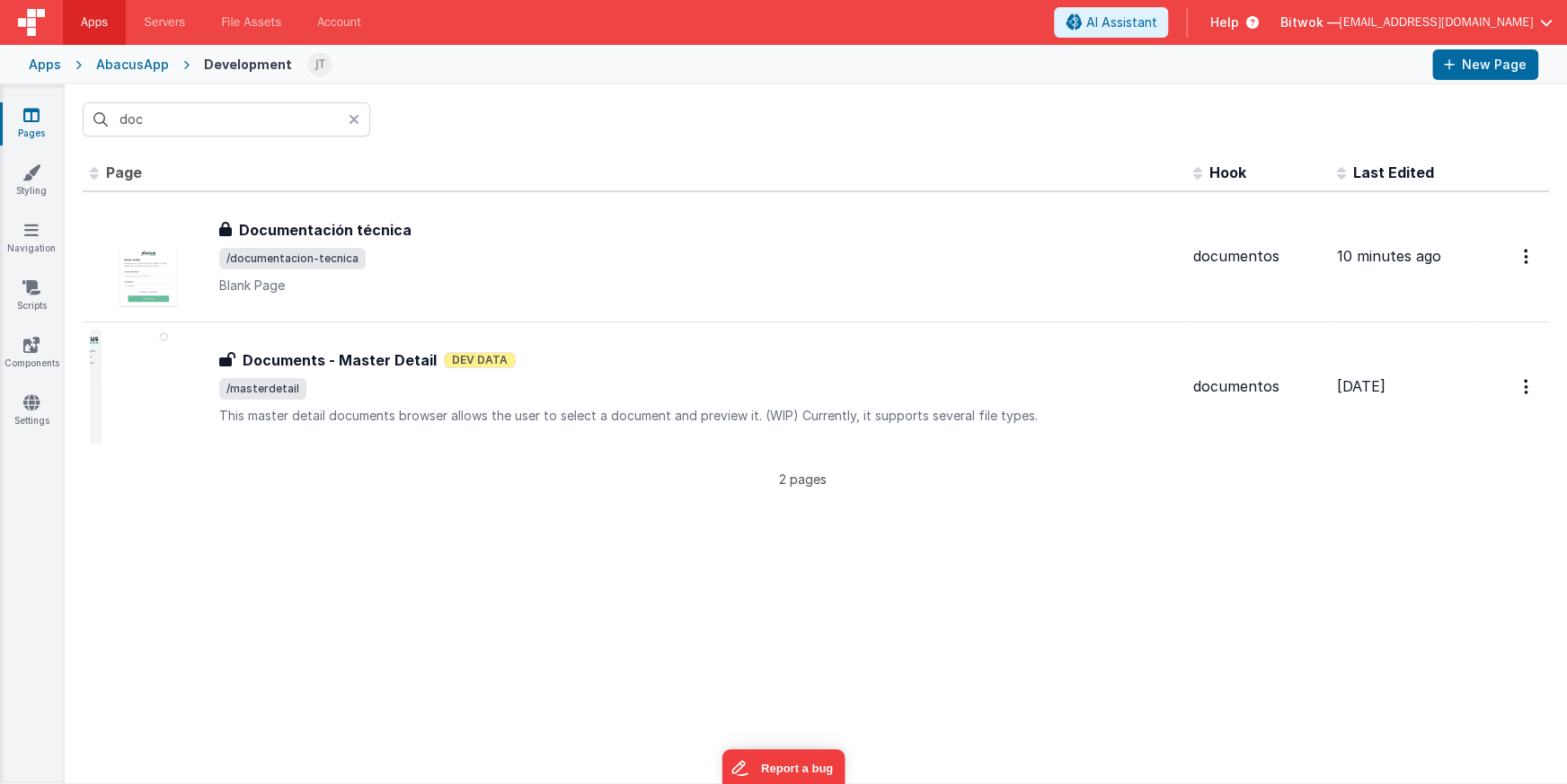 click at bounding box center (354, 119) 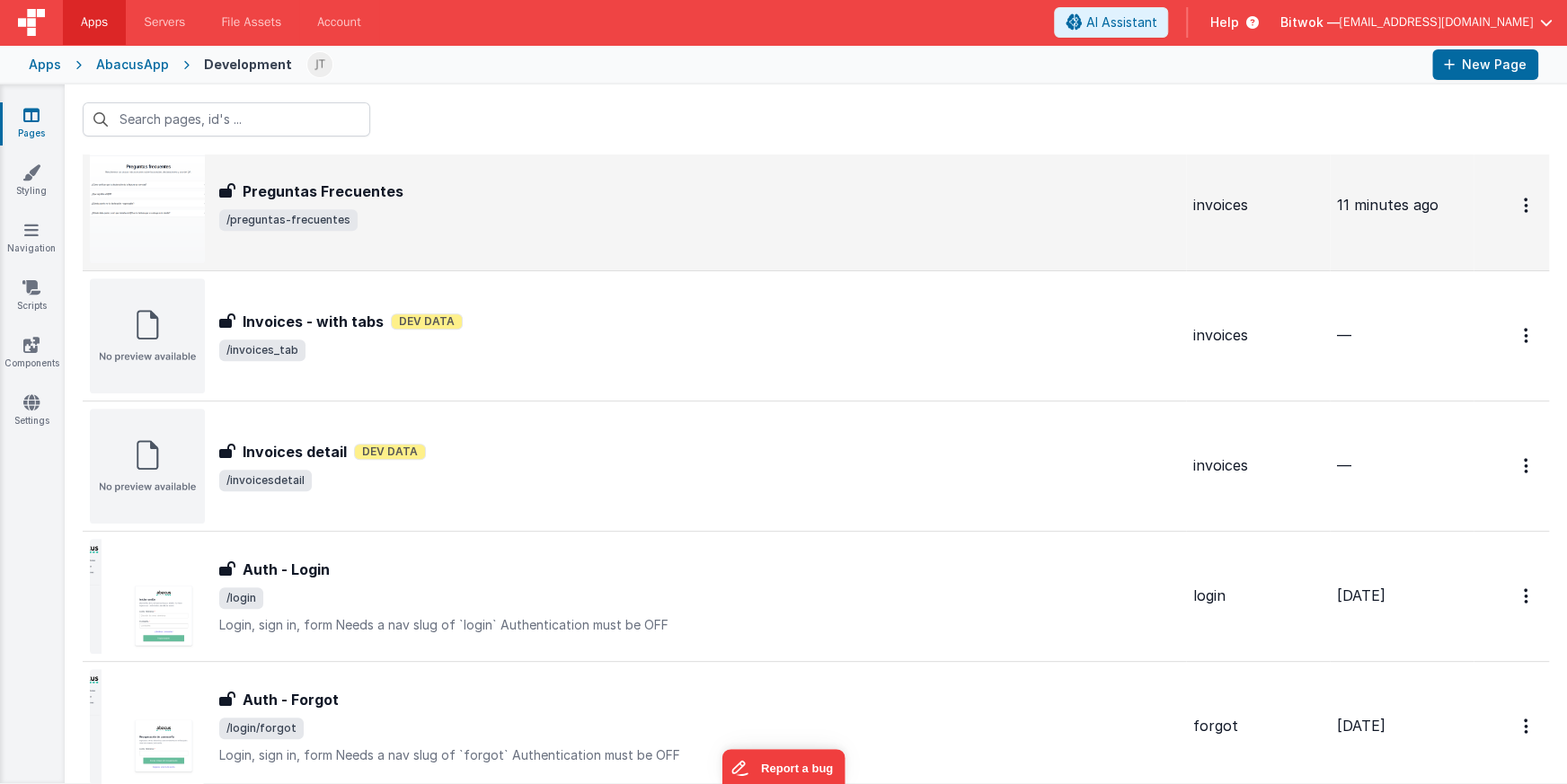 scroll, scrollTop: 570, scrollLeft: 0, axis: vertical 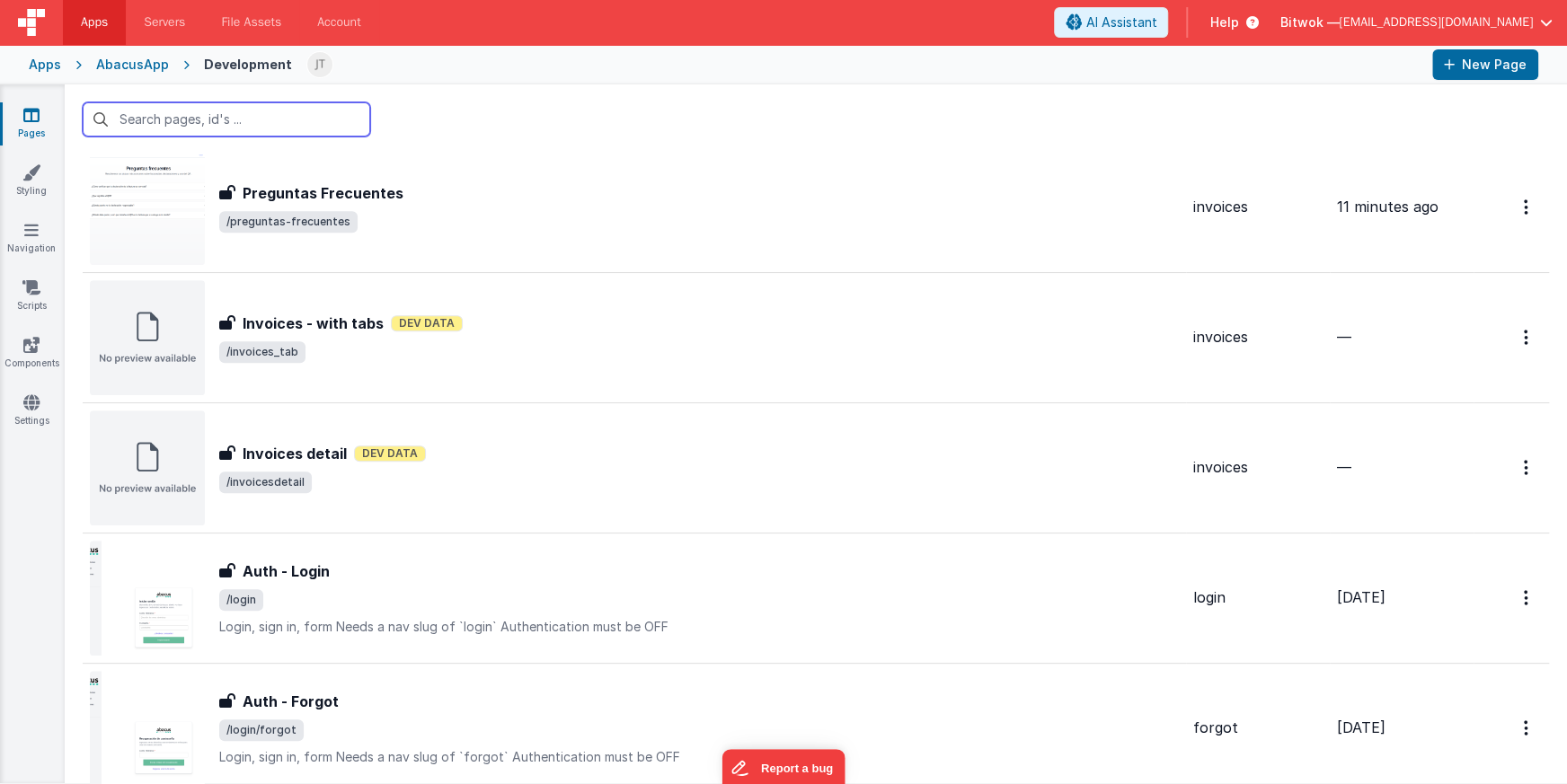 click at bounding box center (226, 119) 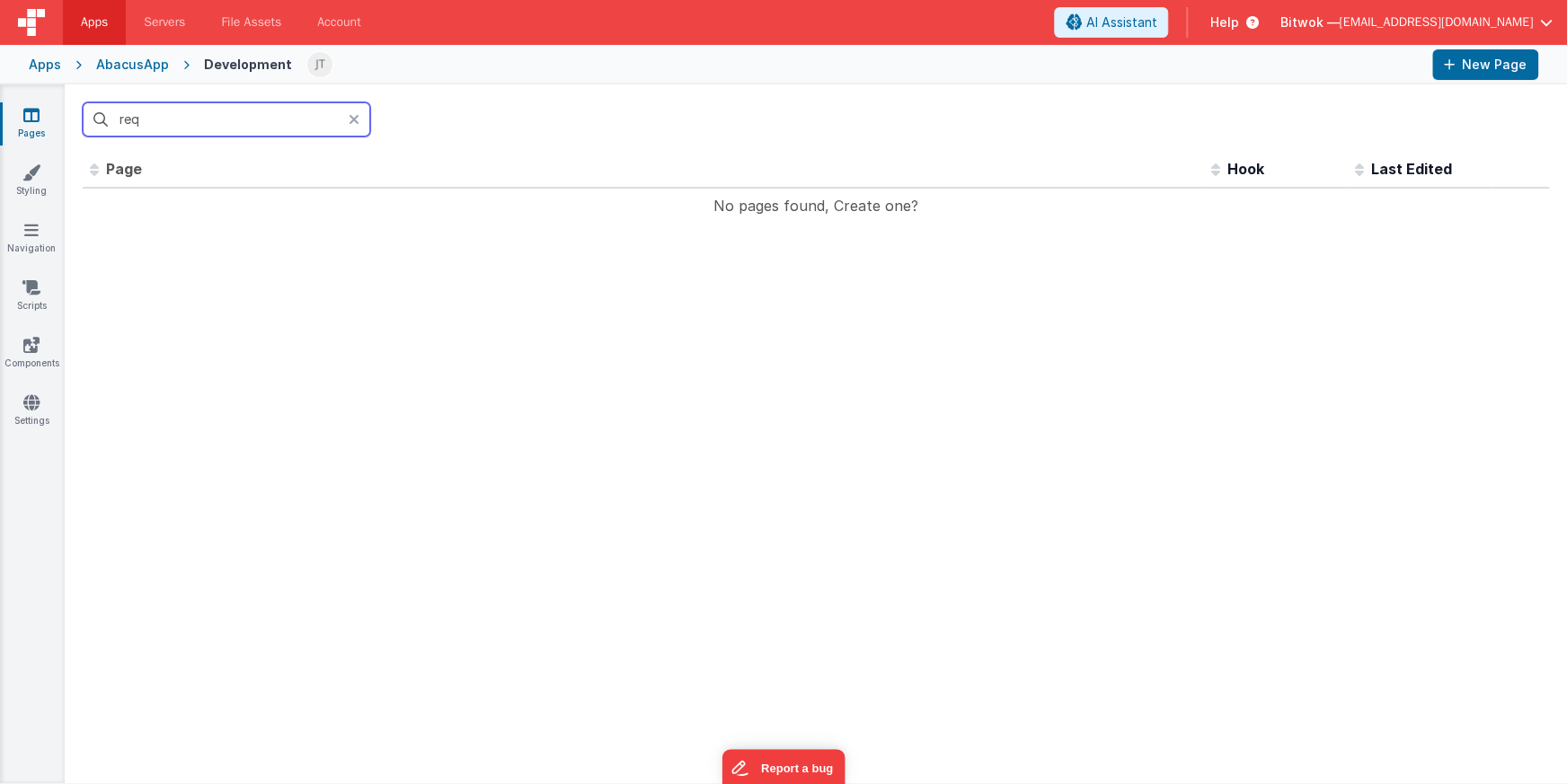 scroll, scrollTop: 0, scrollLeft: 0, axis: both 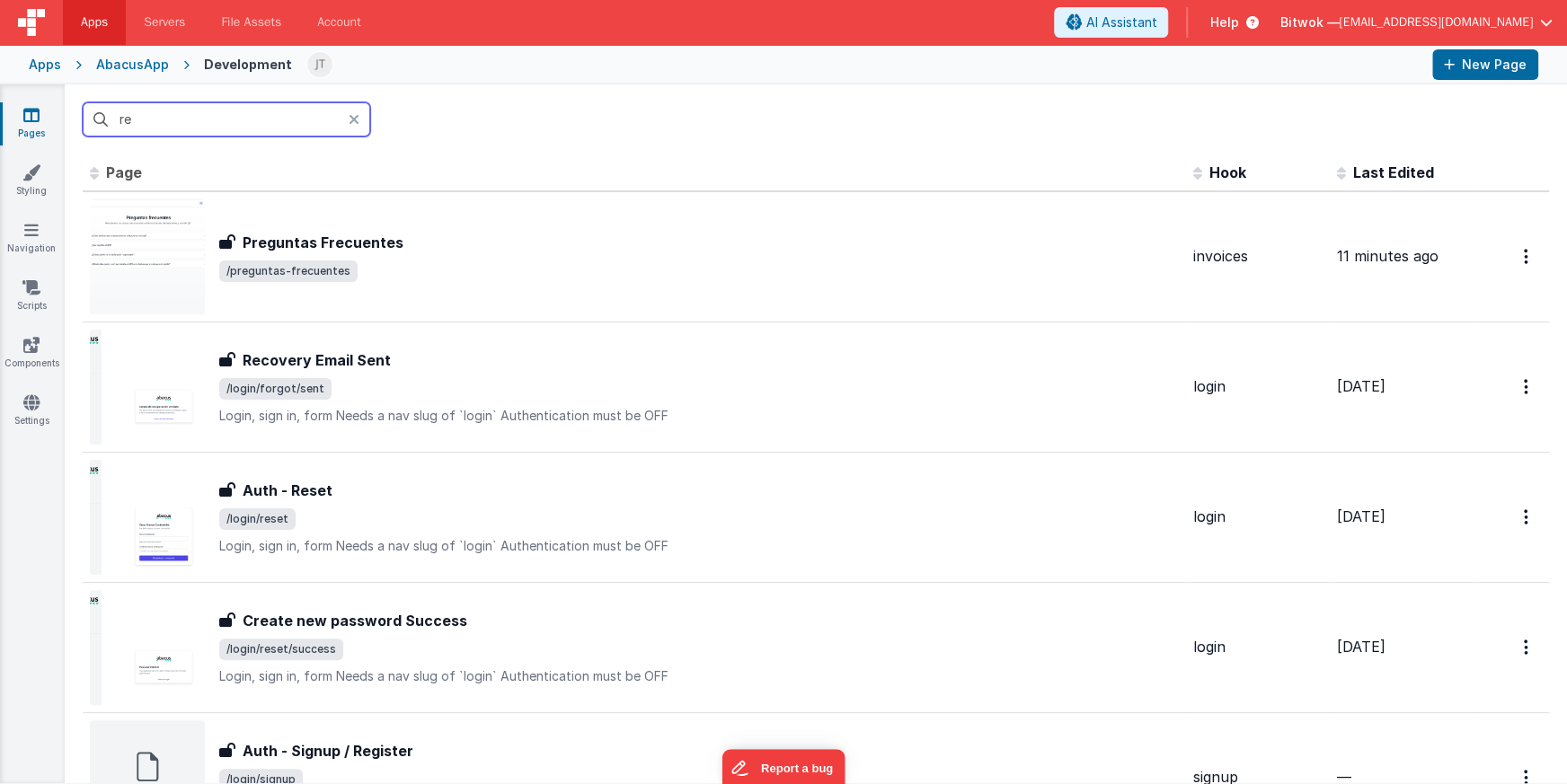 type on "r" 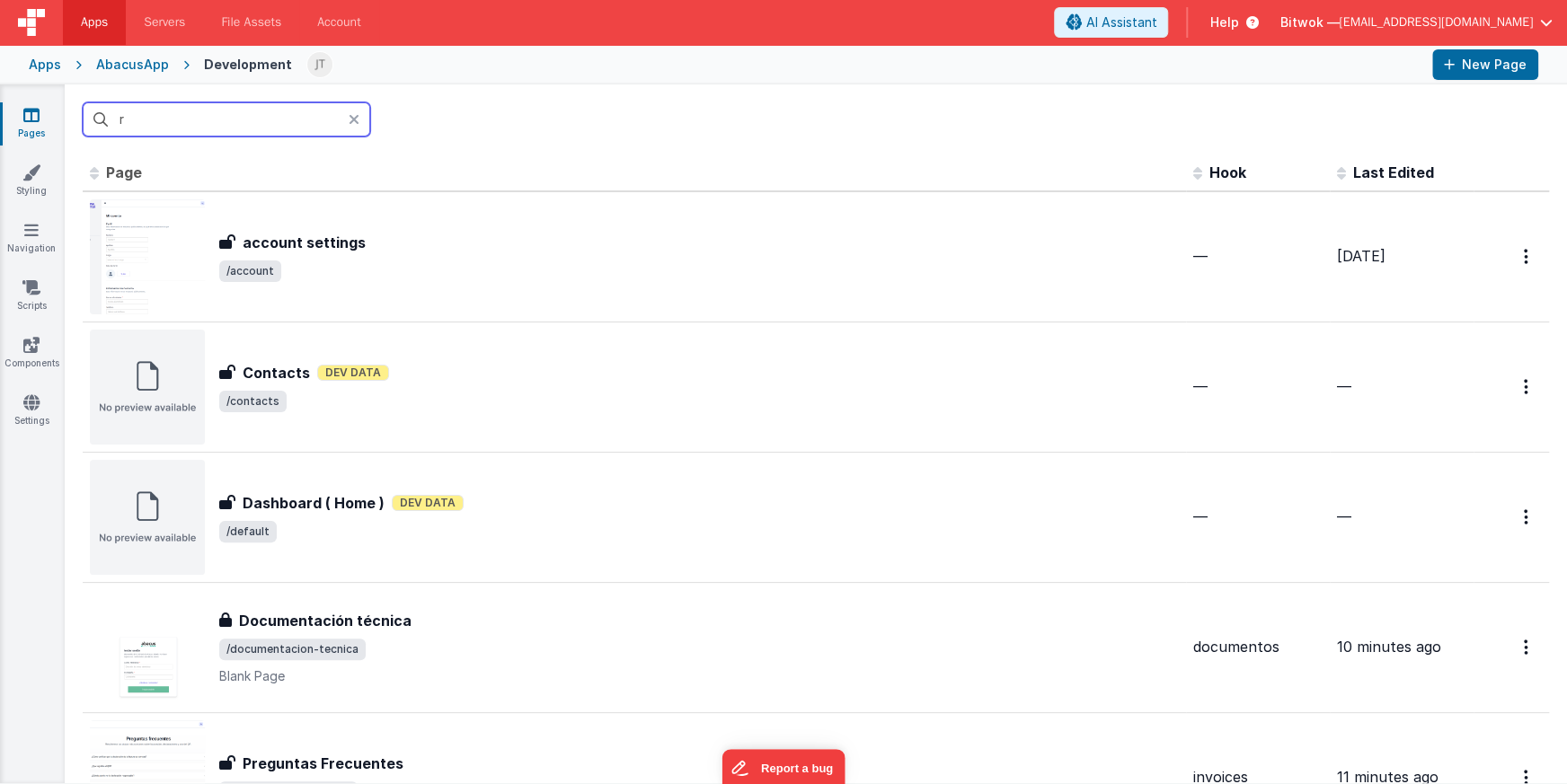 type 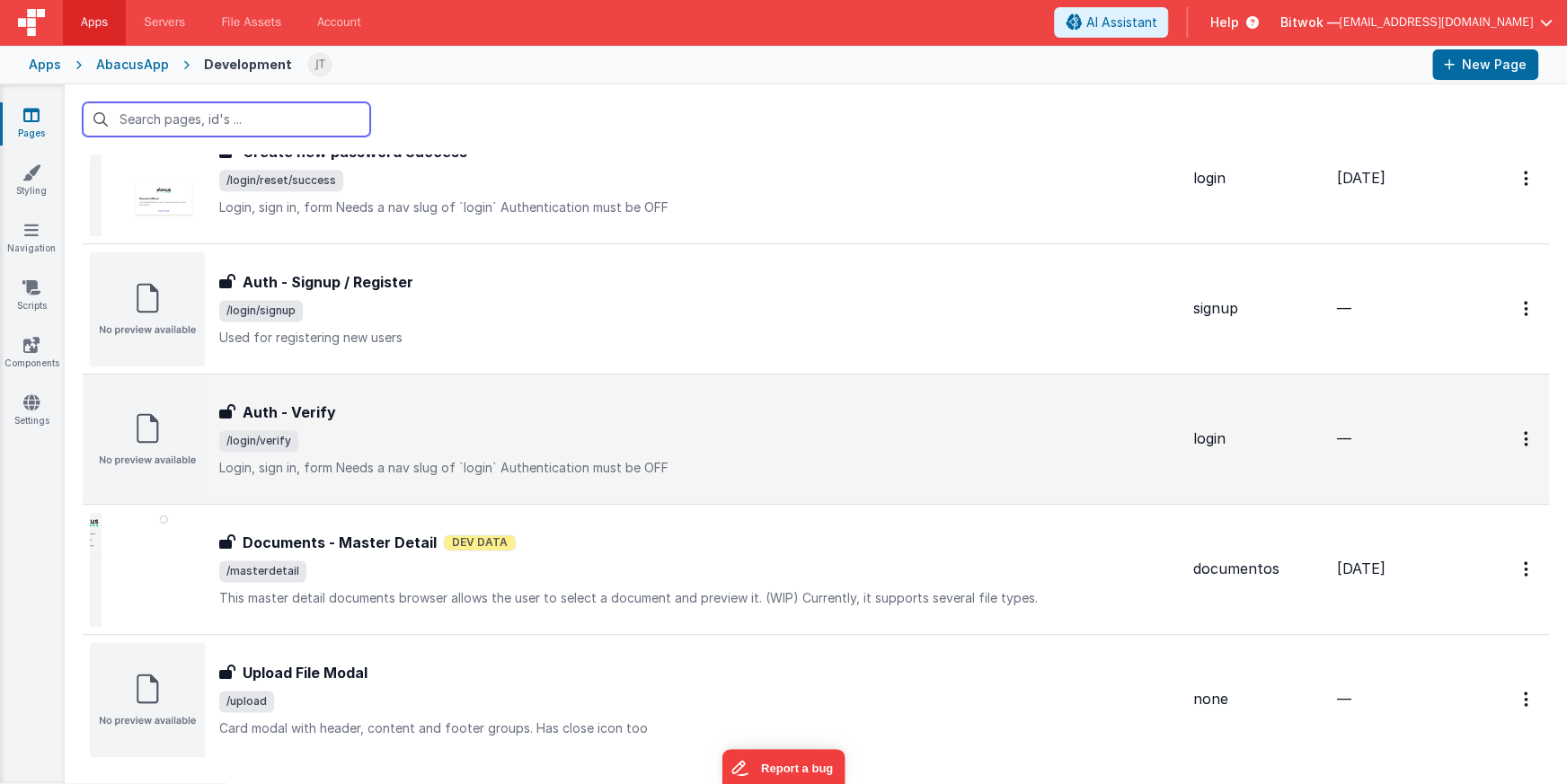 scroll, scrollTop: 1577, scrollLeft: 0, axis: vertical 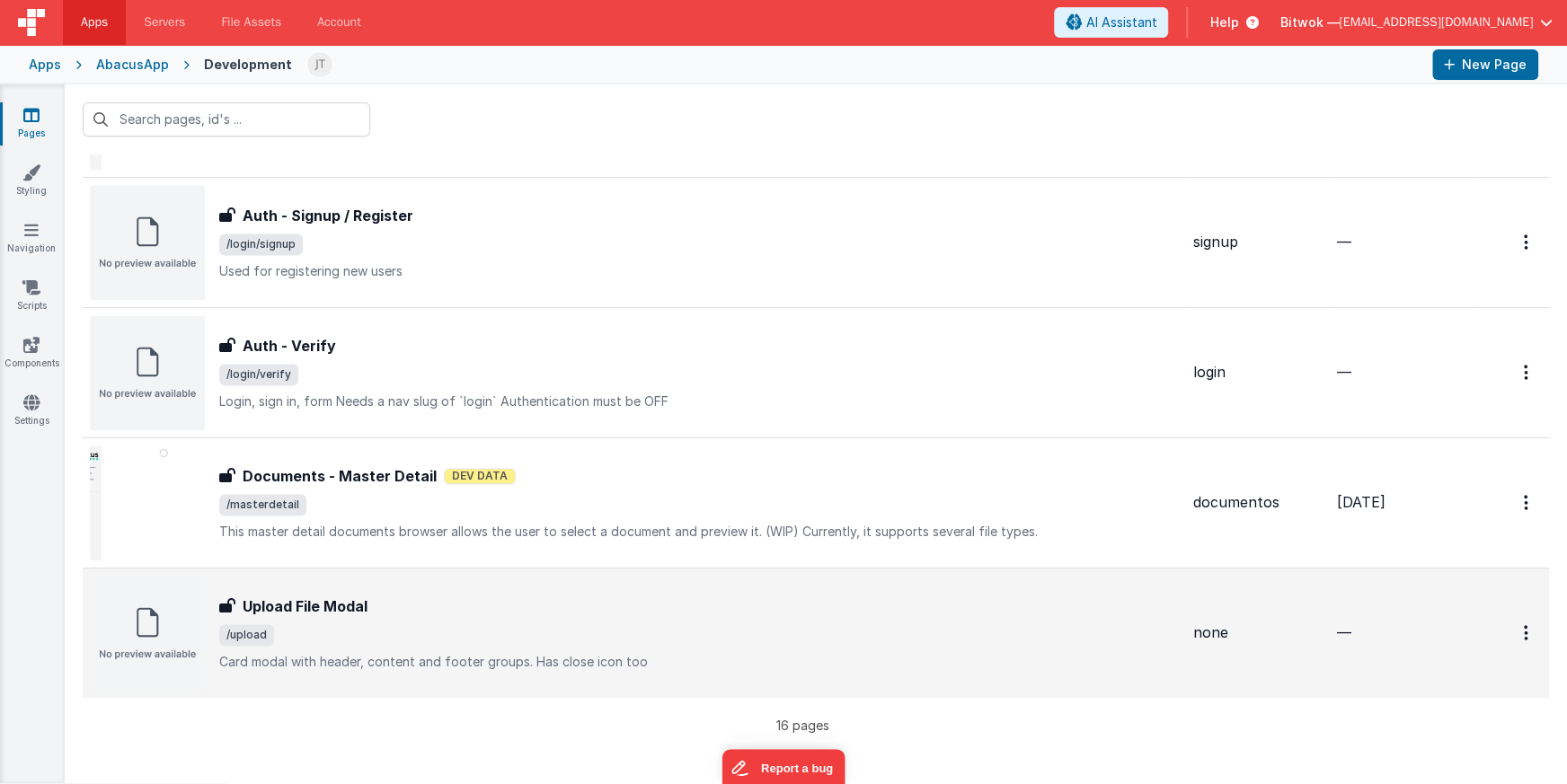 click on "/upload" at bounding box center (699, 635) 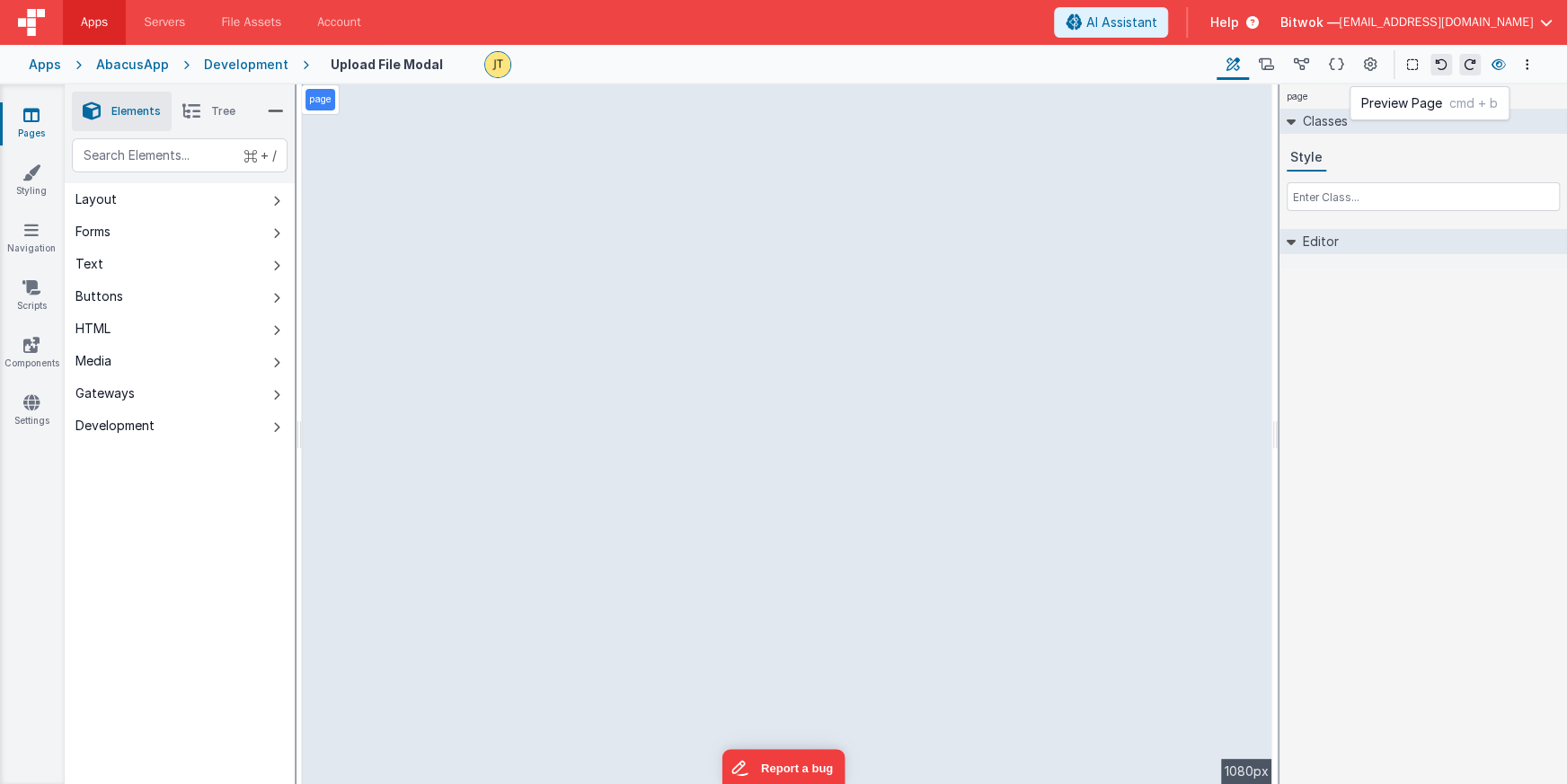 click at bounding box center [1499, 65] 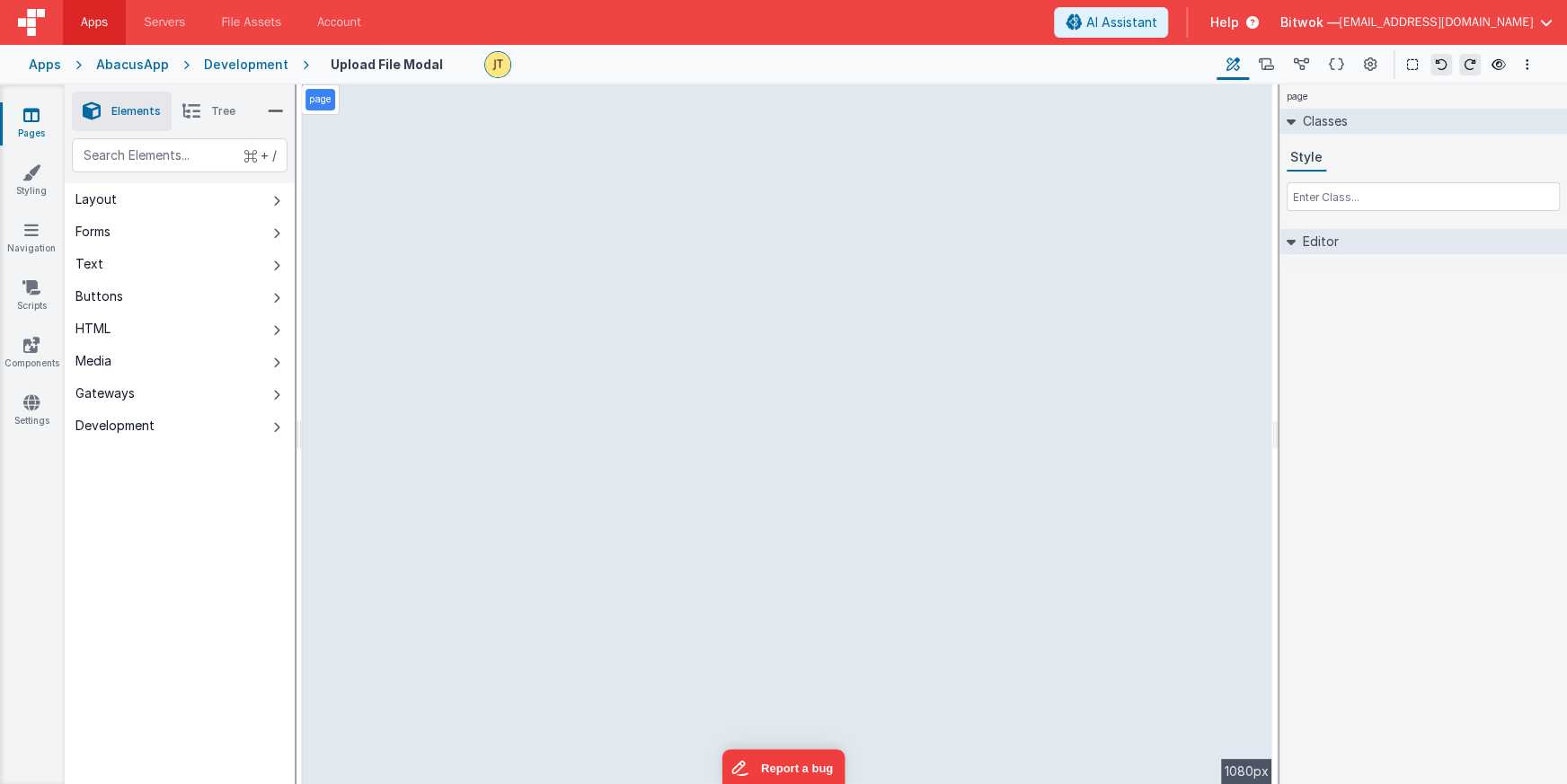 click on "Development" at bounding box center (246, 65) 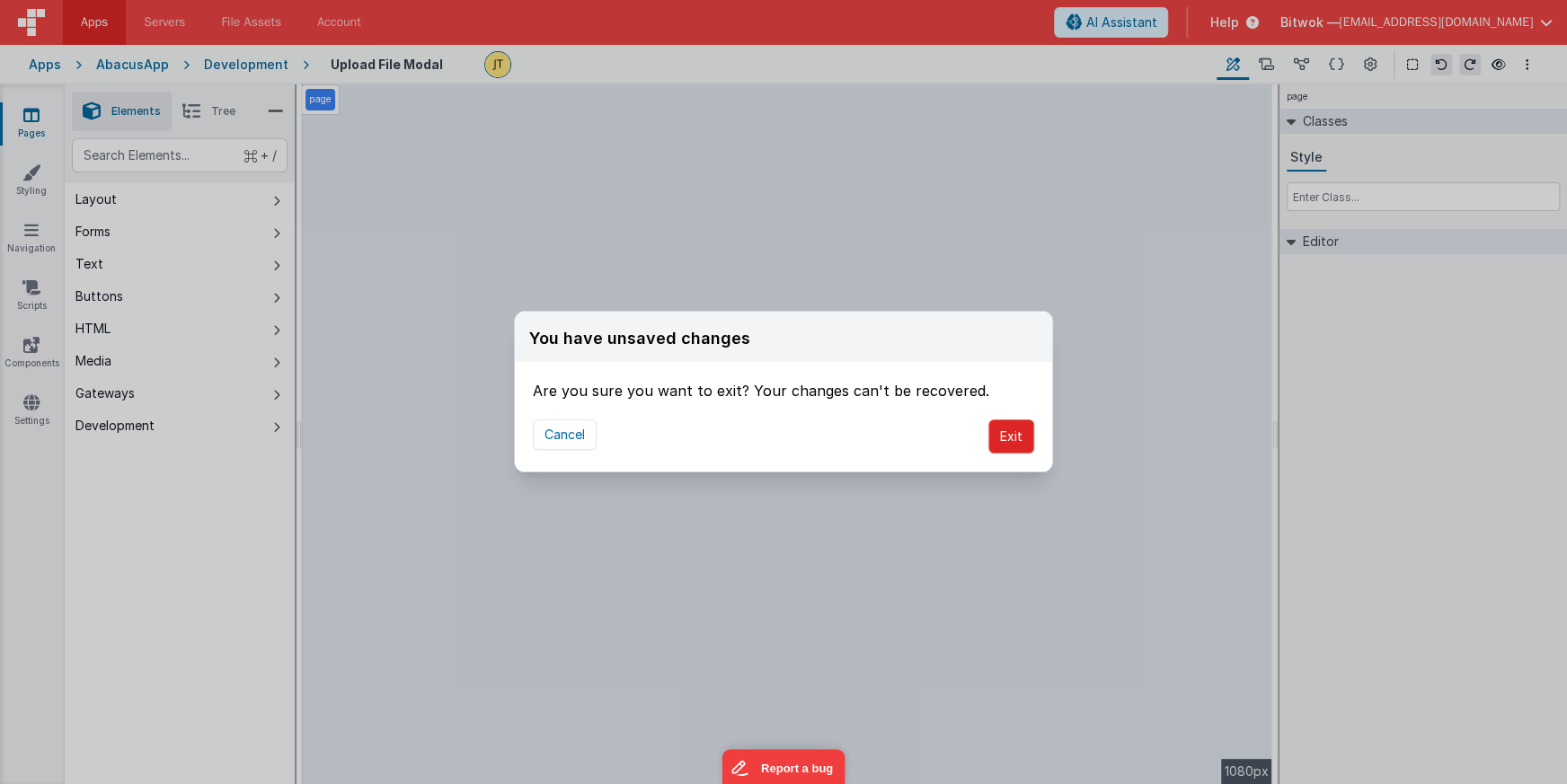 click on "Exit" at bounding box center (1011, 436) 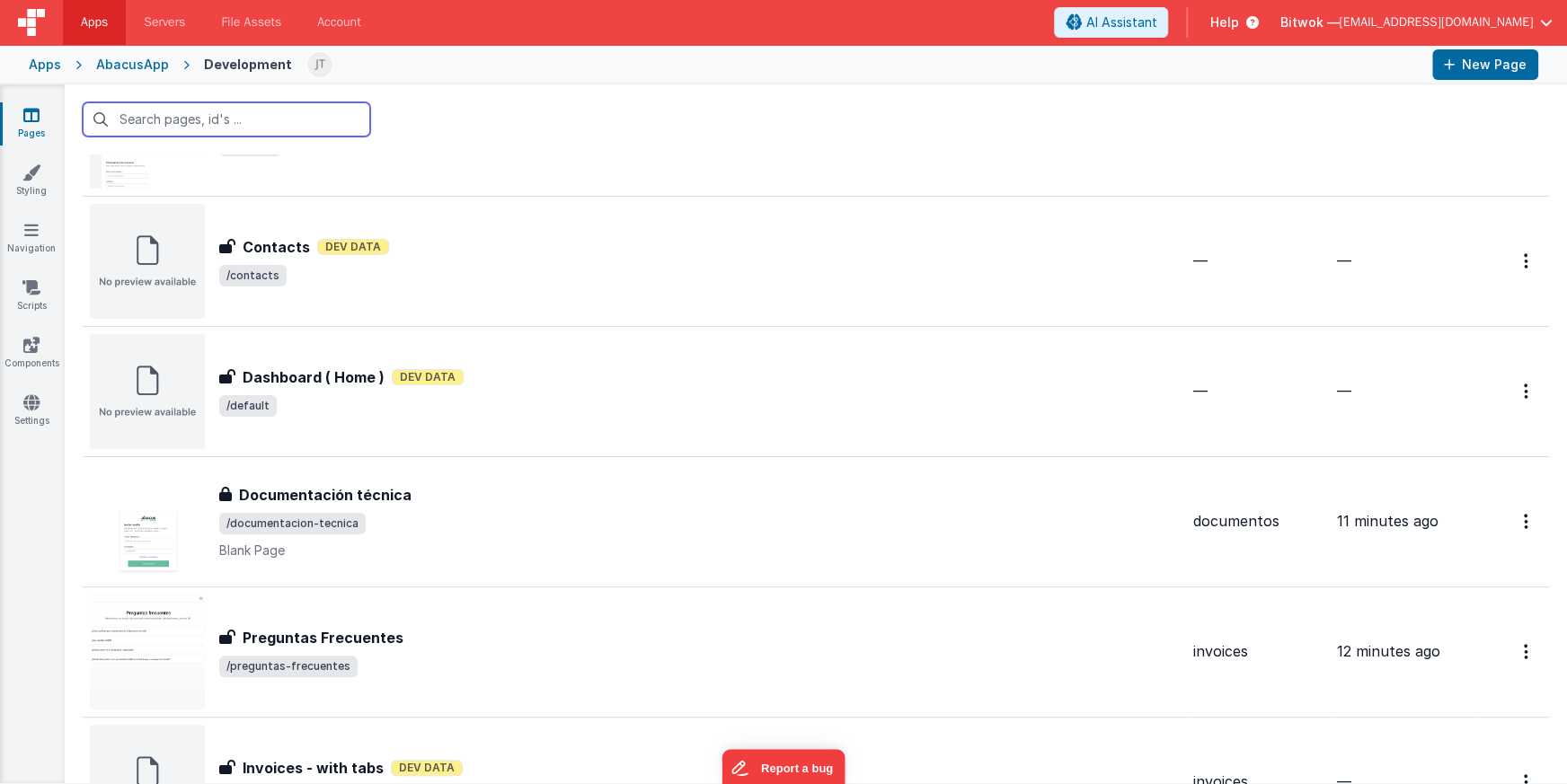 scroll, scrollTop: 0, scrollLeft: 0, axis: both 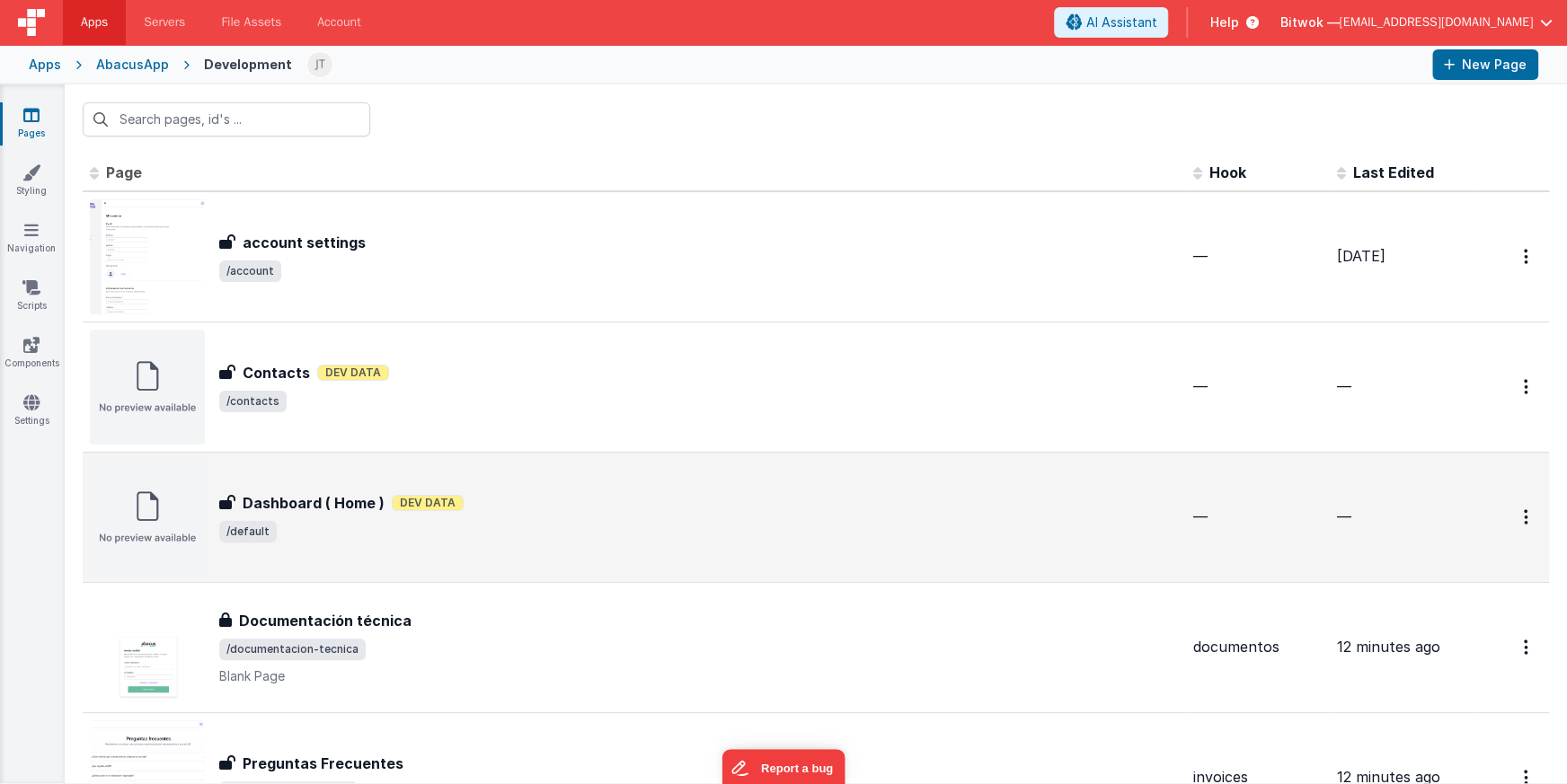click on "Dashboard ( Home )
Dashboard ( Home )
Dev Data
/default" at bounding box center (699, 517) 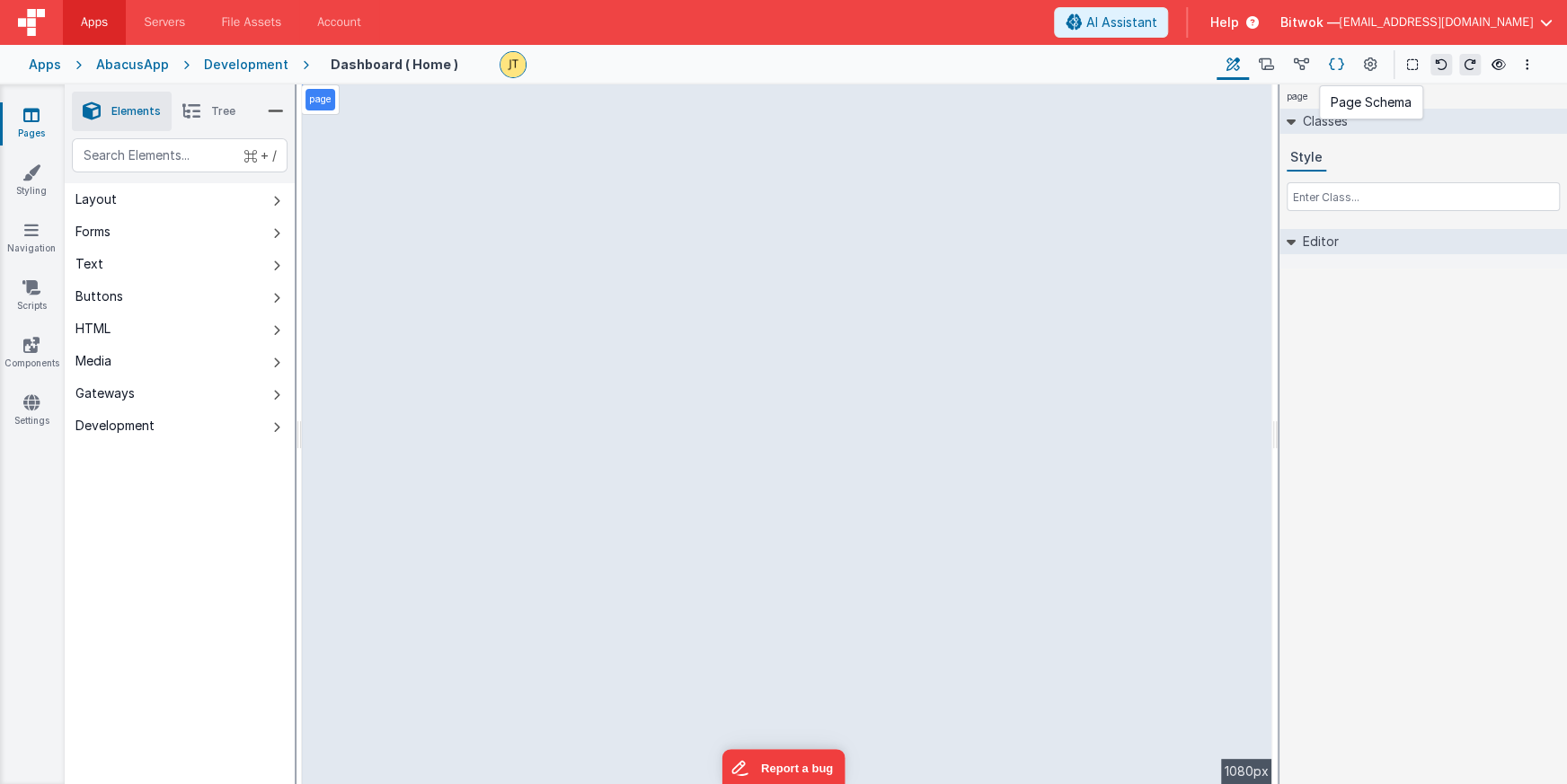 click at bounding box center (1336, 65) 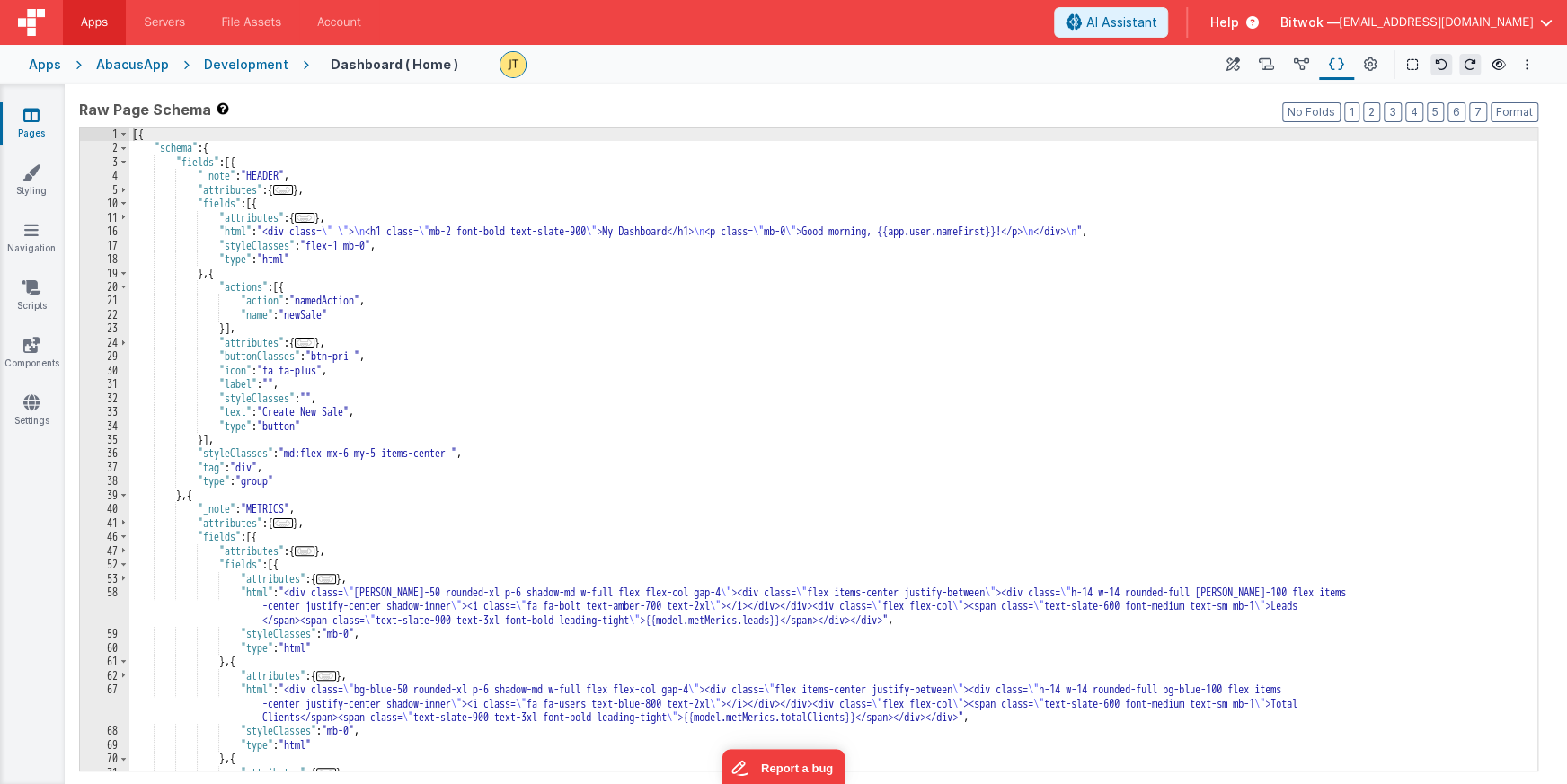 click on "[{      "schema" :  {           "fields" :  [{                "_note" :  "HEADER" ,                "attributes" :  { ... } ,                "fields" :  [{                     "attributes" :  { ... } ,                     "html" :  "<div class= \"   \" > \n         <h1 class= \" mb-2 font-bold text-slate-900 \" >My Dashboard</h1> \n         <p class= \" mb-0 \" >Good morning, {{app.user.nameFirst}}!</p> \n </div> \n " ,                     "styleClasses" :  "flex-1 mb-0" ,                     "type" :  "html"                } ,  {                     "actions" :  [{                          "action" :  "namedAction" ,                          "name" :  "newSale"                     }] ,                     "attributes" :  { ... } ,                     "buttonClasses" :  "btn-pri " ,                     "icon" :  "fa fa-plus" ,                     "label" :  "" ,                     "styleClasses" :  "" ,                     "text" :  "Create New Sale" ,                     "type" :  "button"                }]" at bounding box center (833, 483) 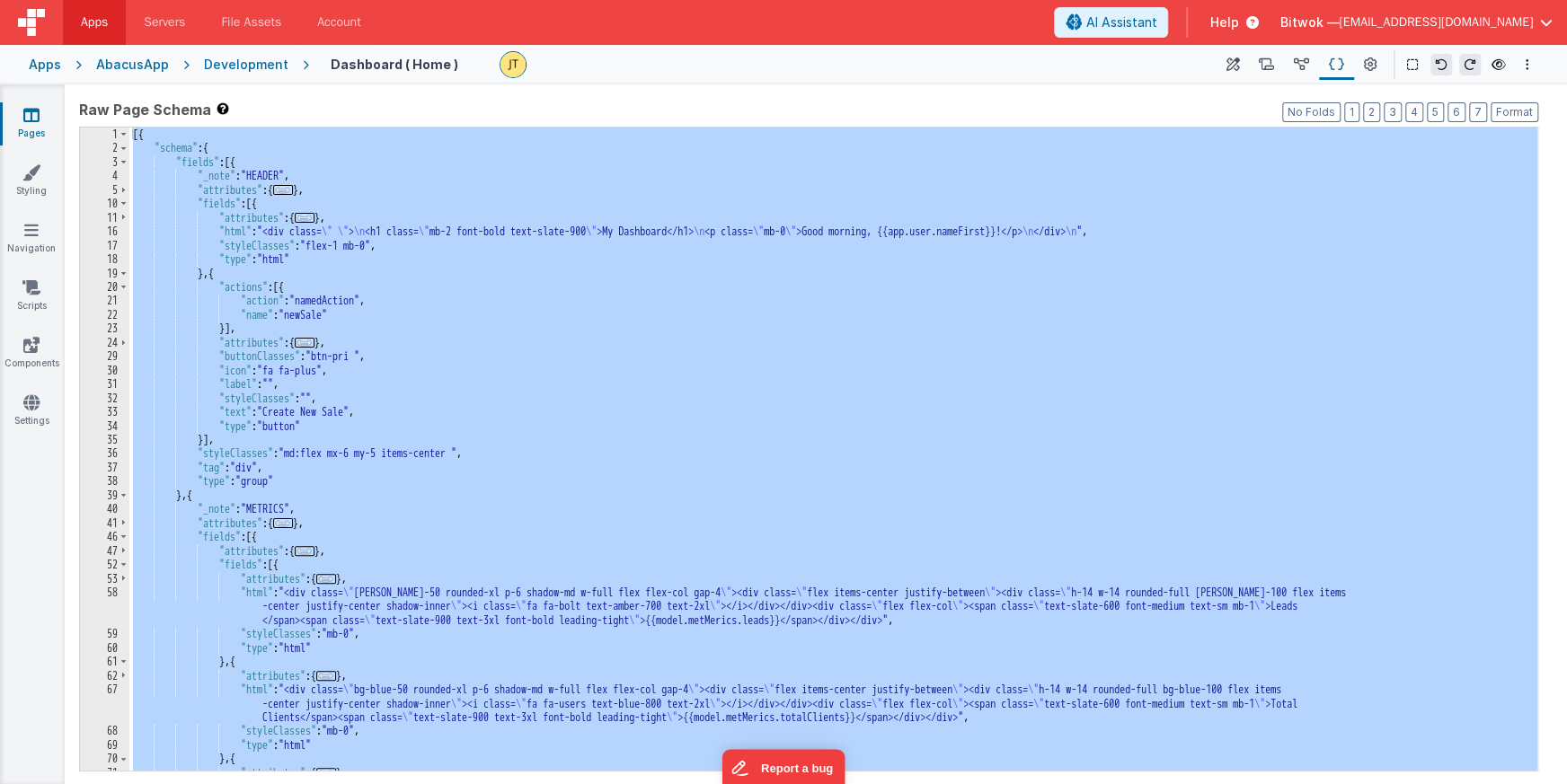 click on "Development" at bounding box center [246, 65] 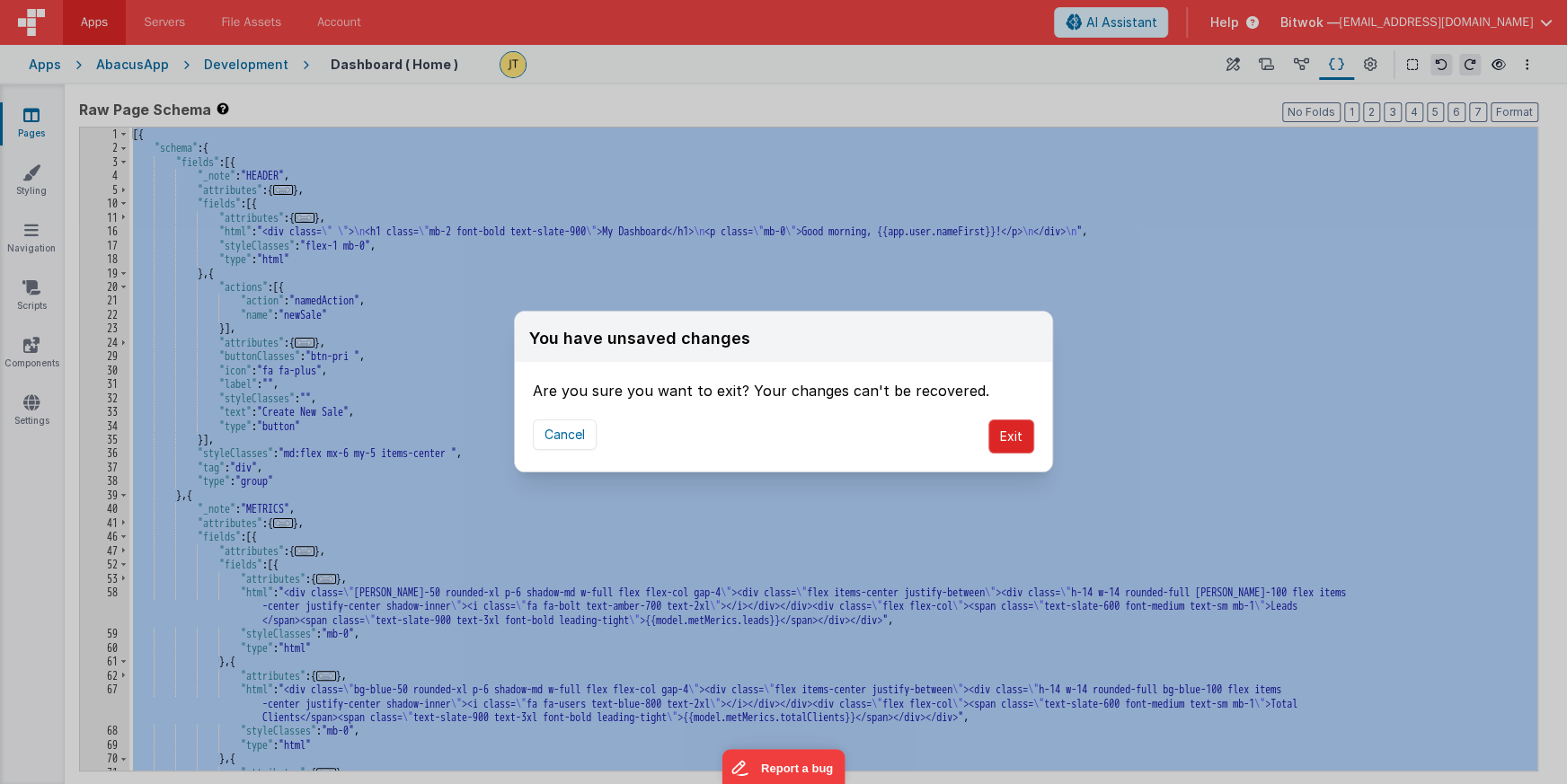 click on "Exit" at bounding box center (1011, 436) 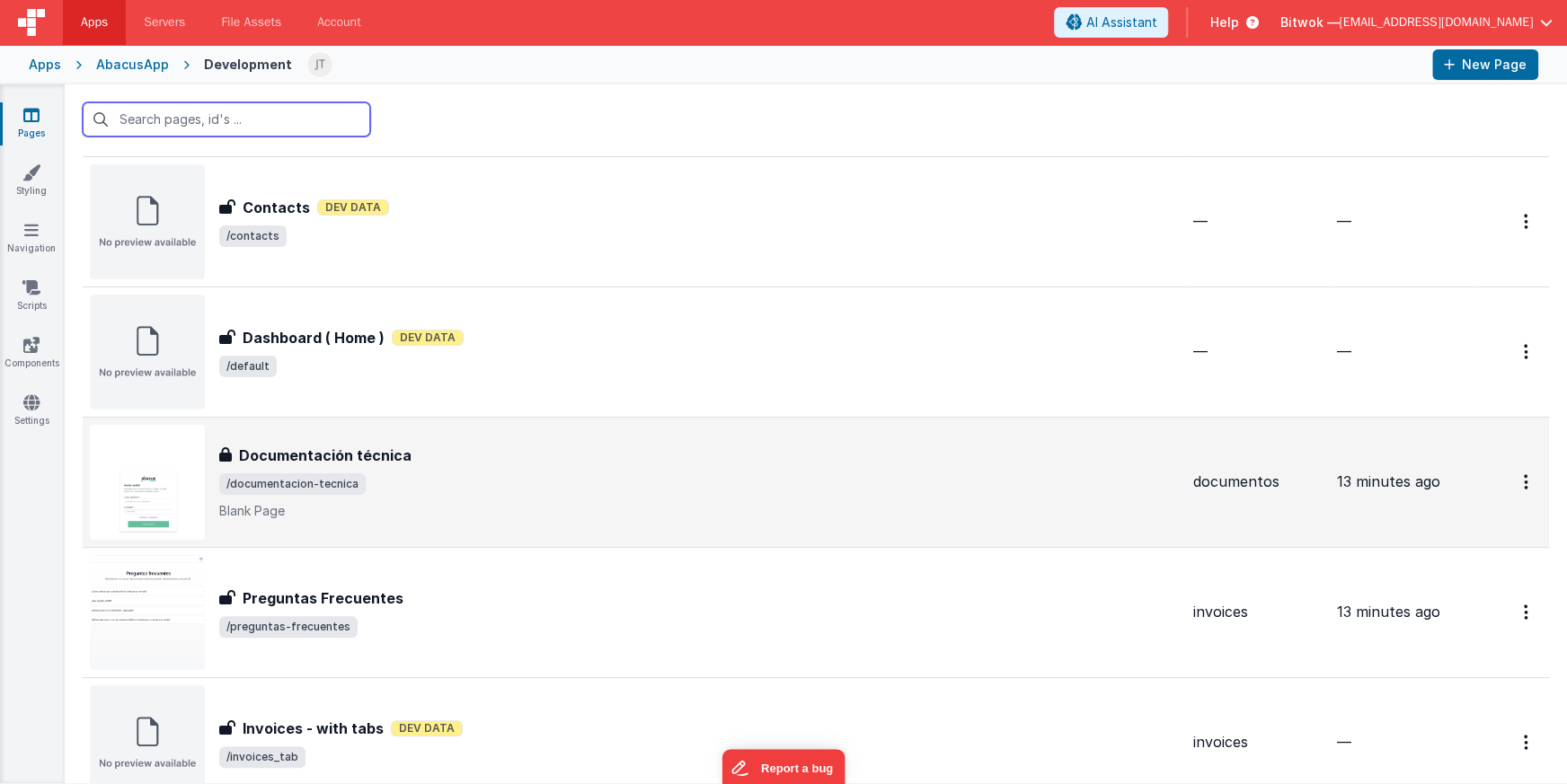 scroll, scrollTop: 0, scrollLeft: 0, axis: both 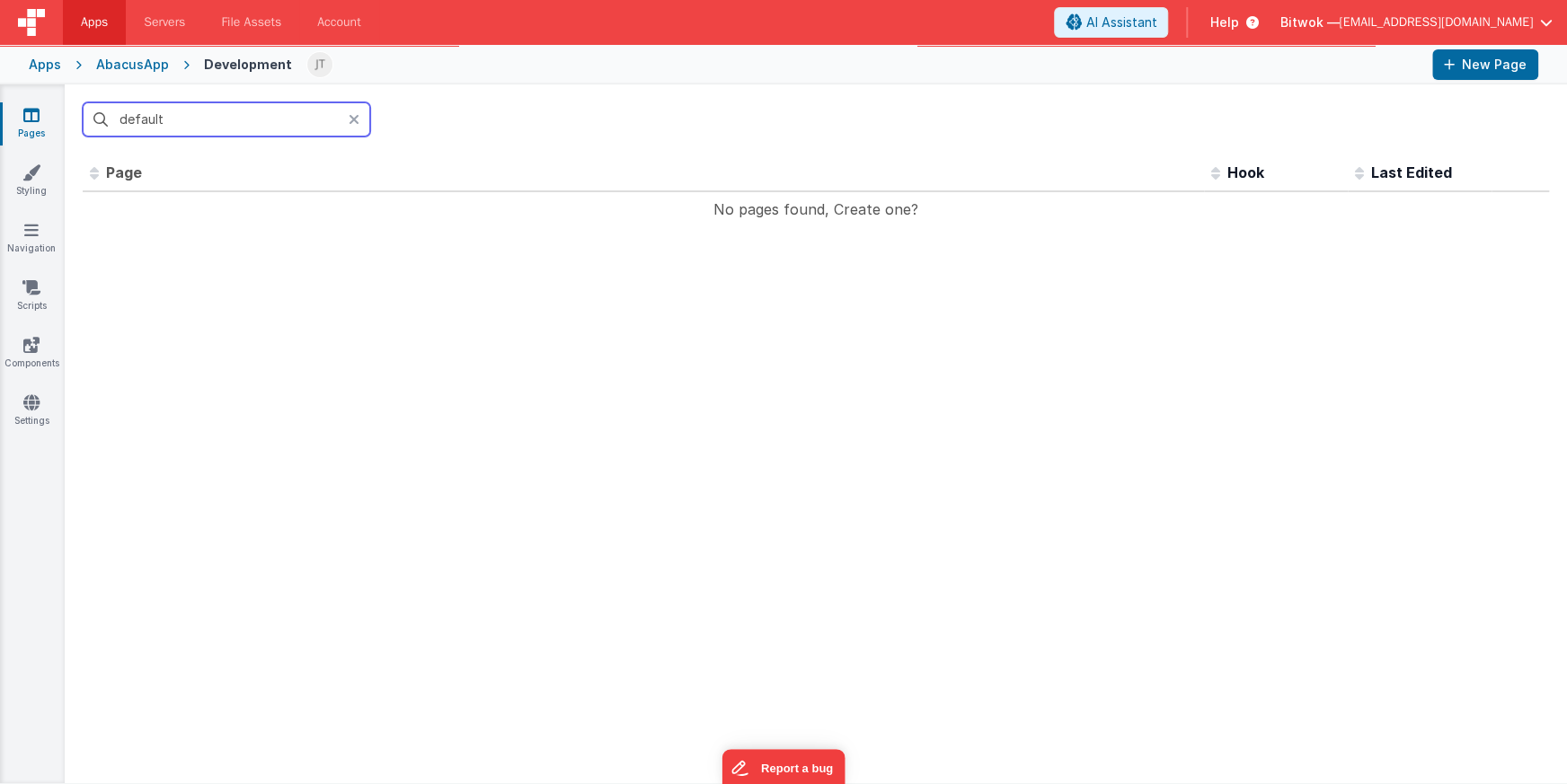 type on "default" 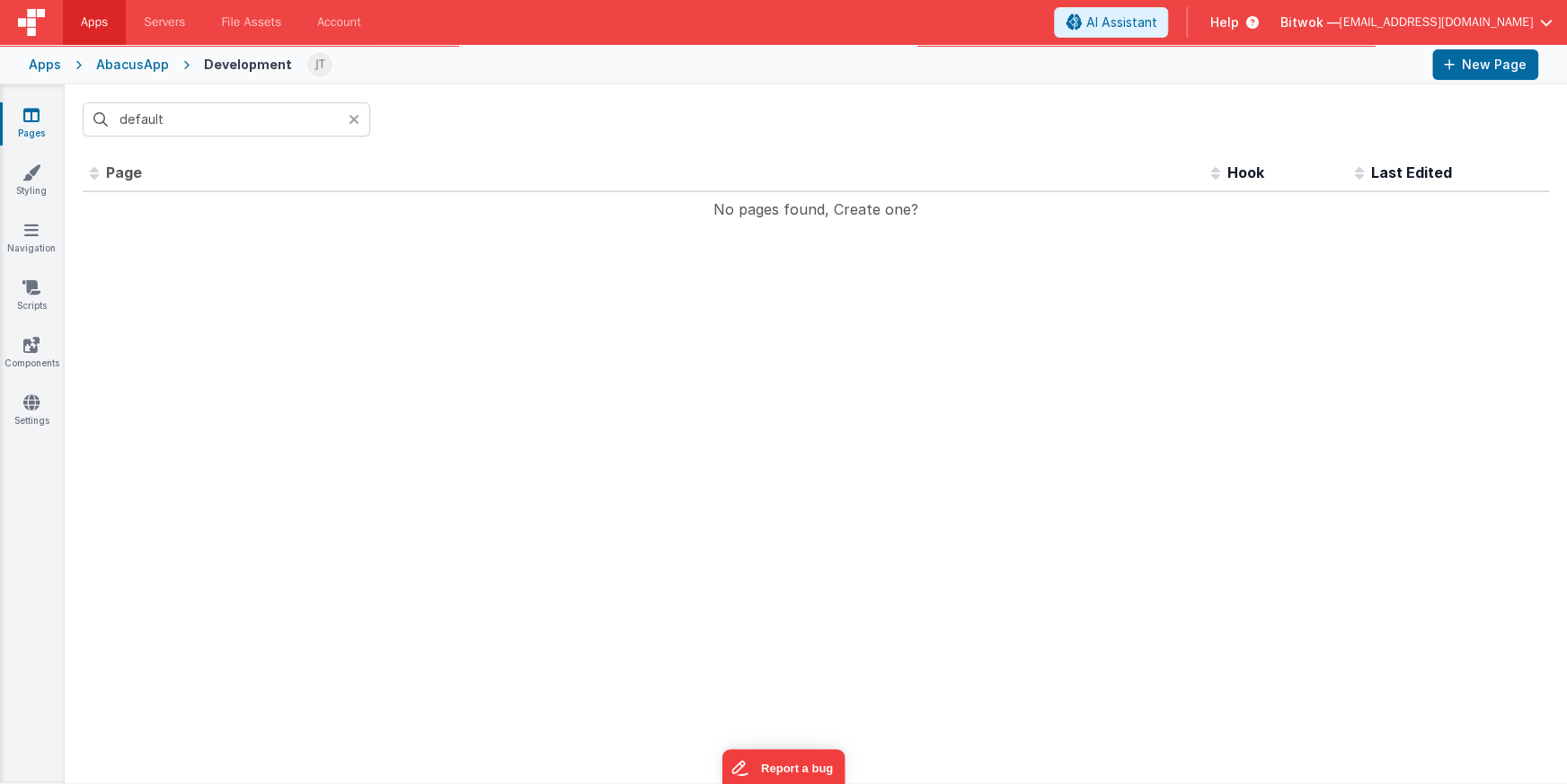 click at bounding box center [359, 119] 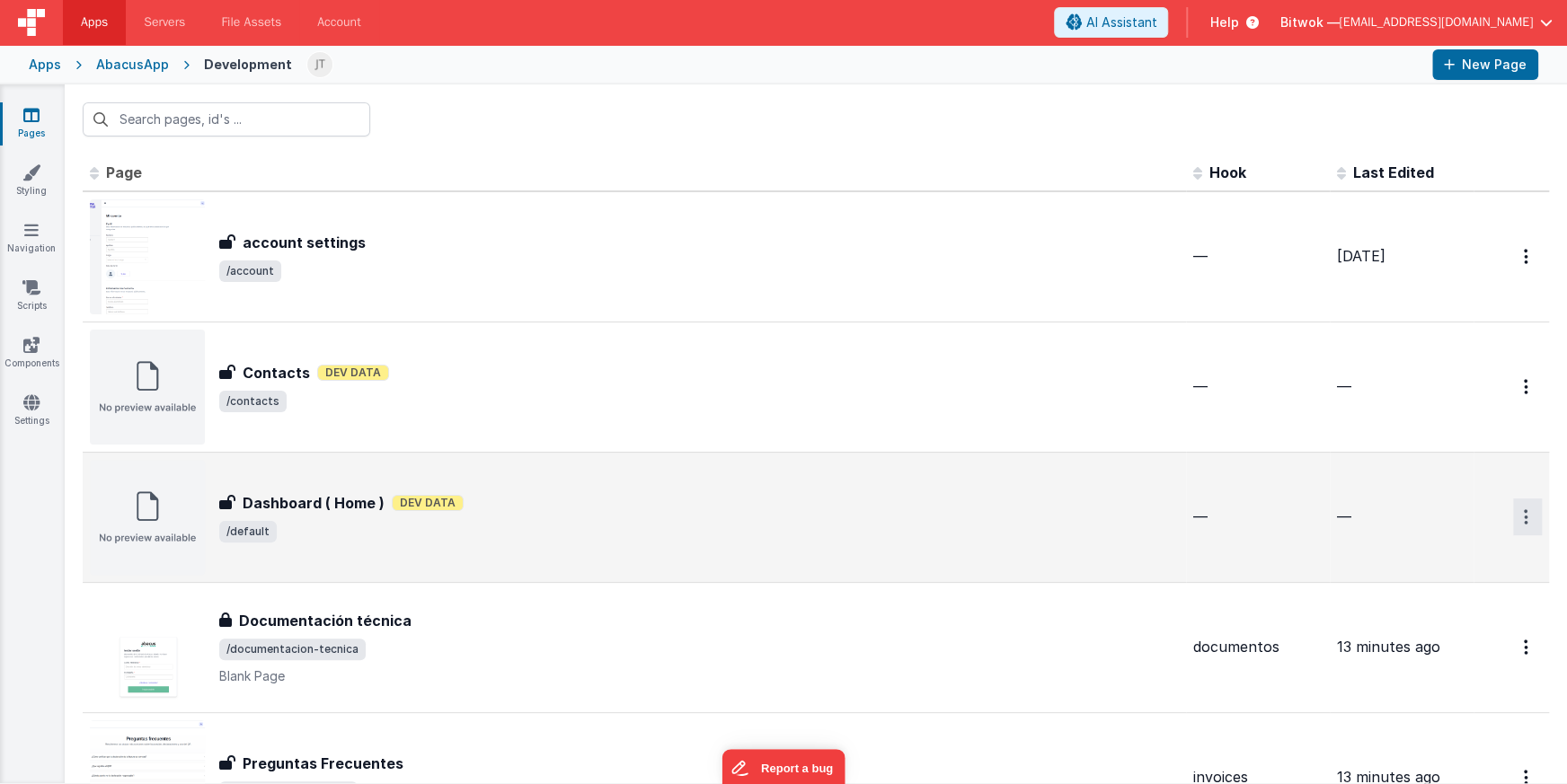 click at bounding box center (1526, 256) 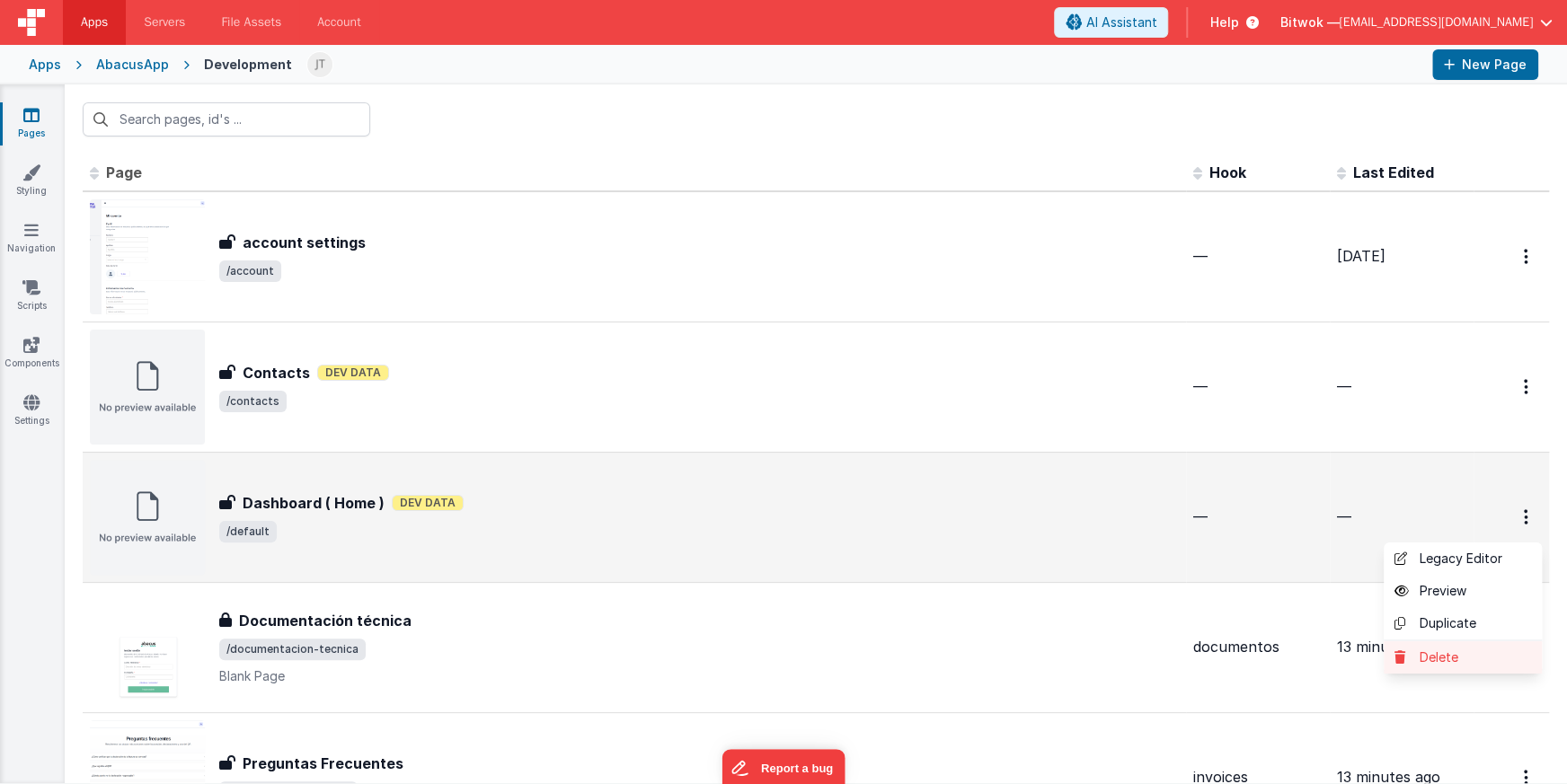 click on "Delete" at bounding box center (1463, 657) 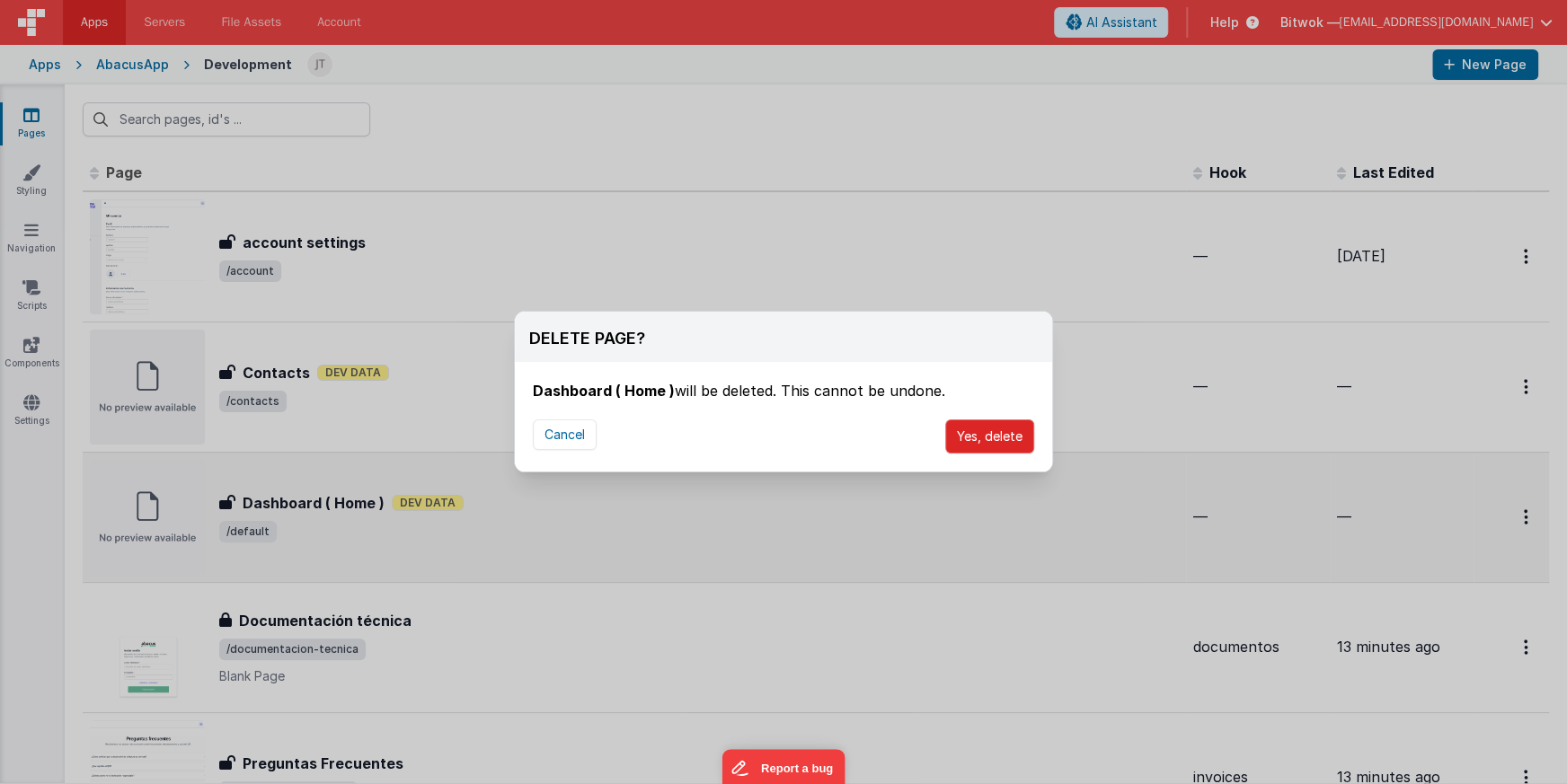 click on "Yes, delete" at bounding box center [989, 436] 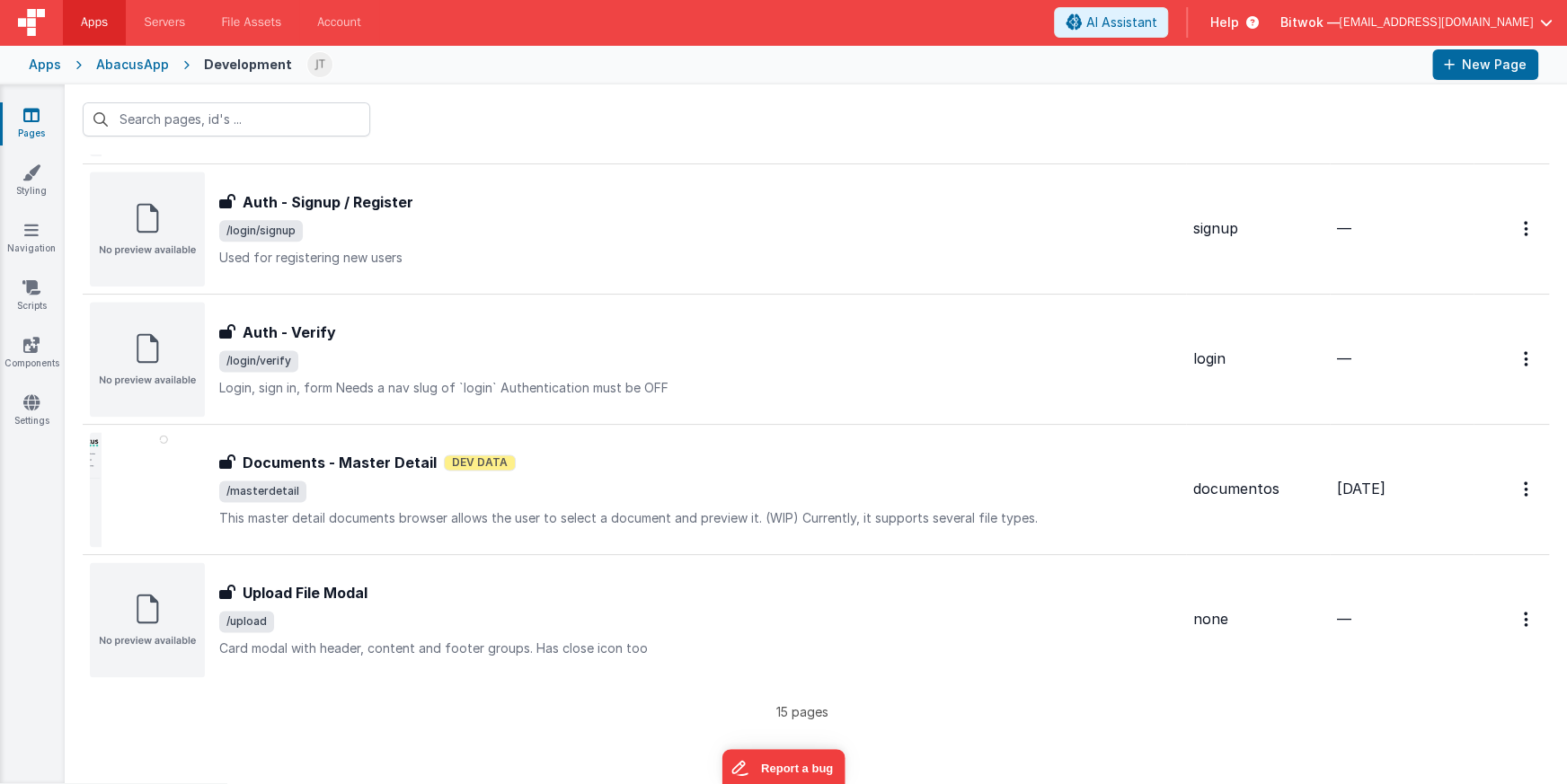 scroll, scrollTop: 1490, scrollLeft: 0, axis: vertical 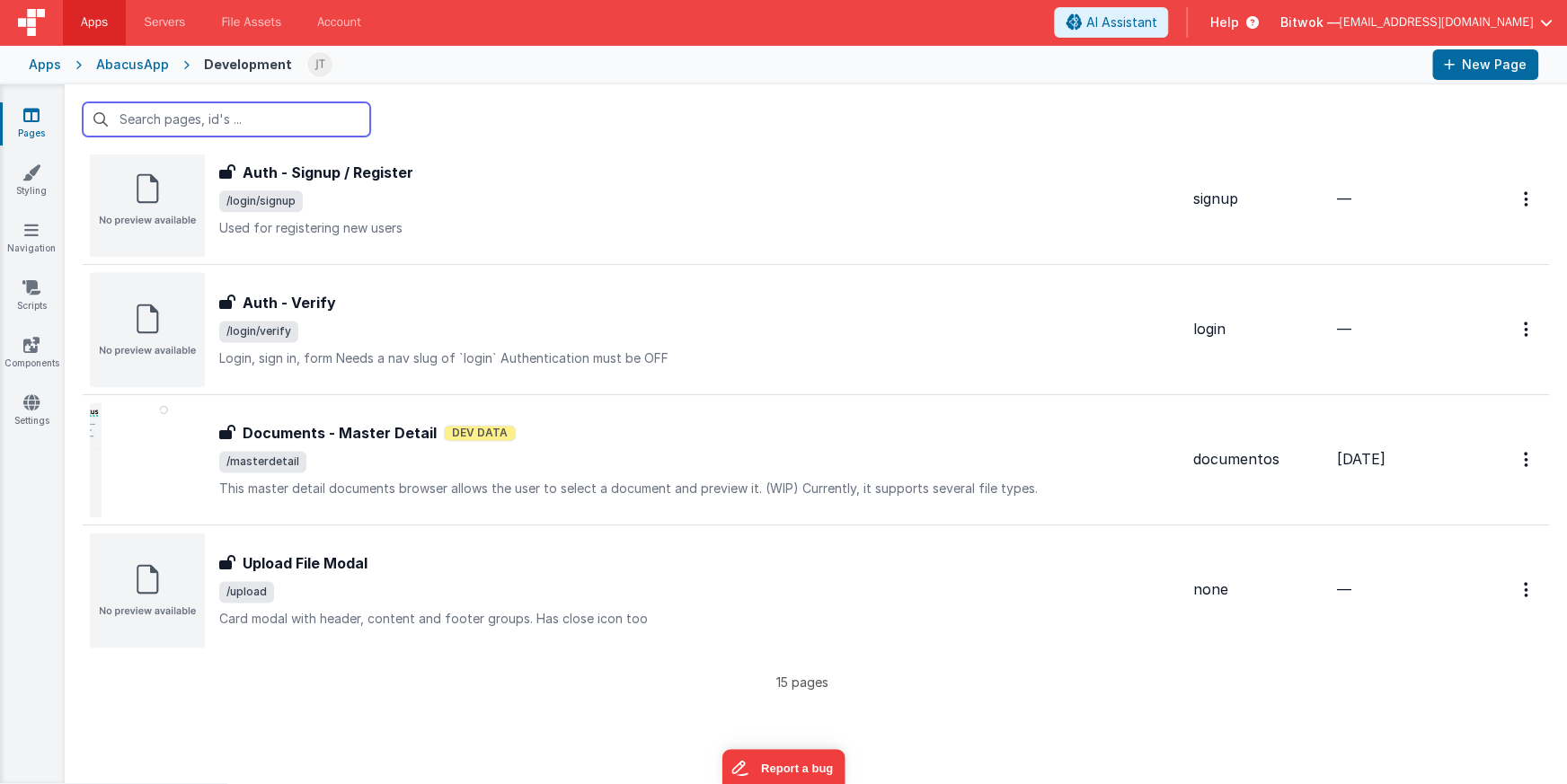 click at bounding box center [226, 119] 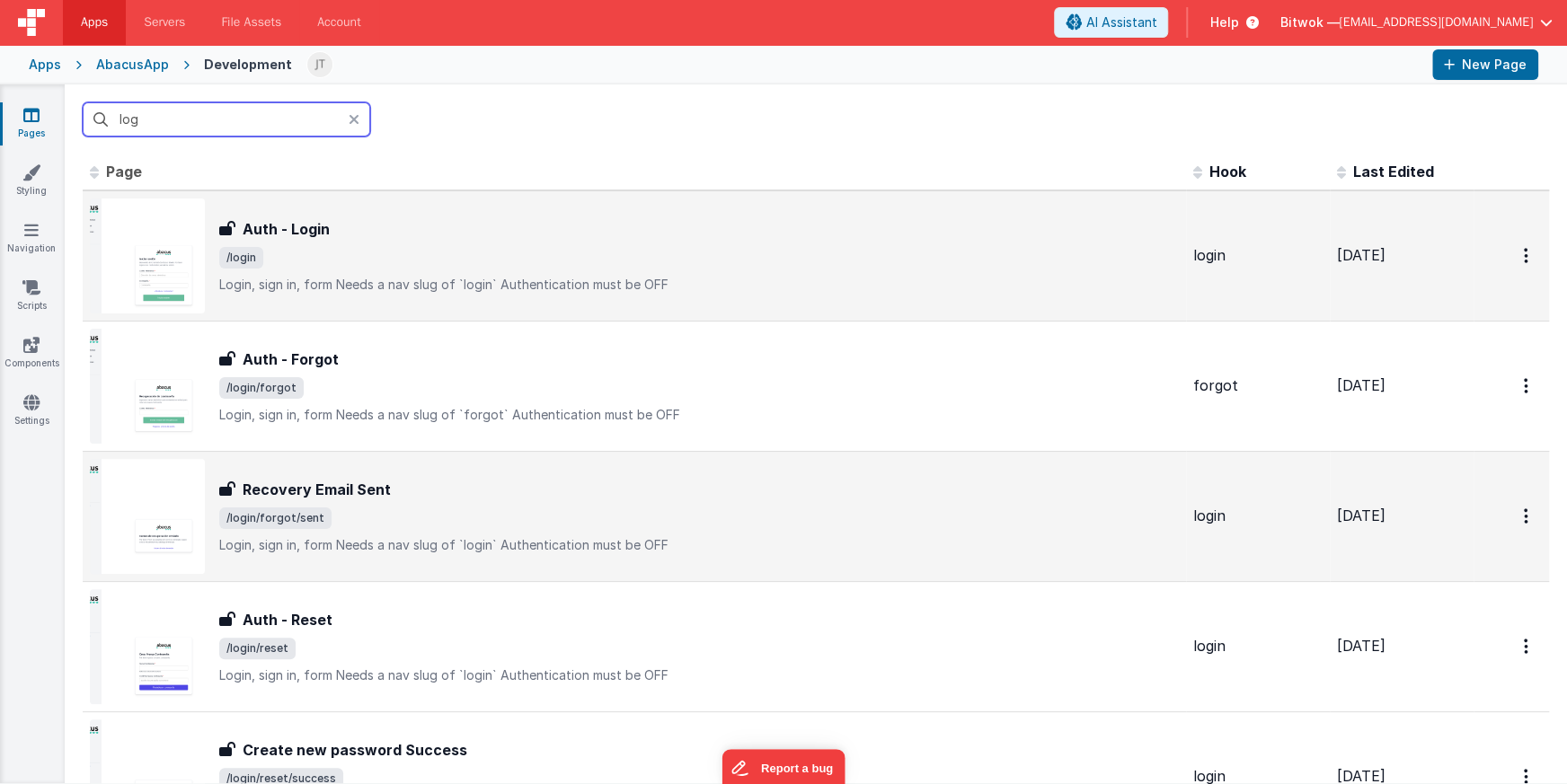 scroll, scrollTop: 0, scrollLeft: 0, axis: both 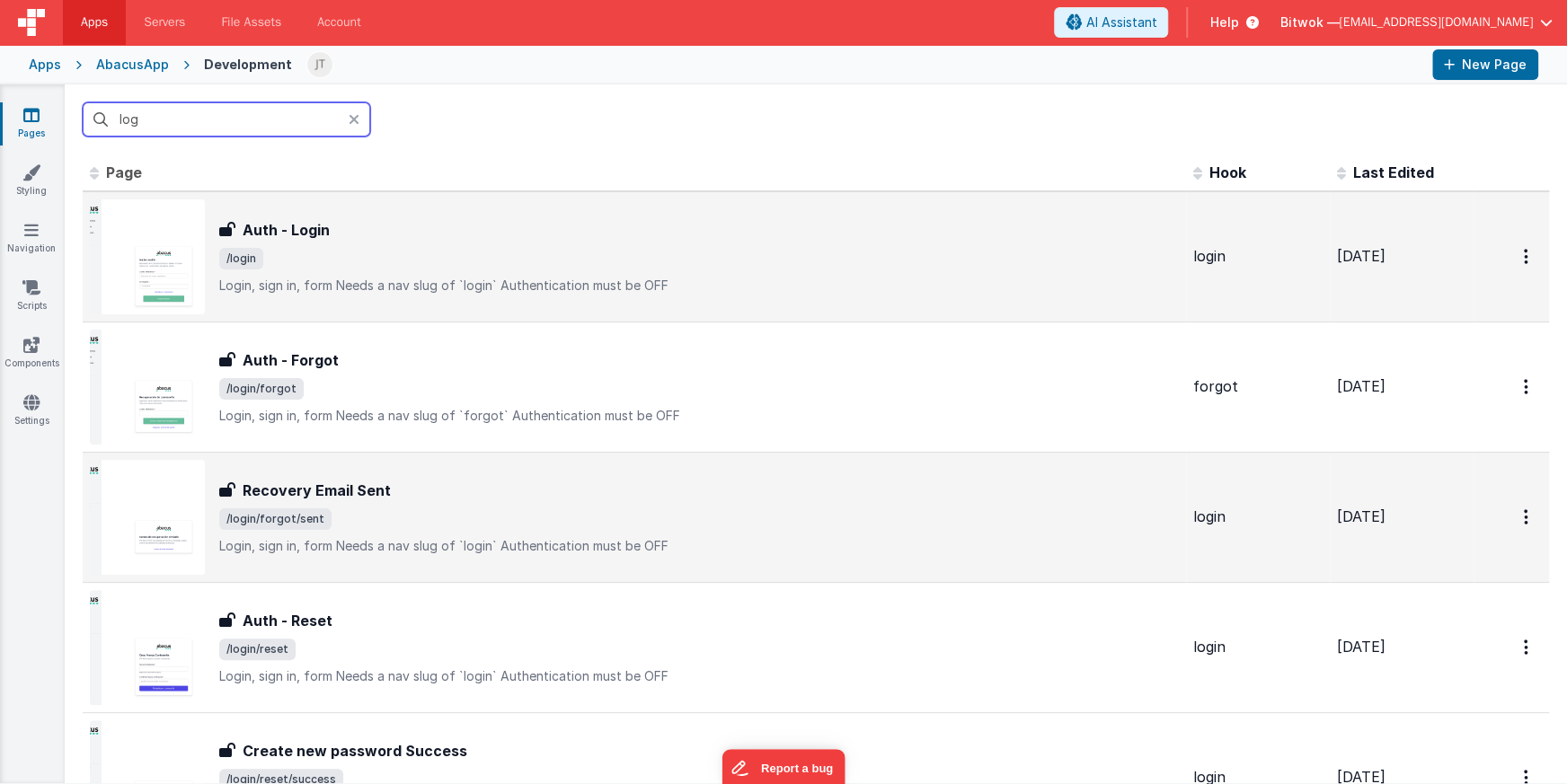type on "log" 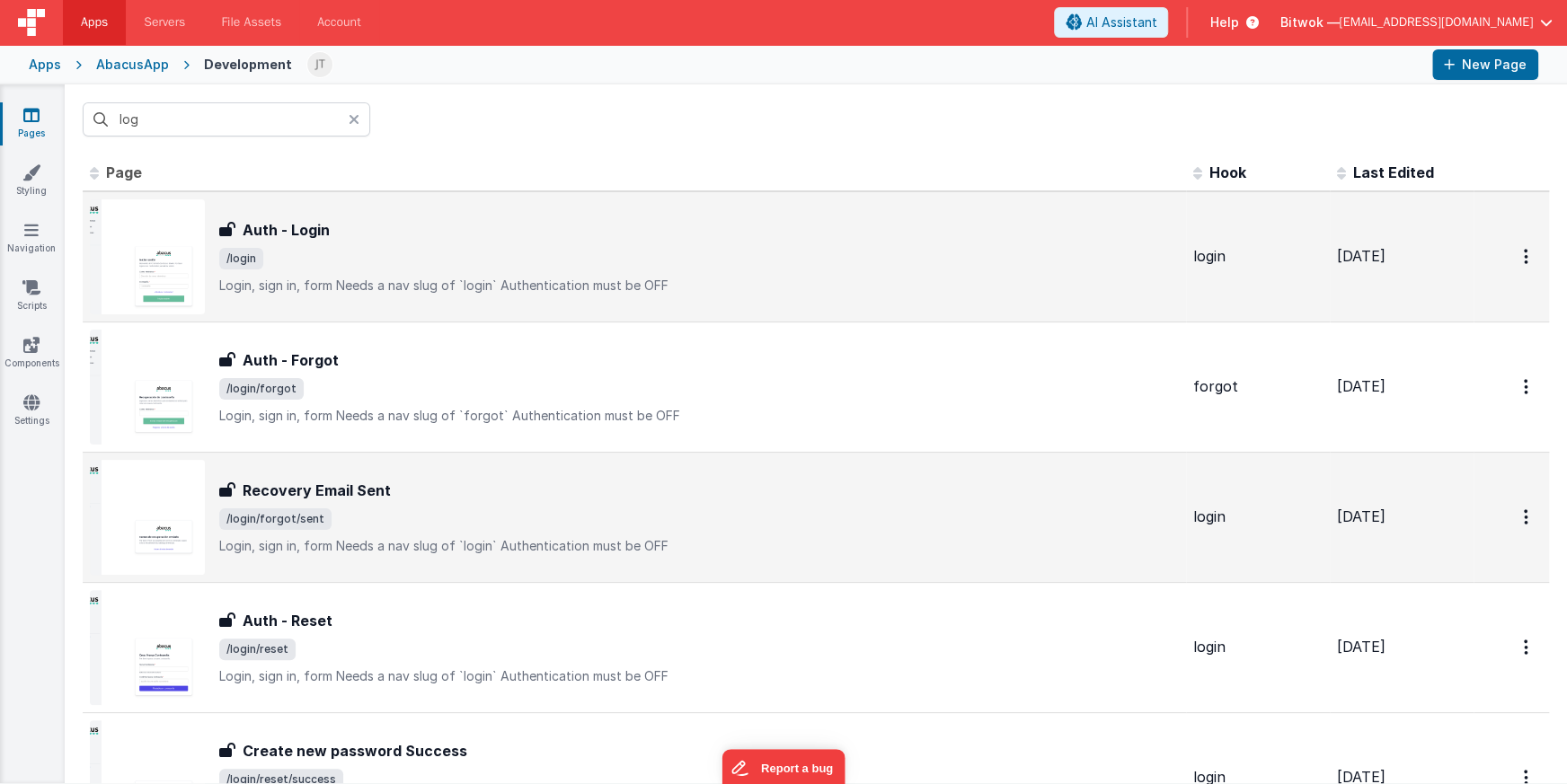 click on "Login, sign in, formNeeds a nav slug of `login`Authentication must be OFF" at bounding box center [699, 286] 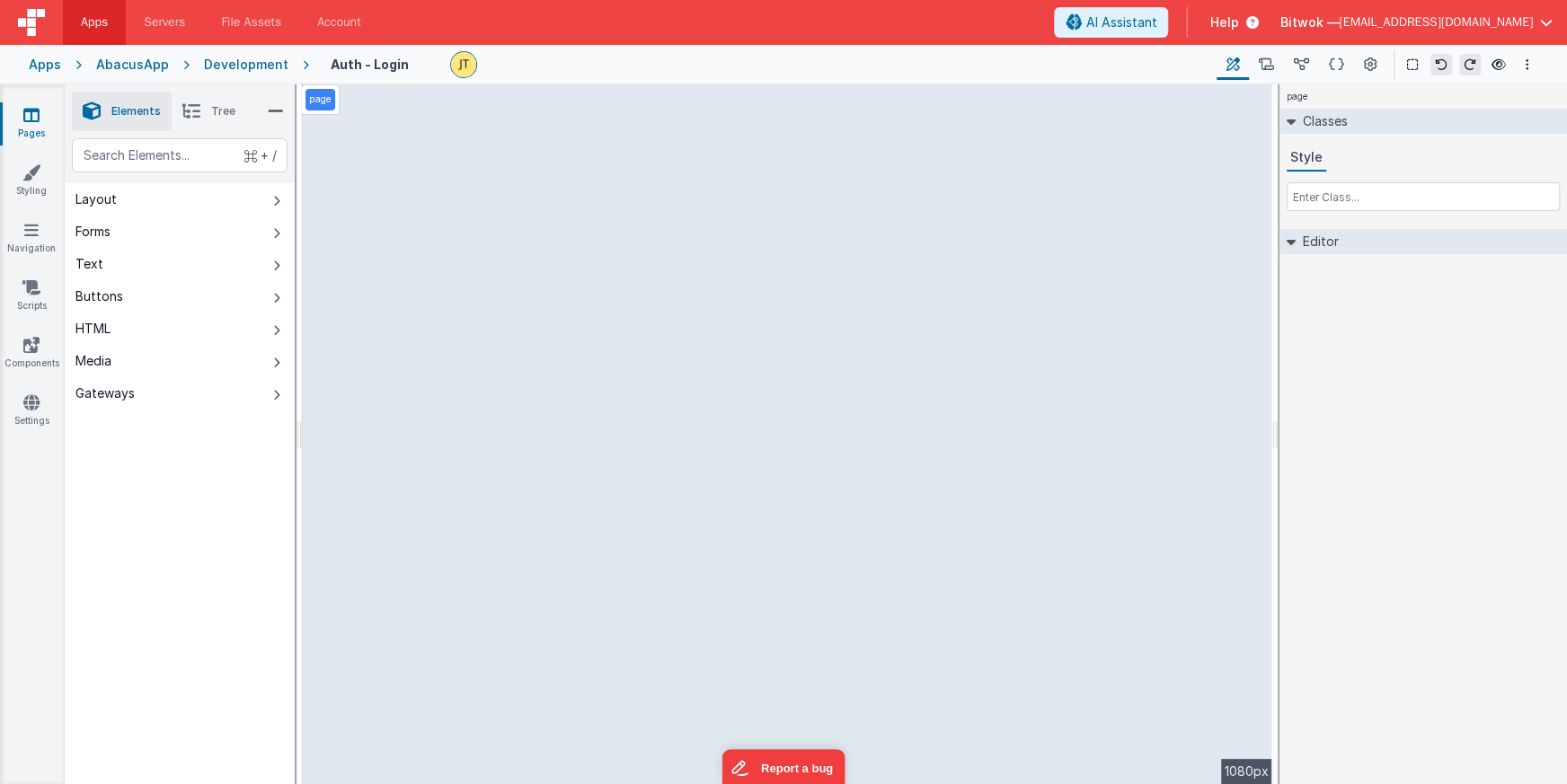 click on "Development" at bounding box center (246, 65) 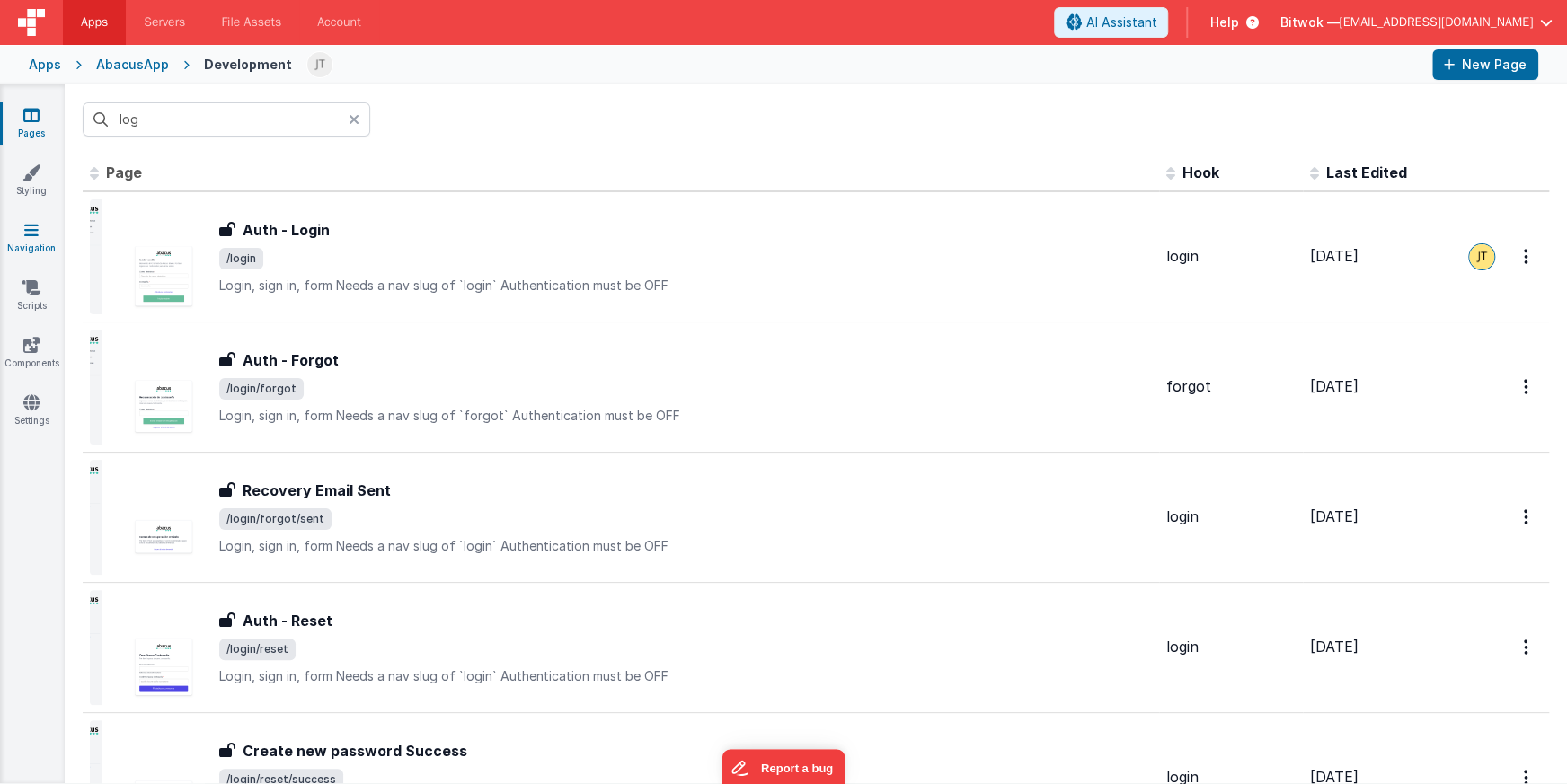 click at bounding box center [31, 230] 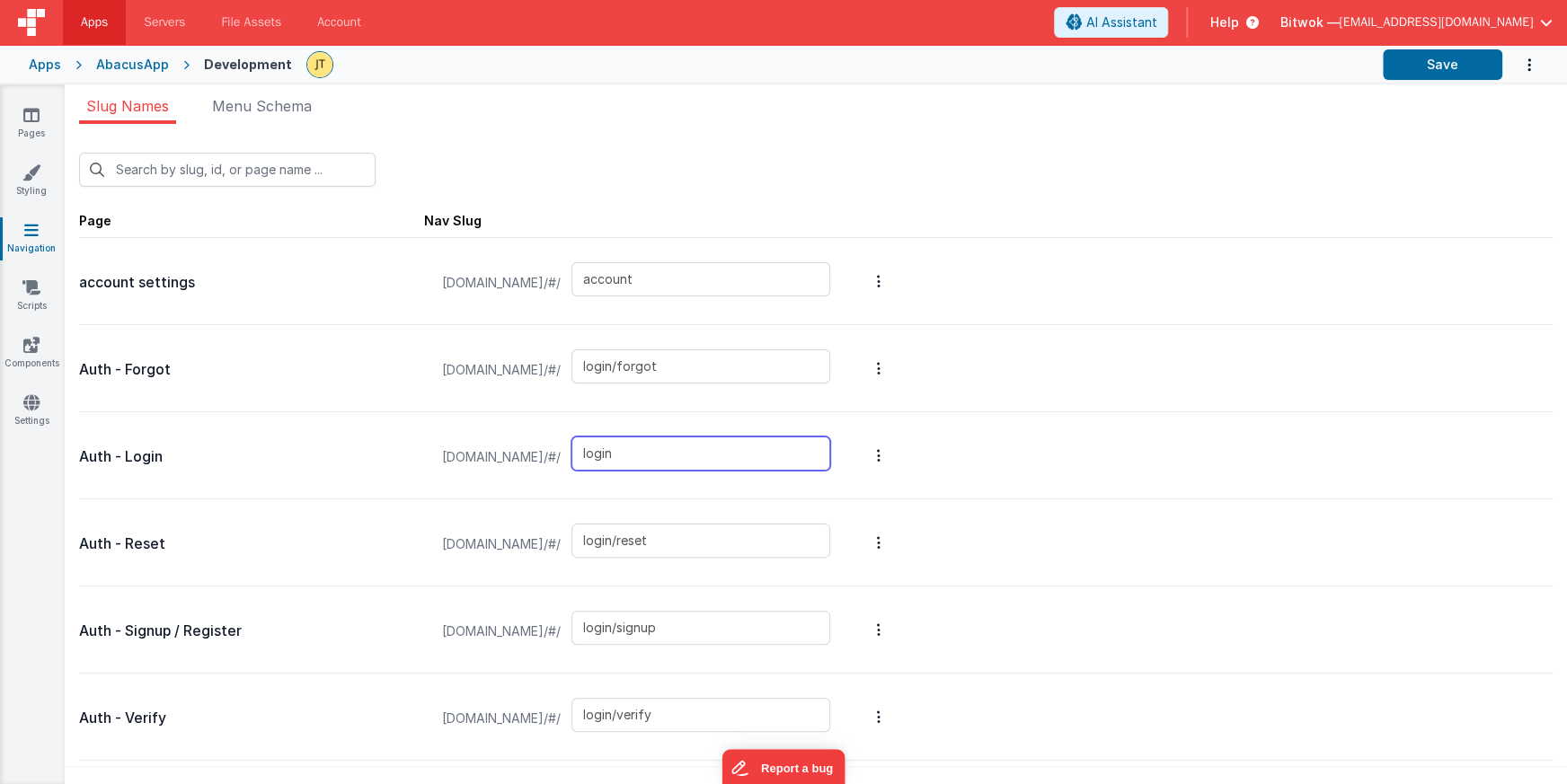 drag, startPoint x: 704, startPoint y: 456, endPoint x: 554, endPoint y: 449, distance: 150.16324 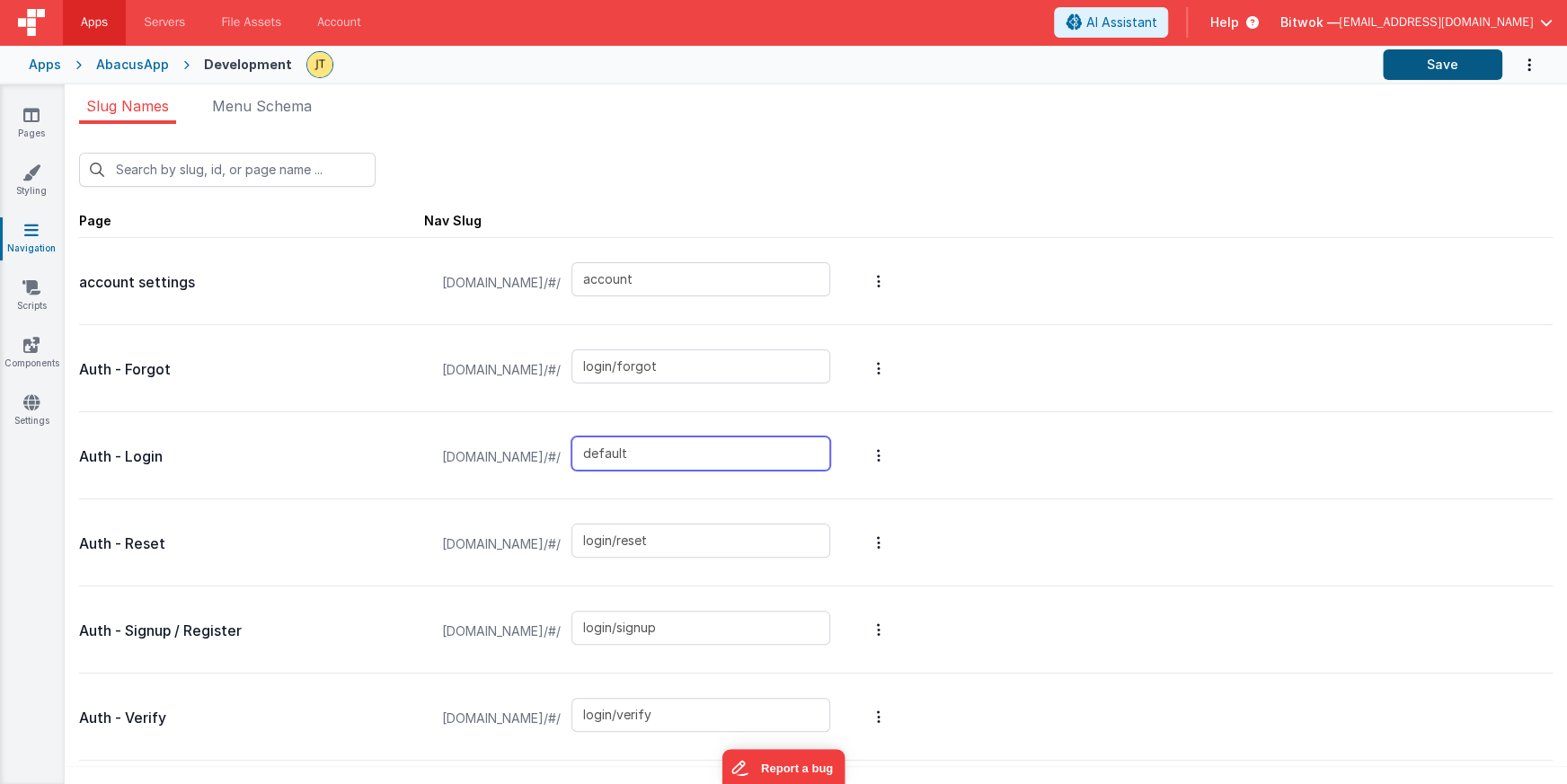 type on "default" 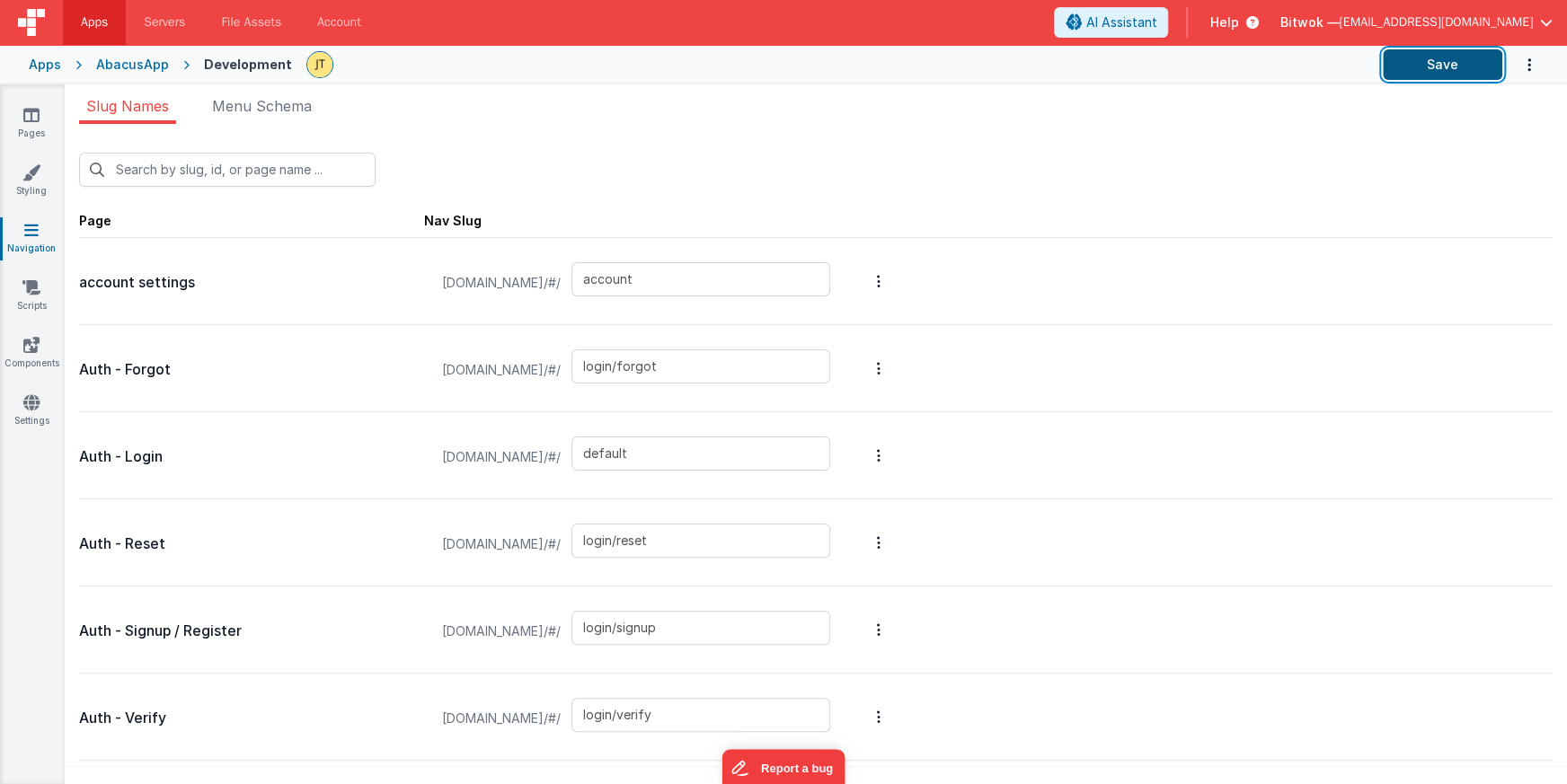 click on "Save" at bounding box center [1442, 65] 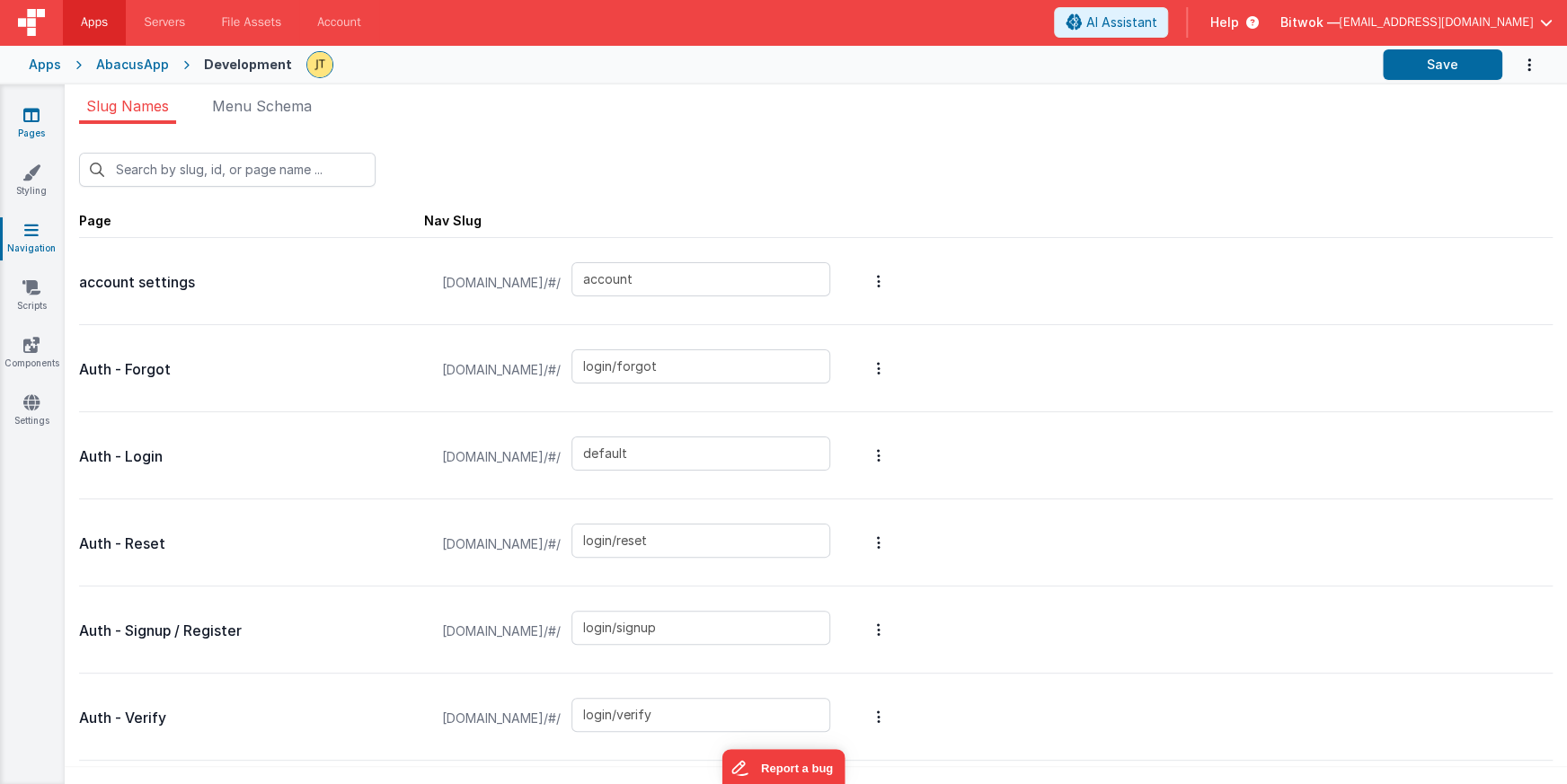 click on "Pages" at bounding box center [31, 124] 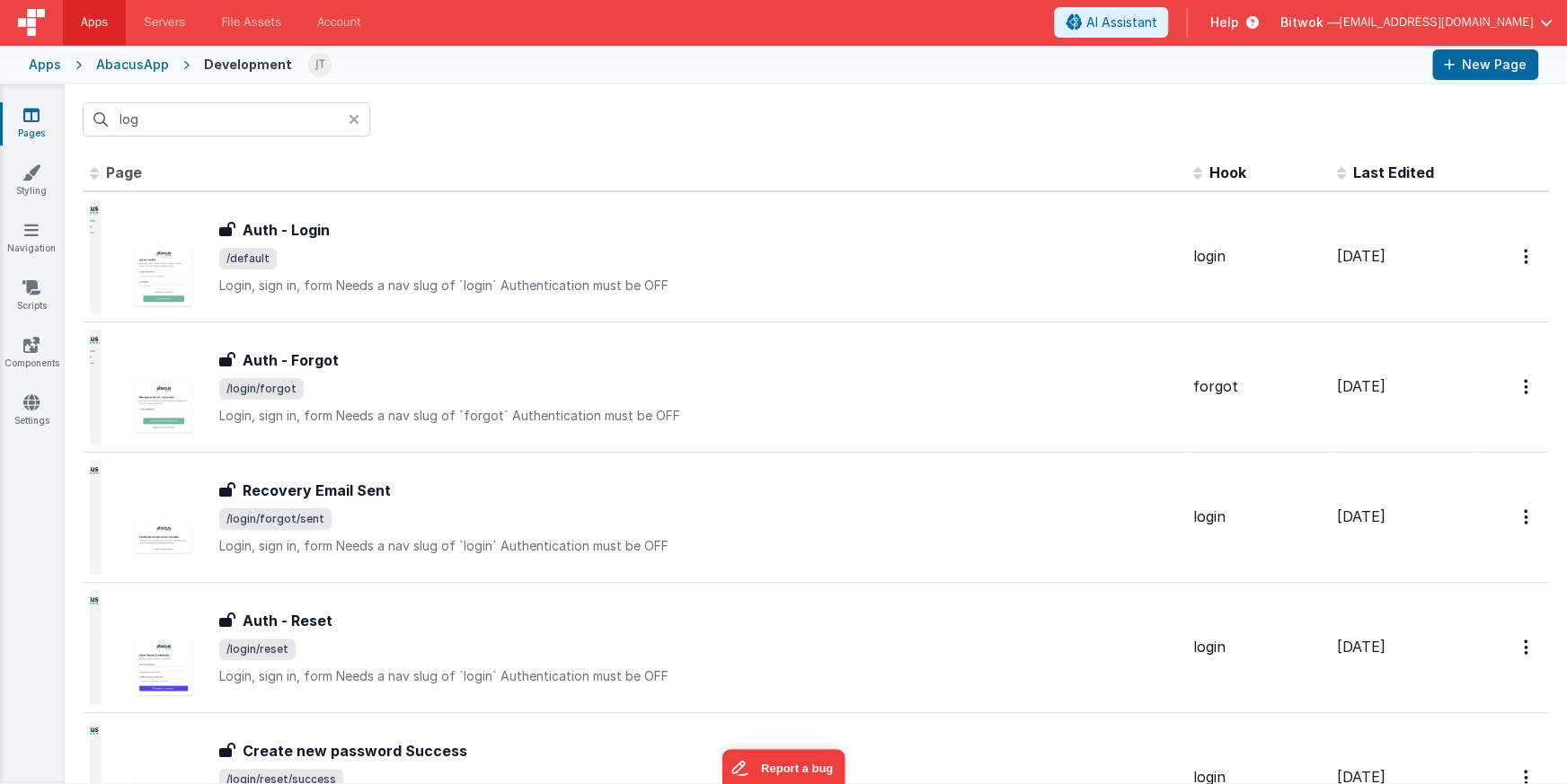 drag, startPoint x: 354, startPoint y: 119, endPoint x: 391, endPoint y: 120, distance: 37.01351 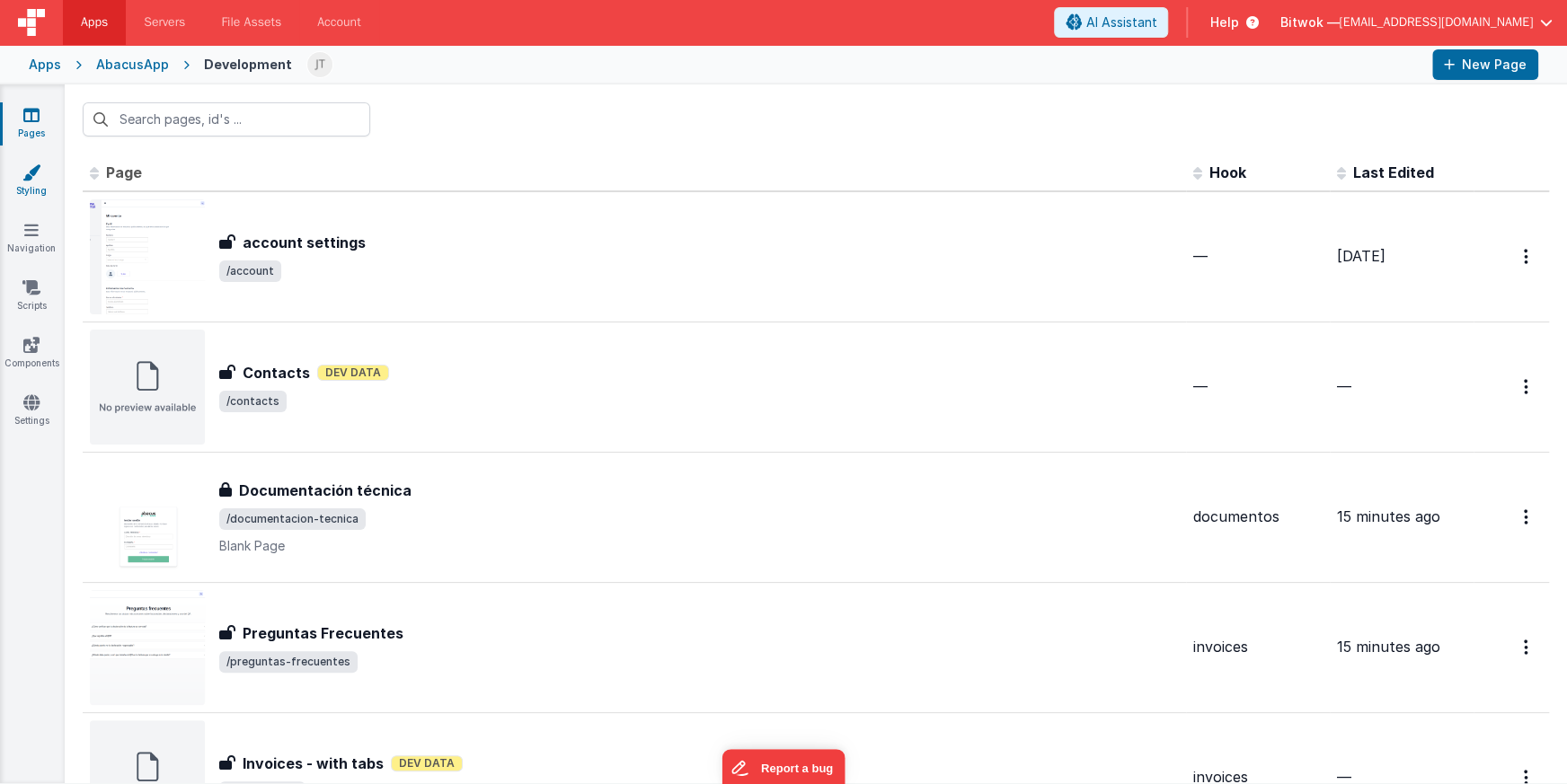 click at bounding box center (31, 172) 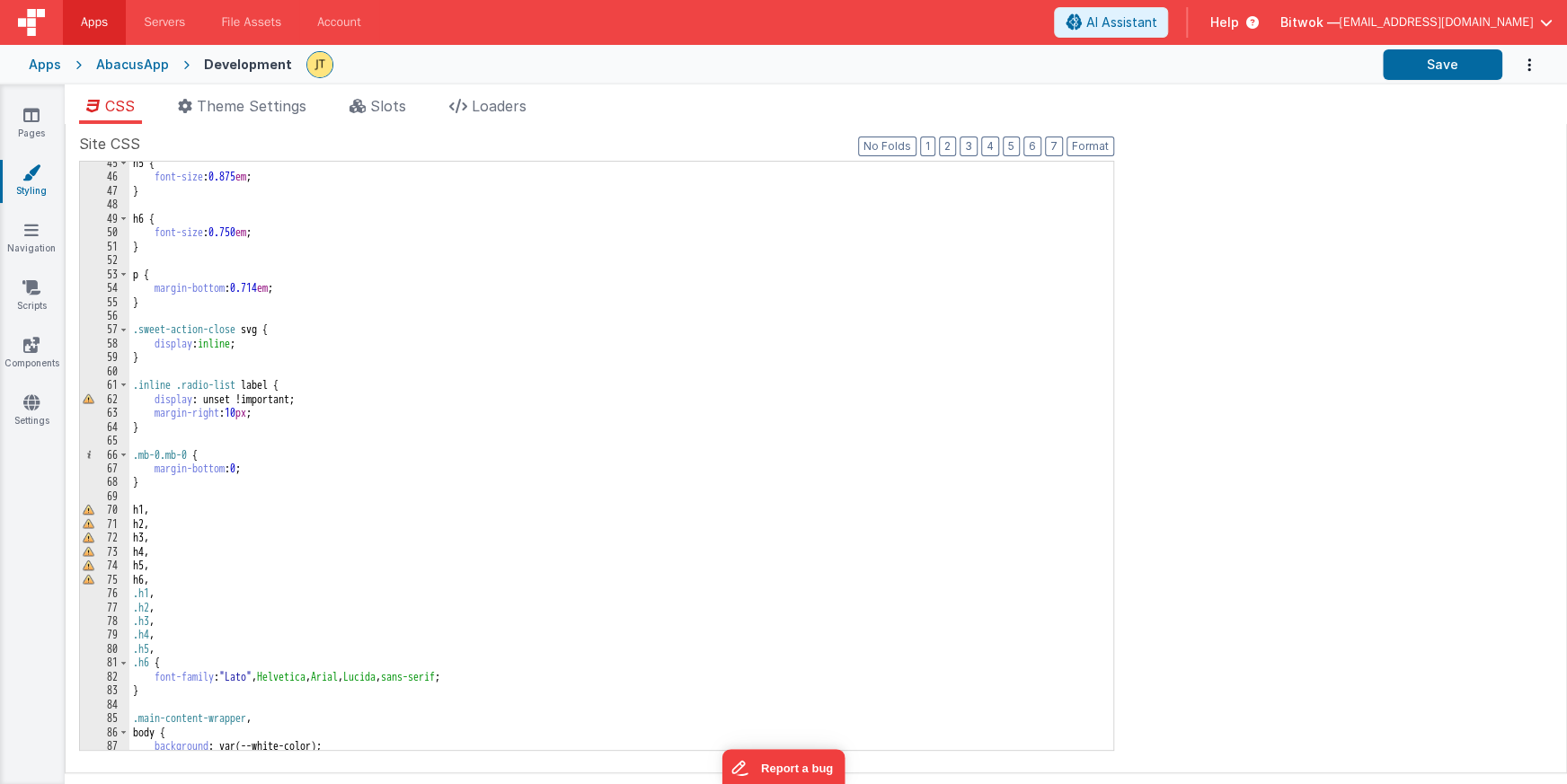 scroll, scrollTop: 616, scrollLeft: 0, axis: vertical 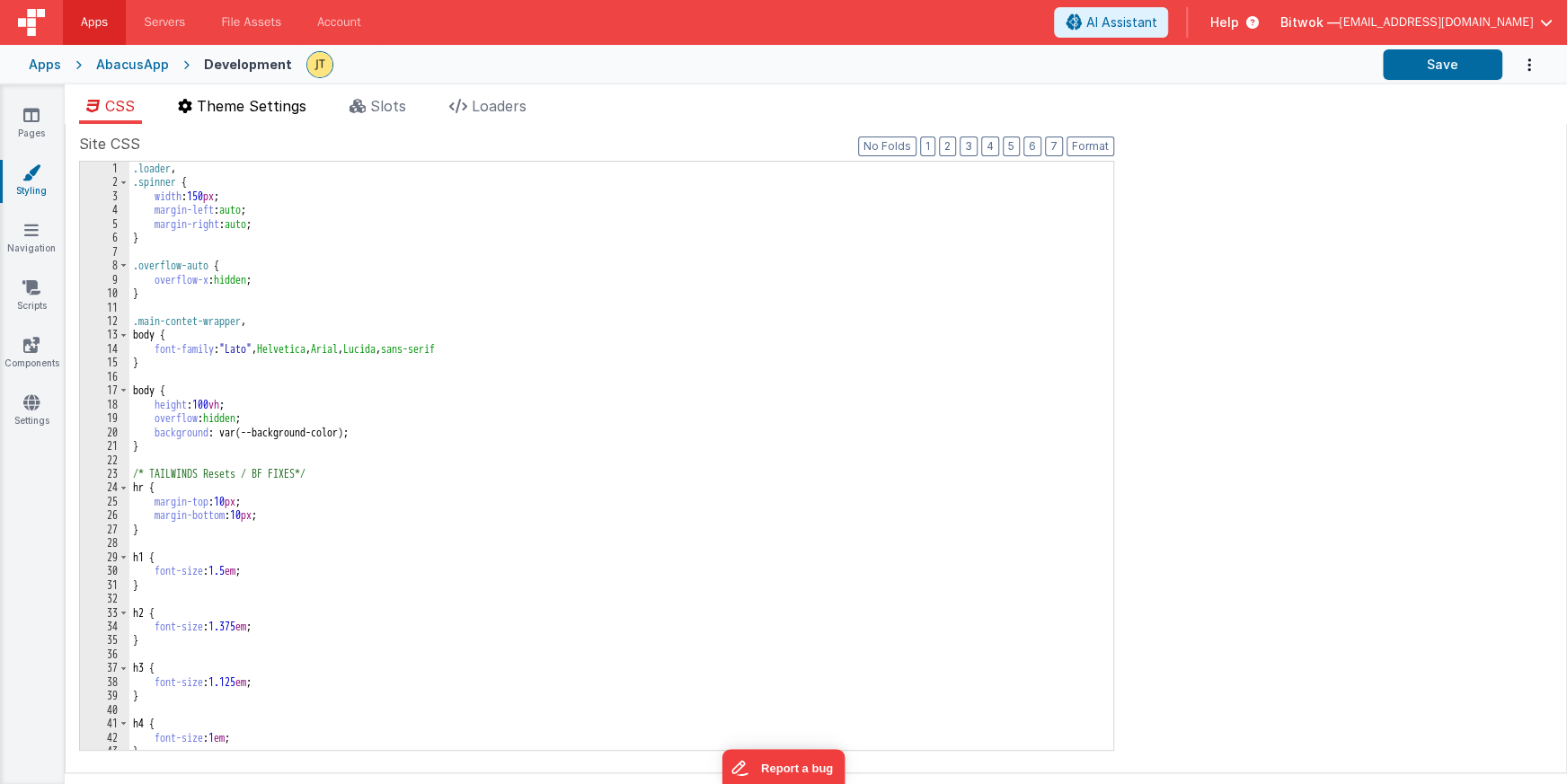 click on "Theme Settings" at bounding box center (252, 106) 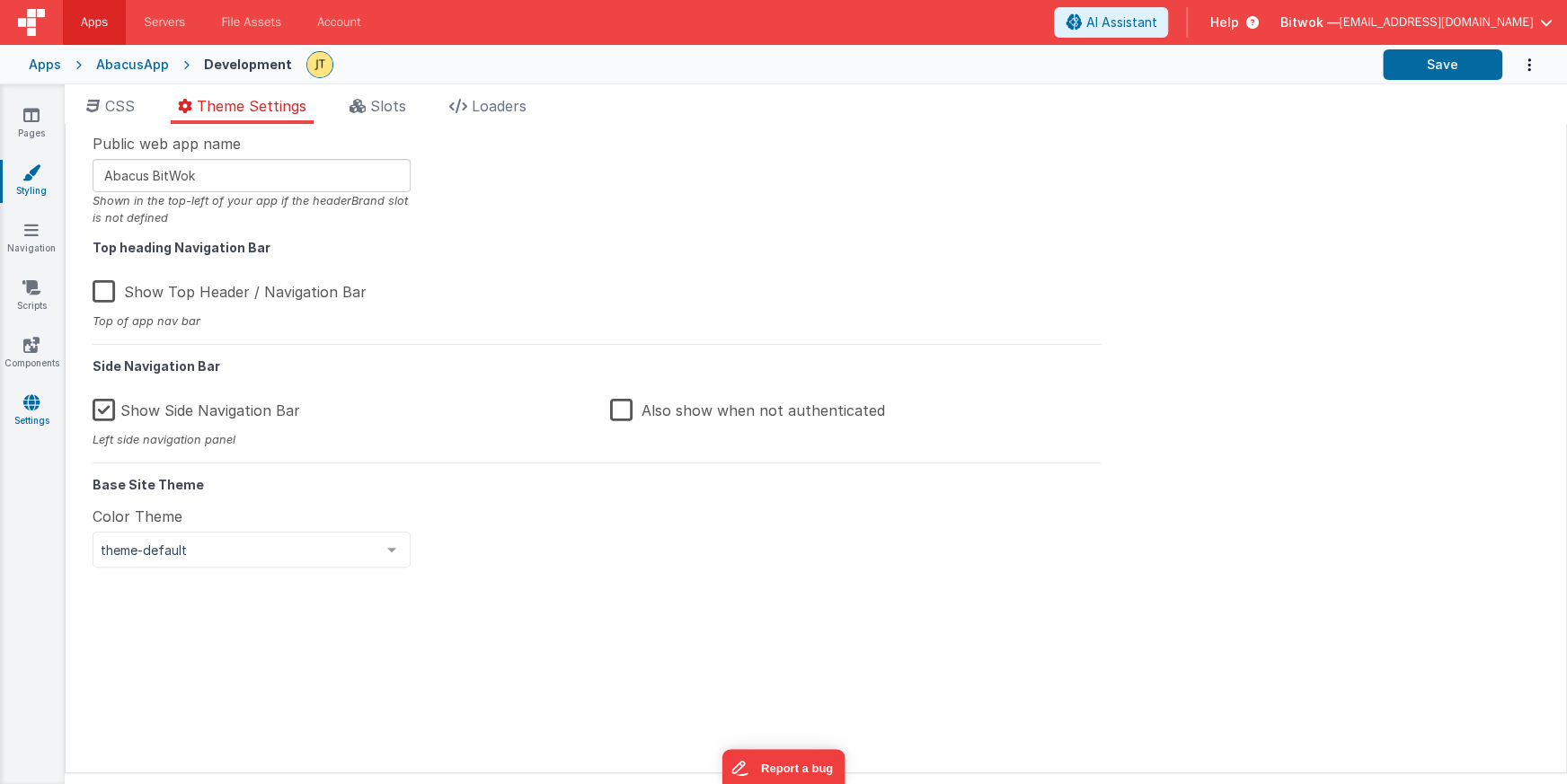 click at bounding box center [31, 402] 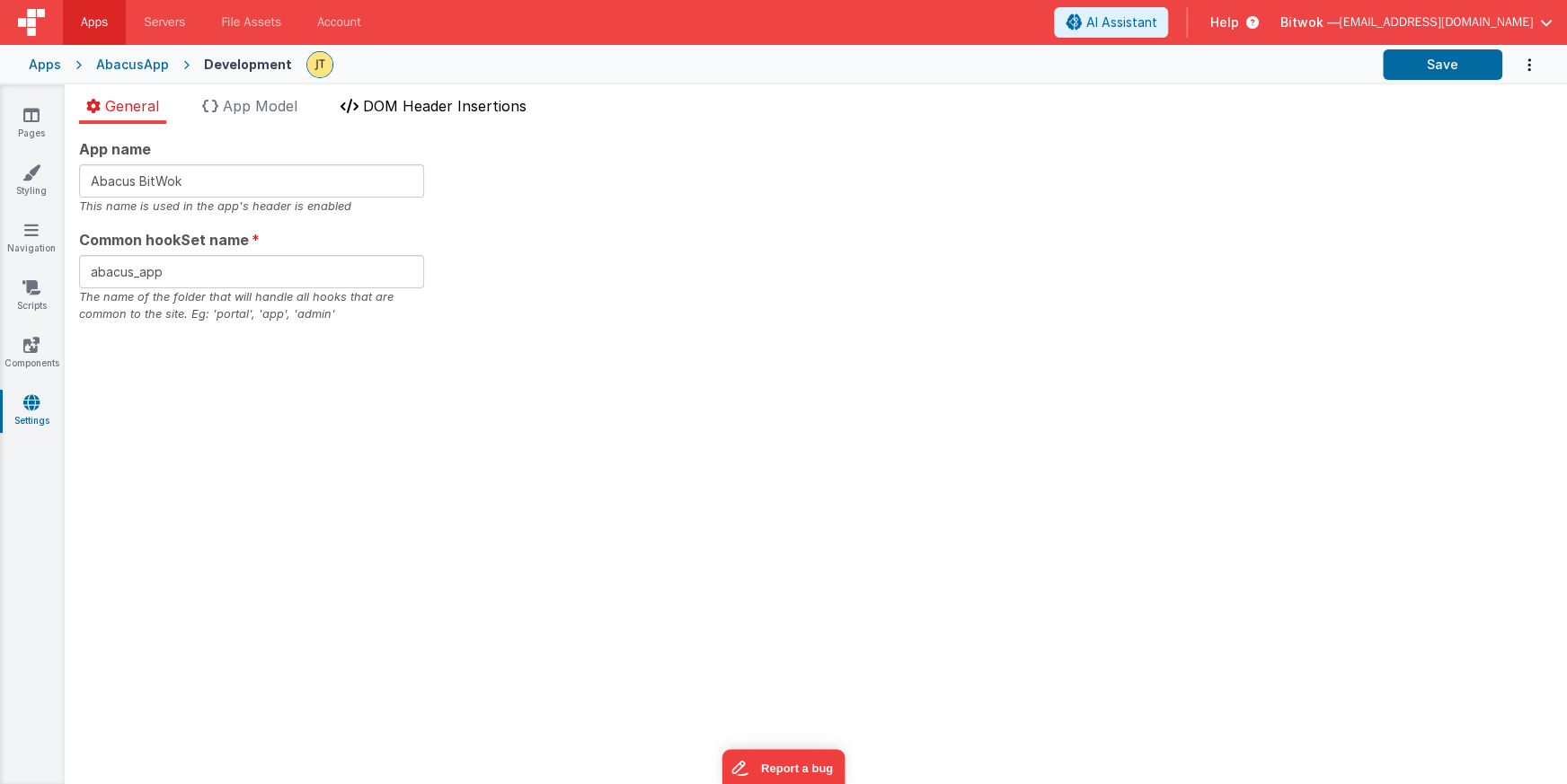 click on "DOM Header Insertions" at bounding box center [445, 106] 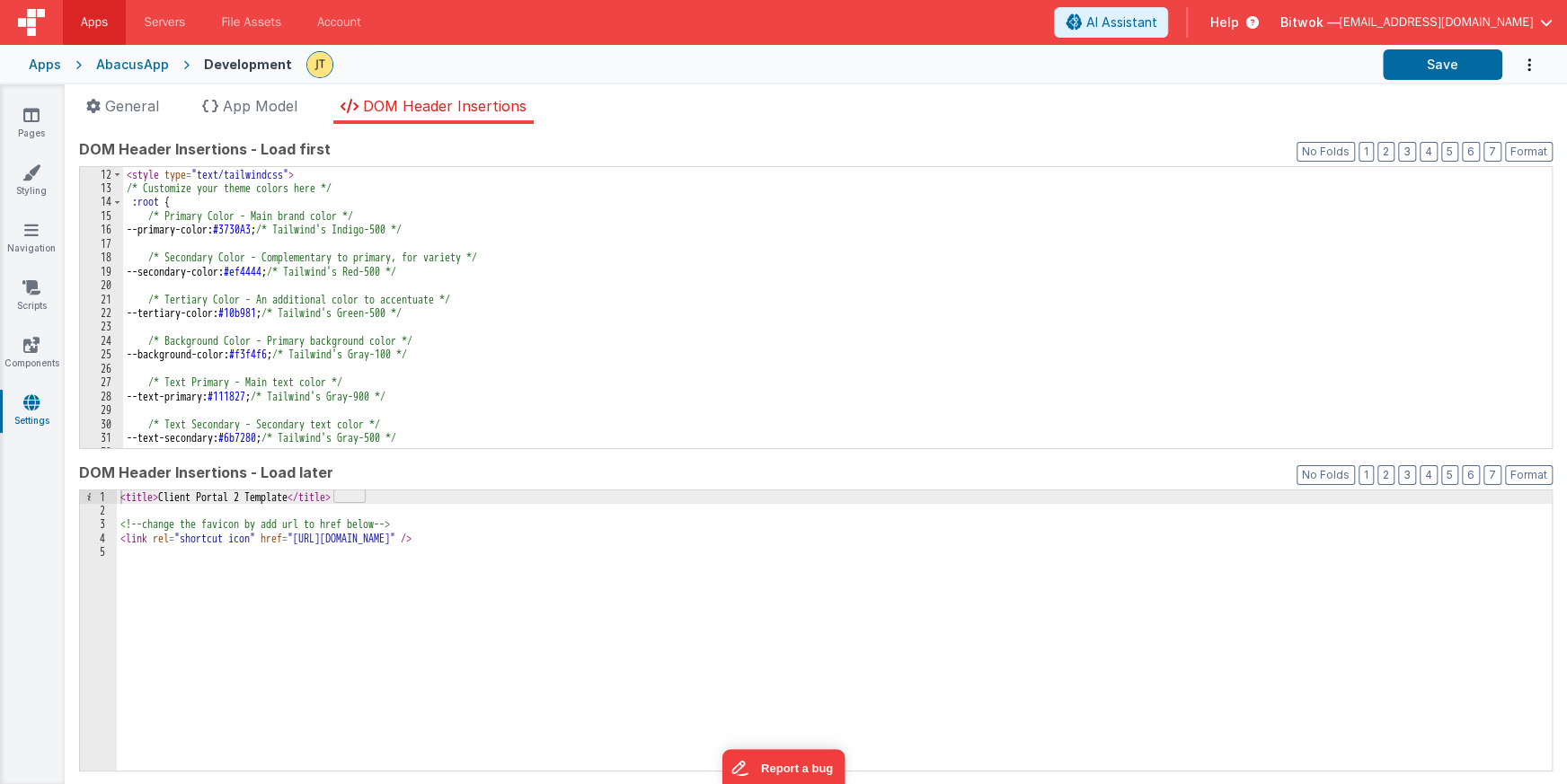 scroll, scrollTop: 154, scrollLeft: 0, axis: vertical 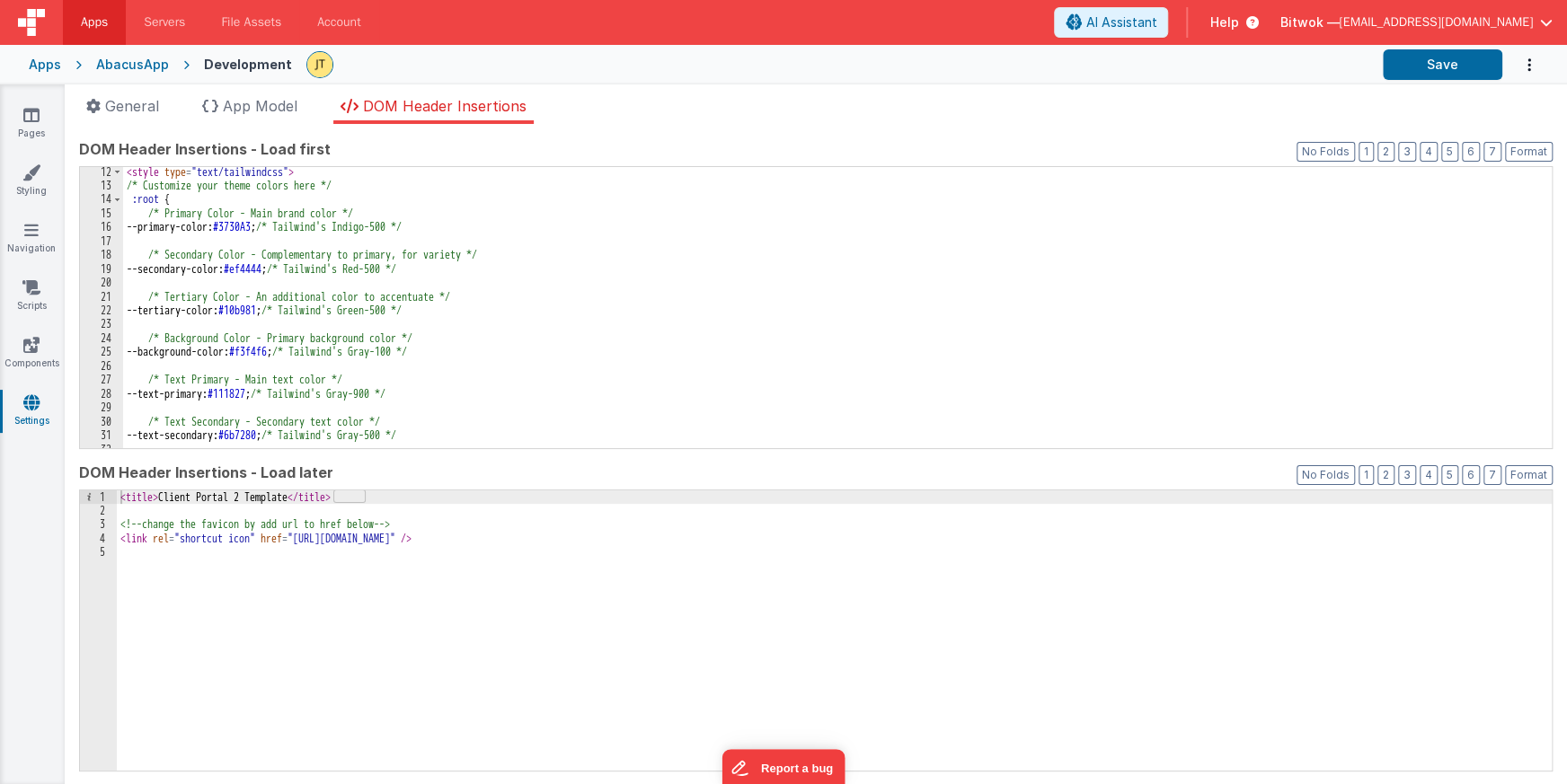 click on "< style   type = "text/tailwindcss" > /* Customize your theme colors here */   :root   {      /* Primary Color - Main brand color */     --primary-color:  #3730A3 ;  /* Tailwind's Indigo-500 */      /* Secondary Color - Complementary to primary, for variety */     --secondary-color:  #ef4444 ;  /* Tailwind's Red-500 */      /* Tertiary Color - An additional color to accentuate */     --tertiary-color:  #10b981 ;  /* Tailwind's Green-500 */      /* Background Color - Primary background color */     --background-color:   #f3f4f6 ;  /* Tailwind's Gray-100 */      /* Text Primary - Main text color */     --text-primary:  #111827 ;  /* Tailwind's Gray-900 */      /* Text Secondary - Secondary text color */     --text-secondary:  #6b7280 ;  /* Tailwind's Gray-500 */      /* Border Color - For borders or divisions */" at bounding box center [837, 320] 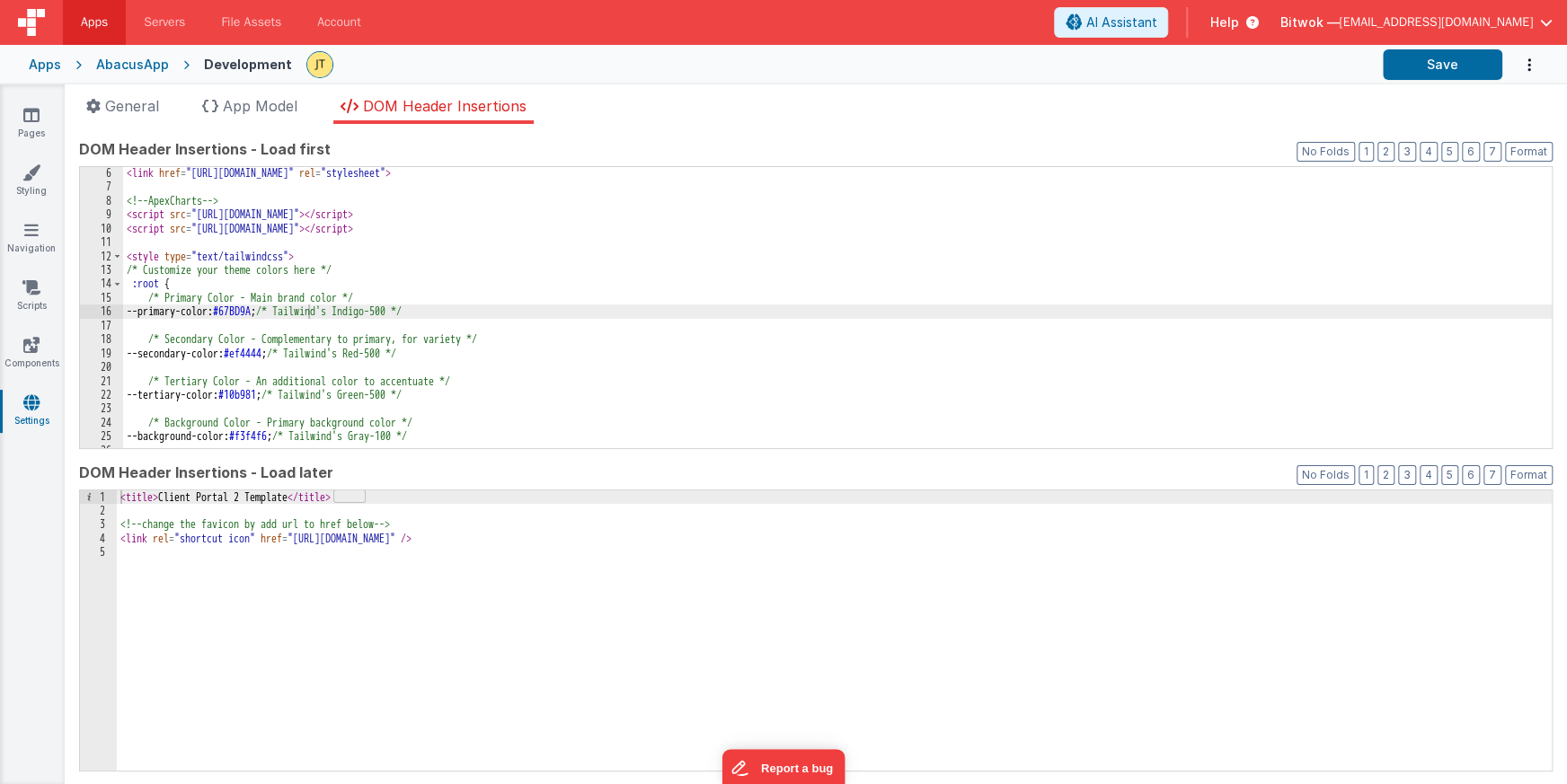 scroll, scrollTop: 66, scrollLeft: 0, axis: vertical 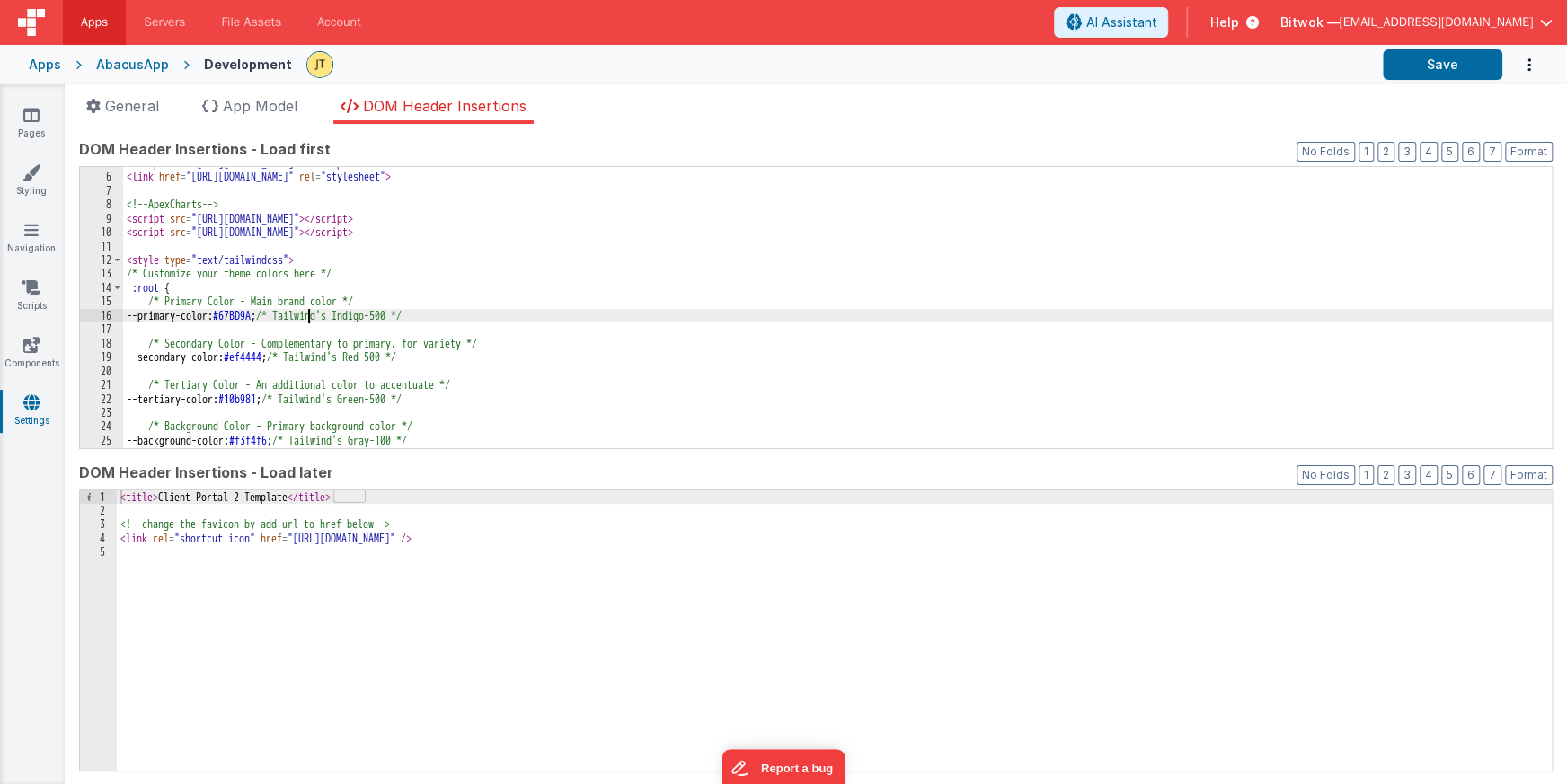 click on "< script   src = "https://releases.transloadit.com/uppy/v3.7.0/uppy.min.js" > </ script > < link   href = "https://releases.transloadit.com/uppy/v3.7.0/uppy.min.css"   rel = "stylesheet" > <!--  ApexCharts  --> < script   src = "https://cdn.jsdelivr.net/npm/apexcharts" > </ script > < script   src = "https://cdn.jsdelivr.net/npm/vue-apexcharts" > </ script > < style   type = "text/tailwindcss" > /* Customize your theme colors here */   :root   {      /* Primary Color - Main brand color */     --primary-color:  #67BD9A ;  /* Tailwind's Indigo-500 */      /* Secondary Color - Complementary to primary, for variety */     --secondary-color:  #ef4444 ;  /* Tailwind's Red-500 */      /* Tertiary Color - An additional color to accentuate */     --tertiary-color:  #10b981 ;  /* Tailwind's Green-500 */      /* Background Color - Primary background color */     --background-color:   #f3f4f6 ;  /* Tailwind's Gray-100 */" at bounding box center [837, 311] 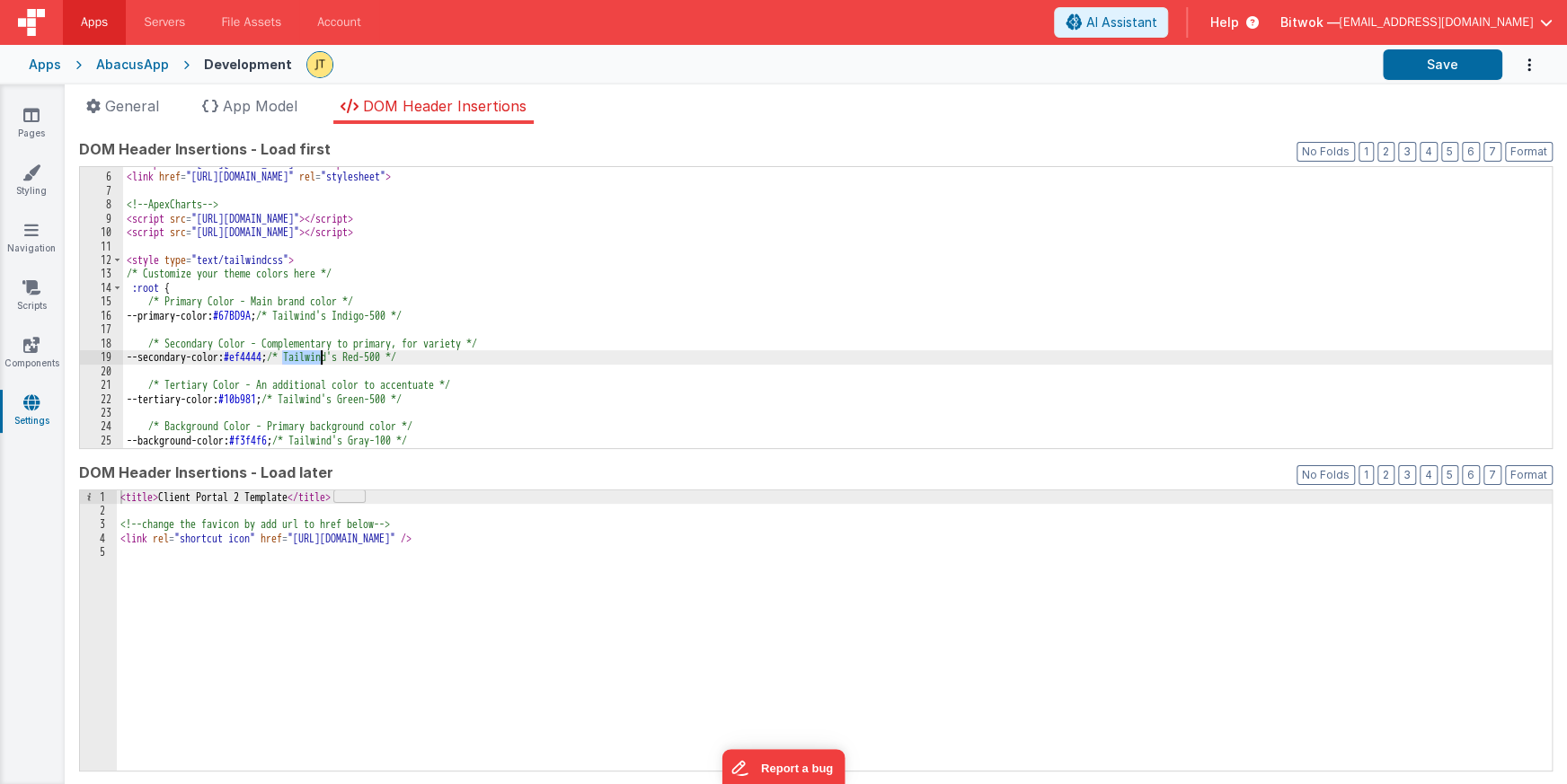 click on "< script   src = "https://releases.transloadit.com/uppy/v3.7.0/uppy.min.js" > </ script > < link   href = "https://releases.transloadit.com/uppy/v3.7.0/uppy.min.css"   rel = "stylesheet" > <!--  ApexCharts  --> < script   src = "https://cdn.jsdelivr.net/npm/apexcharts" > </ script > < script   src = "https://cdn.jsdelivr.net/npm/vue-apexcharts" > </ script > < style   type = "text/tailwindcss" > /* Customize your theme colors here */   :root   {      /* Primary Color - Main brand color */     --primary-color:  #67BD9A ;  /* Tailwind's Indigo-500 */      /* Secondary Color - Complementary to primary, for variety */     --secondary-color:  #ef4444 ;  /* Tailwind's Red-500 */      /* Tertiary Color - An additional color to accentuate */     --tertiary-color:  #10b981 ;  /* Tailwind's Green-500 */      /* Background Color - Primary background color */     --background-color:   #f3f4f6 ;  /* Tailwind's Gray-100 */" at bounding box center [837, 311] 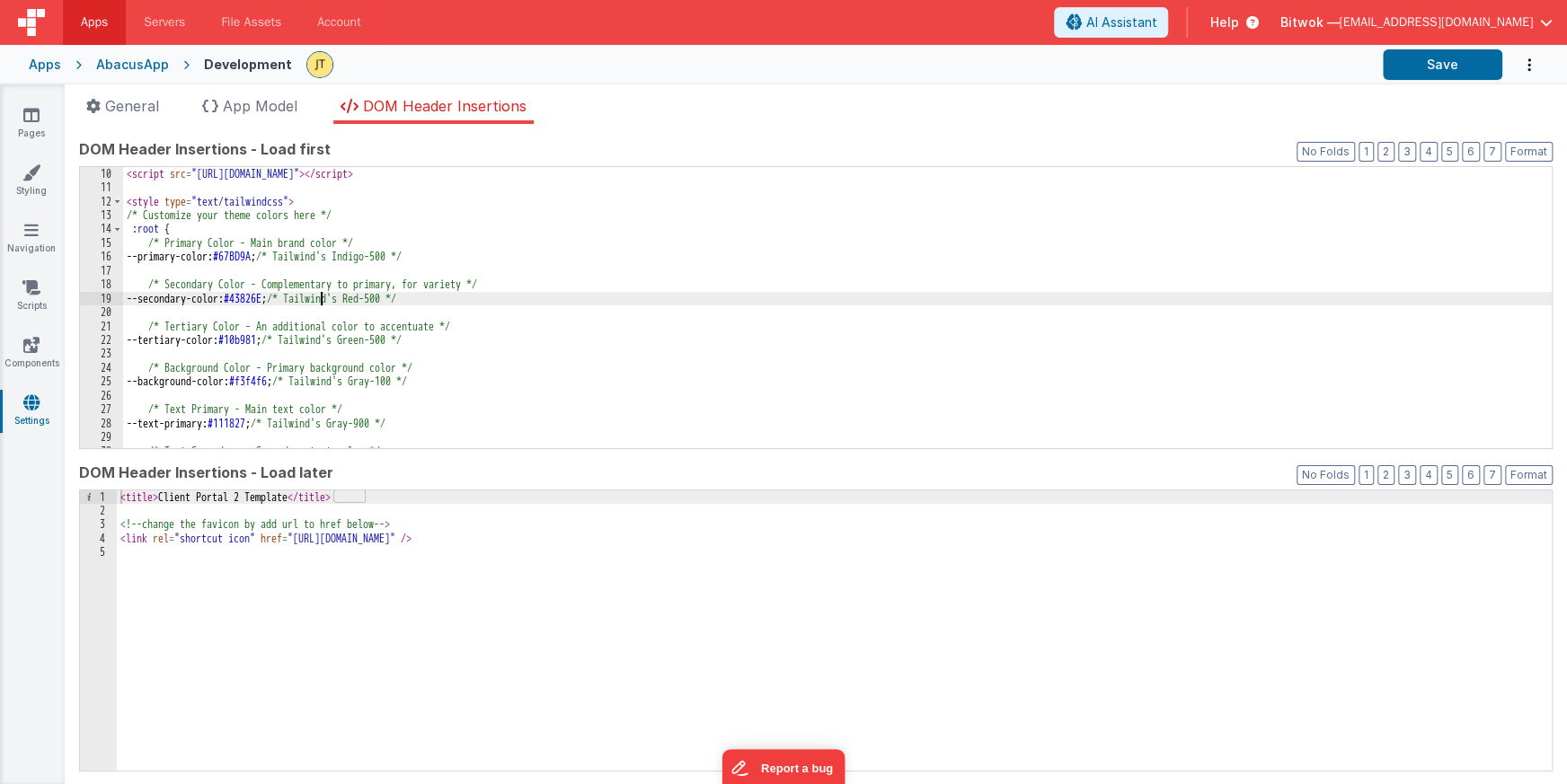 scroll, scrollTop: 125, scrollLeft: 0, axis: vertical 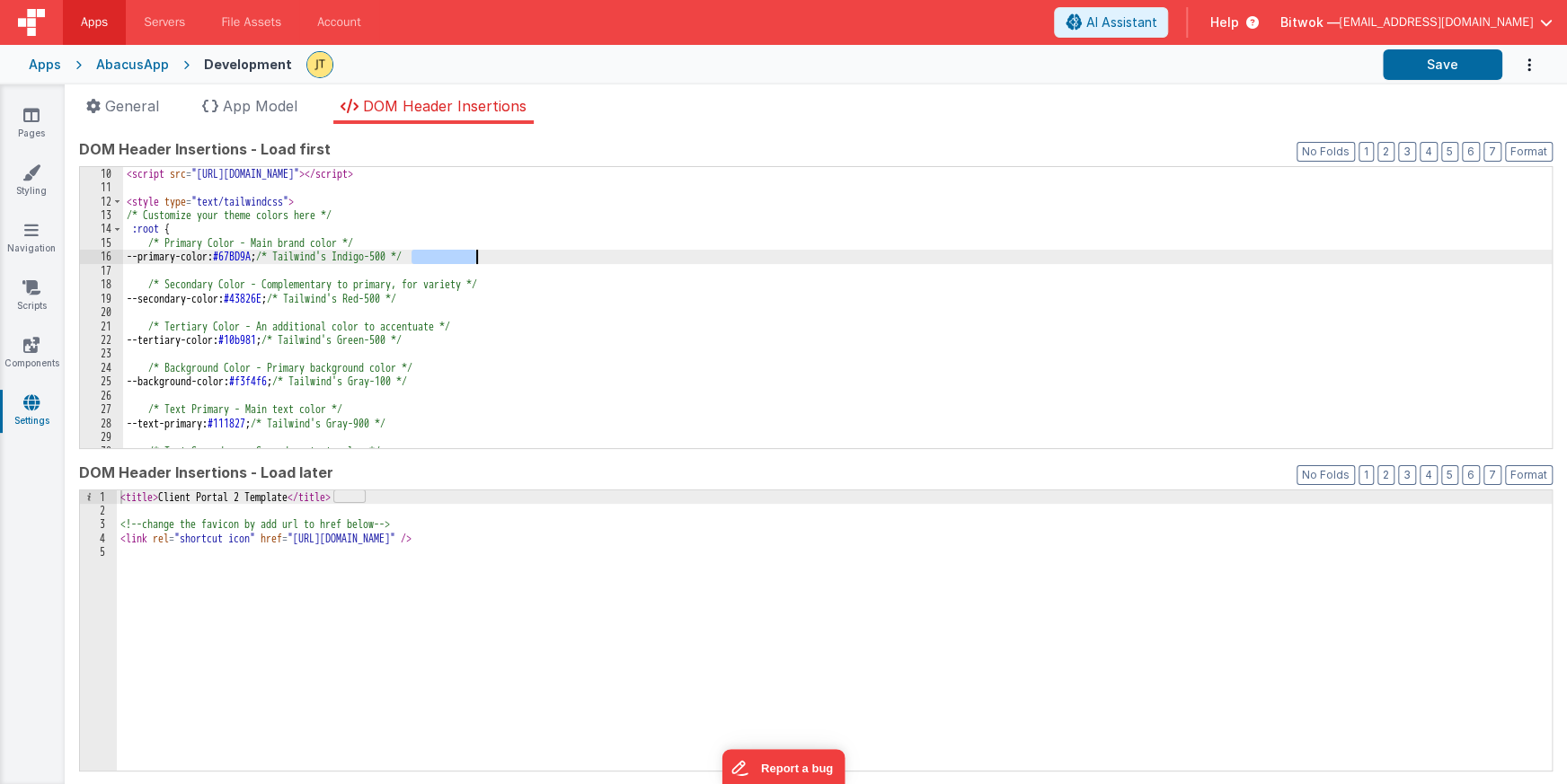 drag, startPoint x: 412, startPoint y: 257, endPoint x: 478, endPoint y: 254, distance: 66.068147 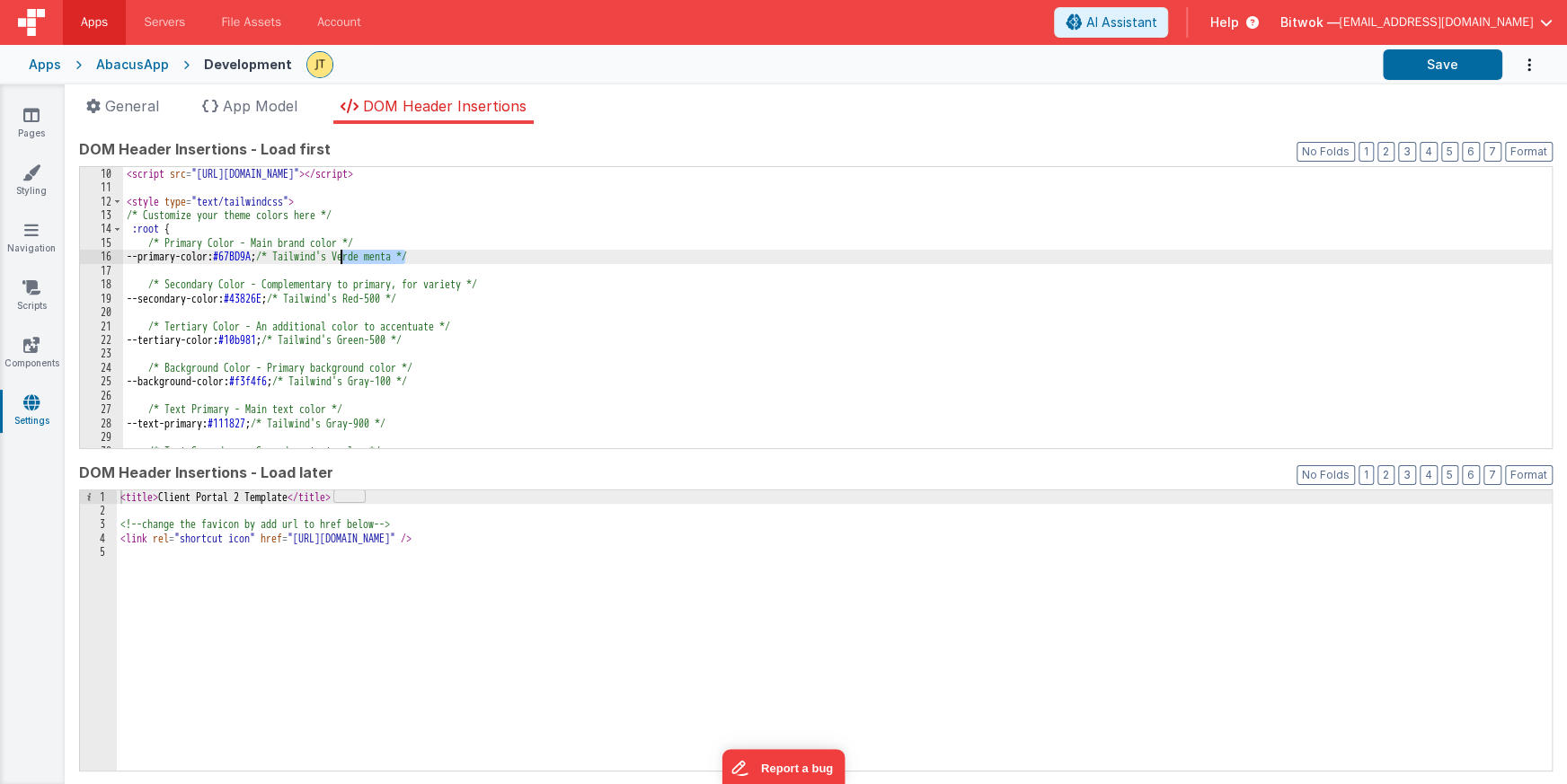 drag, startPoint x: 406, startPoint y: 256, endPoint x: 341, endPoint y: 255, distance: 65.00769 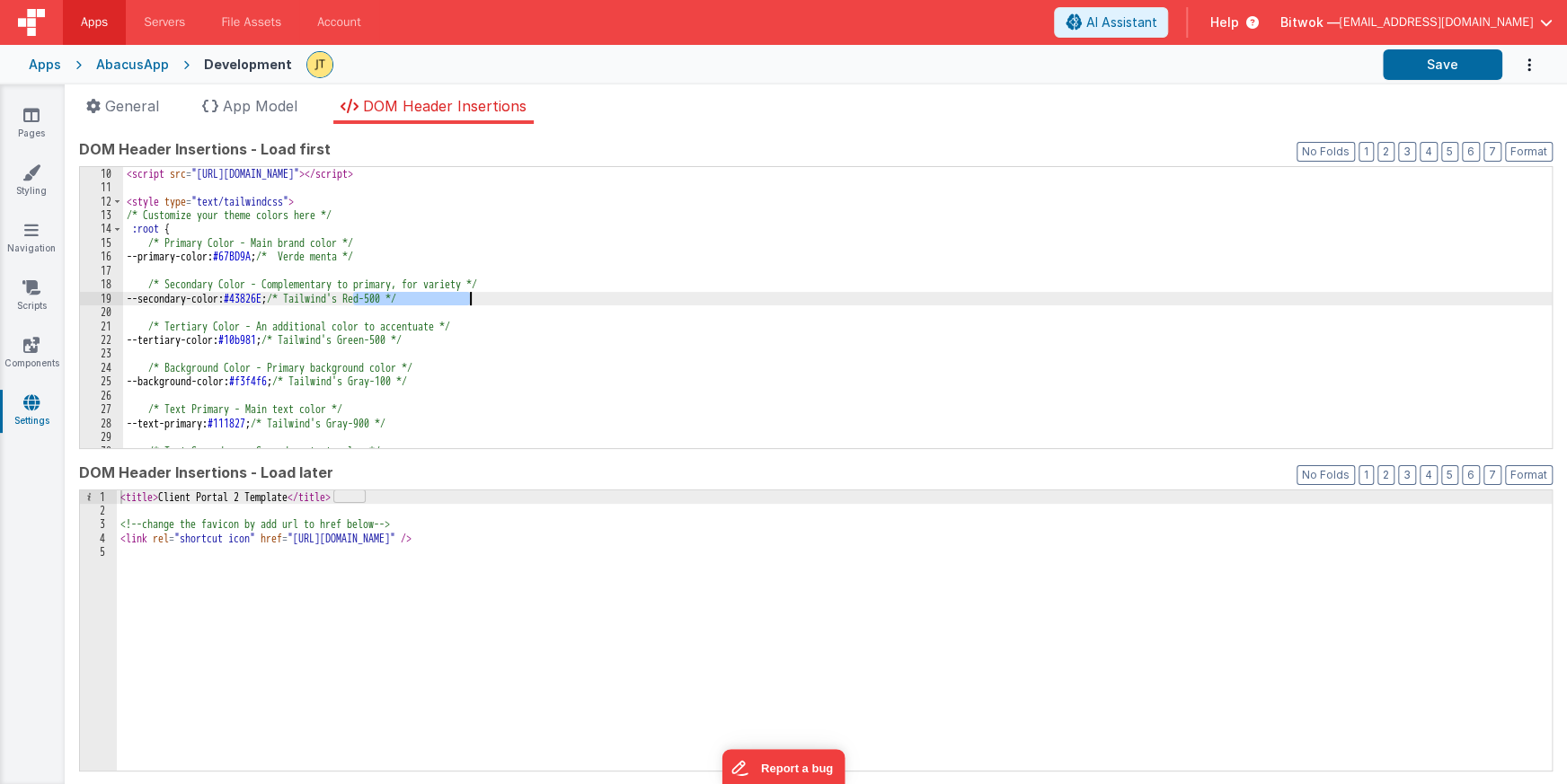 drag, startPoint x: 354, startPoint y: 296, endPoint x: 482, endPoint y: 302, distance: 128.14055 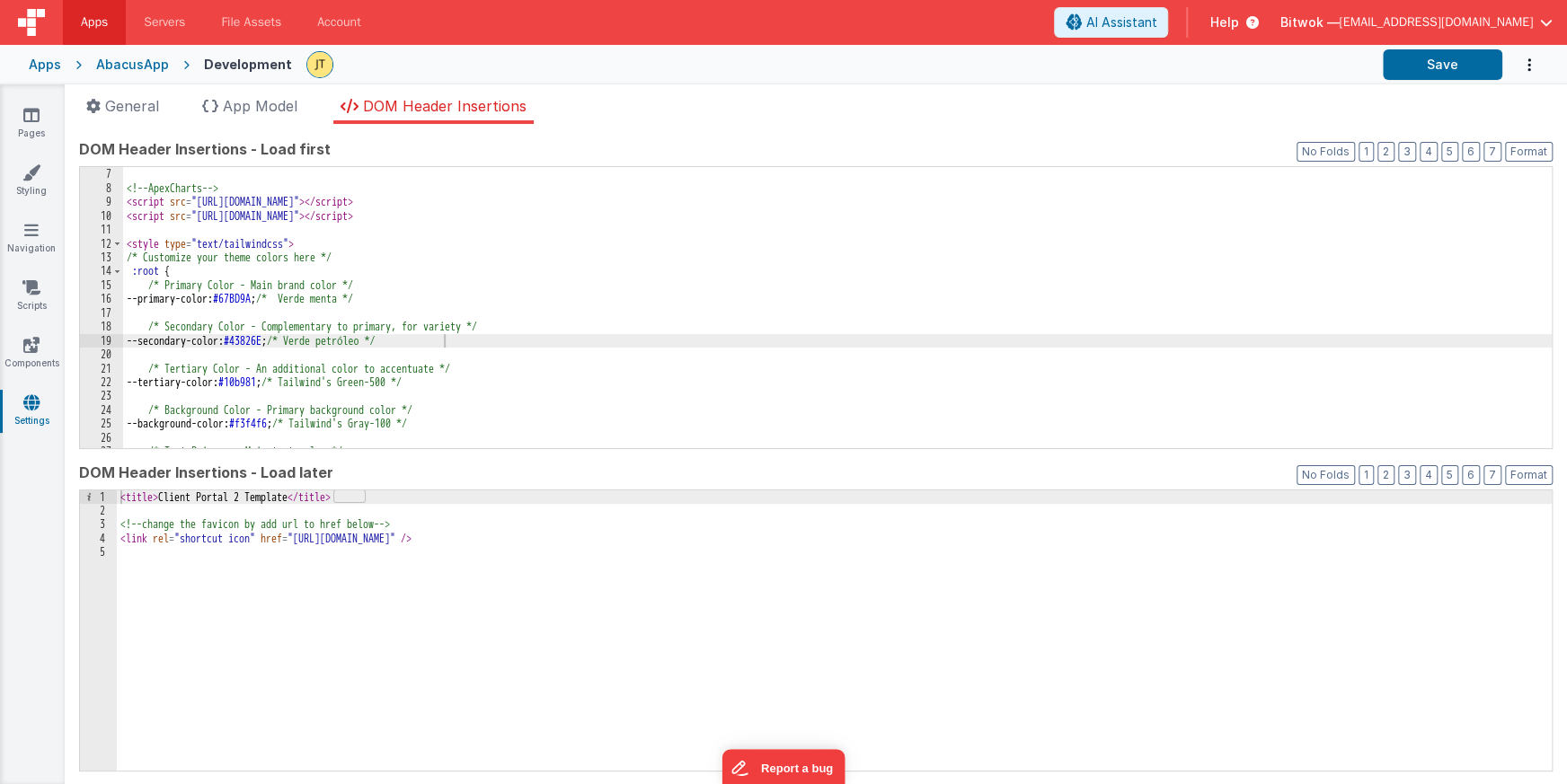 scroll, scrollTop: 90, scrollLeft: 0, axis: vertical 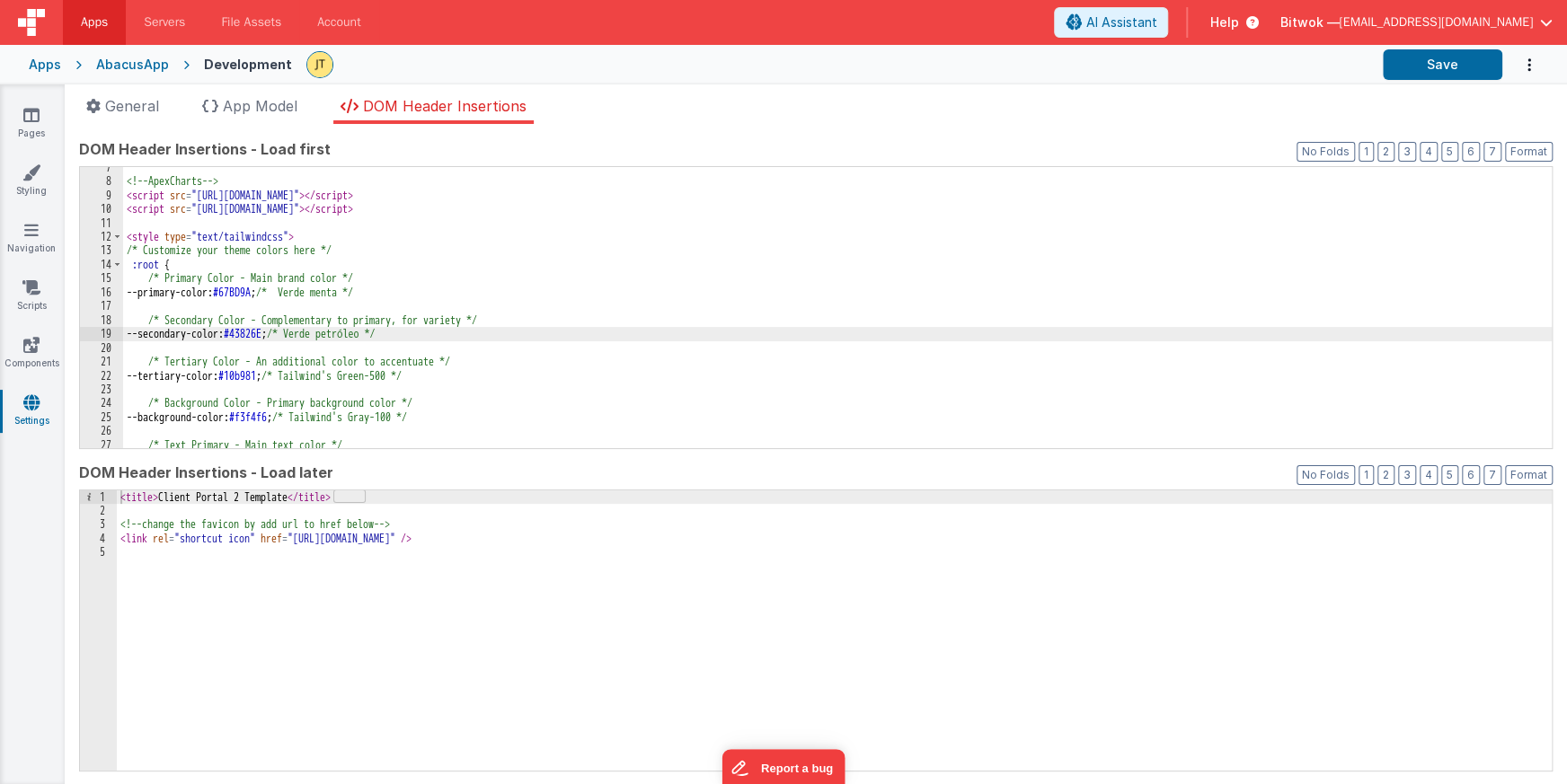 click on "<!--  ApexCharts  --> < script   src = "https://cdn.jsdelivr.net/npm/apexcharts" > </ script > < script   src = "https://cdn.jsdelivr.net/npm/vue-apexcharts" > </ script > < style   type = "text/tailwindcss" > /* Customize your theme colors here */   :root   {      /* Primary Color - Main brand color */     --primary-color:  #67BD9A ;  /*  Verde menta */      /* Secondary Color - Complementary to primary, for variety */     --secondary-color:  #43826E ;  /* Verde petróleo */      /* Tertiary Color - An additional color to accentuate */     --tertiary-color:  #10b981 ;  /* Tailwind's Green-500 */      /* Background Color - Primary background color */     --background-color:   #f3f4f6 ;  /* Tailwind's Gray-100 */      /* Text Primary - Main text color */     --text-primary:  #111827 ;  /* Tailwind's Gray-900 */" at bounding box center (837, 315) 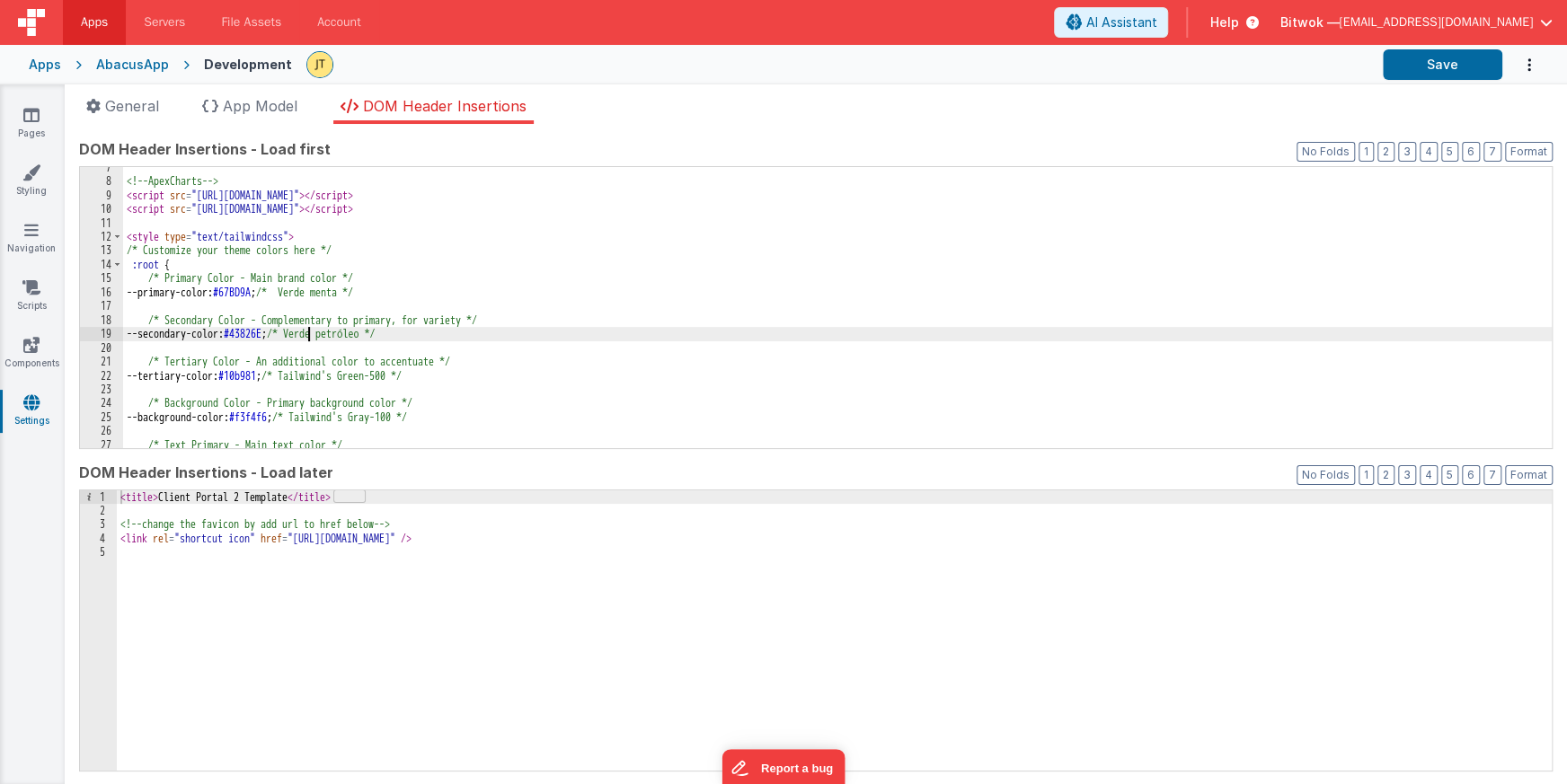 click on "<!--  ApexCharts  --> < script   src = "https://cdn.jsdelivr.net/npm/apexcharts" > </ script > < script   src = "https://cdn.jsdelivr.net/npm/vue-apexcharts" > </ script > < style   type = "text/tailwindcss" > /* Customize your theme colors here */   :root   {      /* Primary Color - Main brand color */     --primary-color:  #67BD9A ;  /*  Verde menta */      /* Secondary Color - Complementary to primary, for variety */     --secondary-color:  #43826E ;  /* Verde petróleo */      /* Tertiary Color - An additional color to accentuate */     --tertiary-color:  #10b981 ;  /* Tailwind's Green-500 */      /* Background Color - Primary background color */     --background-color:   #f3f4f6 ;  /* Tailwind's Gray-100 */      /* Text Primary - Main text color */     --text-primary:  #111827 ;  /* Tailwind's Gray-900 */" at bounding box center (837, 315) 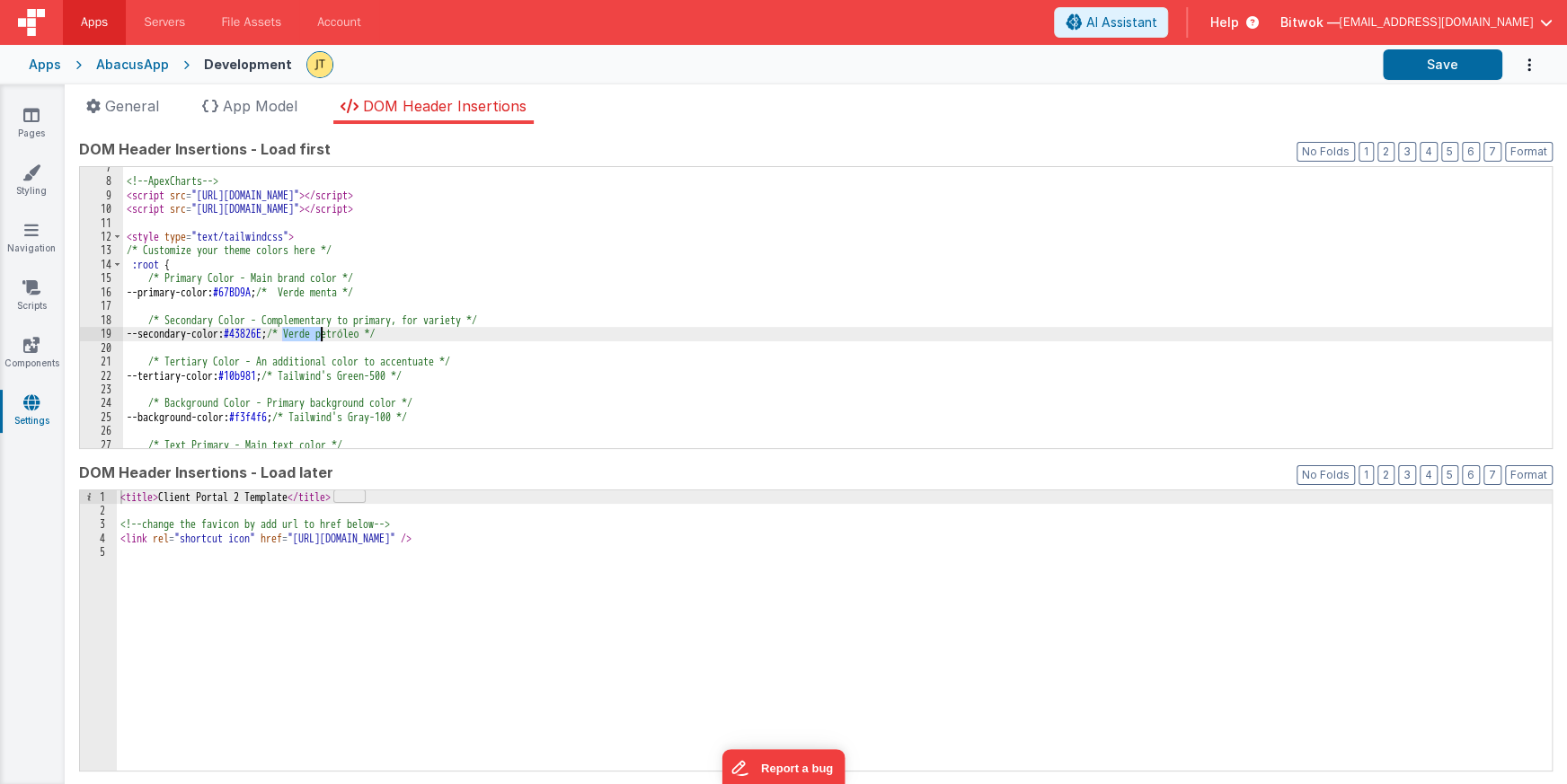 click on "<!--  ApexCharts  --> < script   src = "https://cdn.jsdelivr.net/npm/apexcharts" > </ script > < script   src = "https://cdn.jsdelivr.net/npm/vue-apexcharts" > </ script > < style   type = "text/tailwindcss" > /* Customize your theme colors here */   :root   {      /* Primary Color - Main brand color */     --primary-color:  #67BD9A ;  /*  Verde menta */      /* Secondary Color - Complementary to primary, for variety */     --secondary-color:  #43826E ;  /* Verde petróleo */      /* Tertiary Color - An additional color to accentuate */     --tertiary-color:  #10b981 ;  /* Tailwind's Green-500 */      /* Background Color - Primary background color */     --background-color:   #f3f4f6 ;  /* Tailwind's Gray-100 */      /* Text Primary - Main text color */     --text-primary:  #111827 ;  /* Tailwind's Gray-900 */" at bounding box center (837, 315) 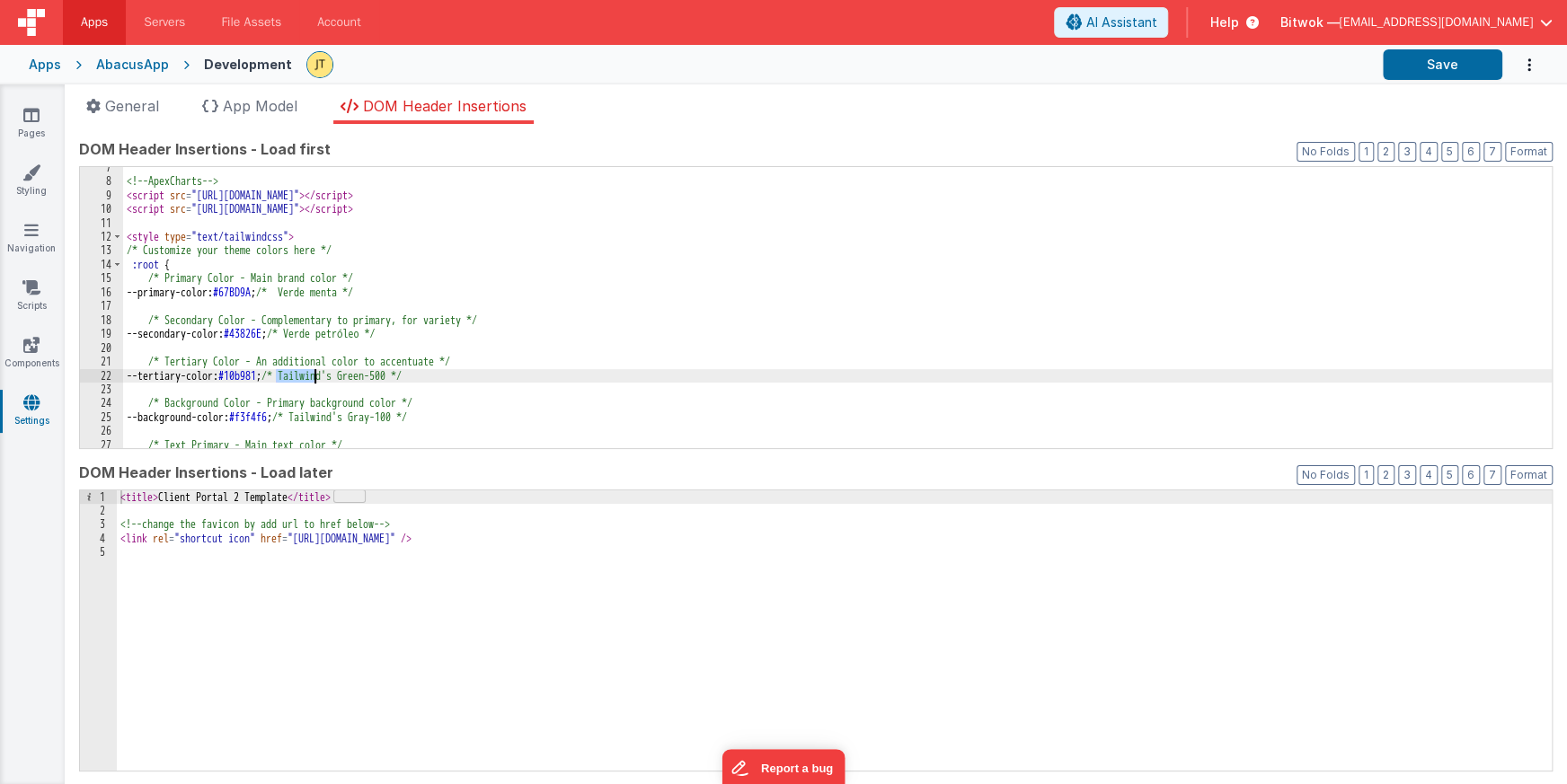 click on "<!--  ApexCharts  --> < script   src = "https://cdn.jsdelivr.net/npm/apexcharts" > </ script > < script   src = "https://cdn.jsdelivr.net/npm/vue-apexcharts" > </ script > < style   type = "text/tailwindcss" > /* Customize your theme colors here */   :root   {      /* Primary Color - Main brand color */     --primary-color:  #67BD9A ;  /*  Verde menta */      /* Secondary Color - Complementary to primary, for variety */     --secondary-color:  #43826E ;  /* Verde petróleo */      /* Tertiary Color - An additional color to accentuate */     --tertiary-color:  #10b981 ;  /* Tailwind's Green-500 */      /* Background Color - Primary background color */     --background-color:   #f3f4f6 ;  /* Tailwind's Gray-100 */      /* Text Primary - Main text color */     --text-primary:  #111827 ;  /* Tailwind's Gray-900 */" at bounding box center [837, 315] 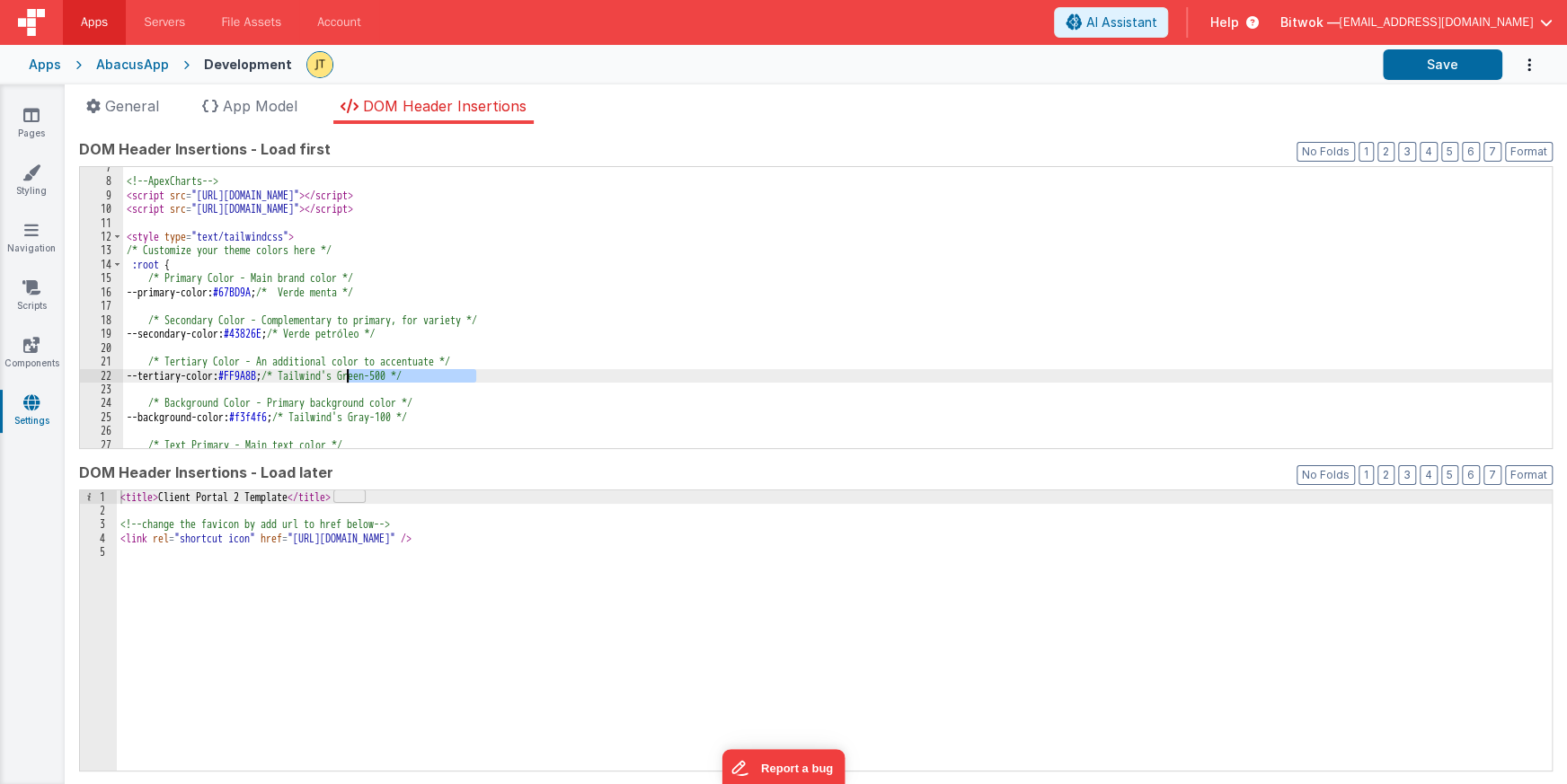 drag, startPoint x: 477, startPoint y: 376, endPoint x: 346, endPoint y: 374, distance: 131.01527 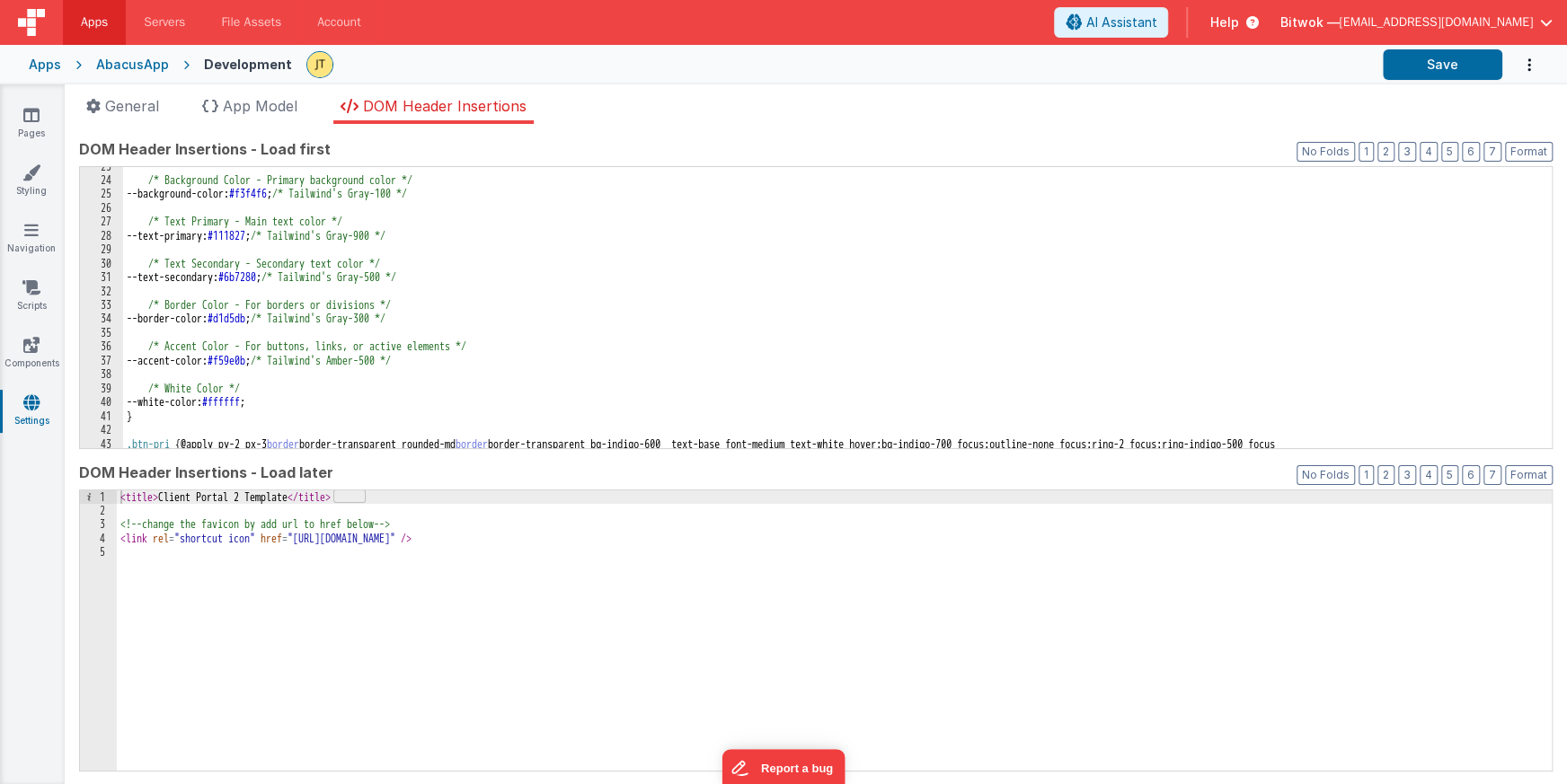 scroll, scrollTop: 316, scrollLeft: 0, axis: vertical 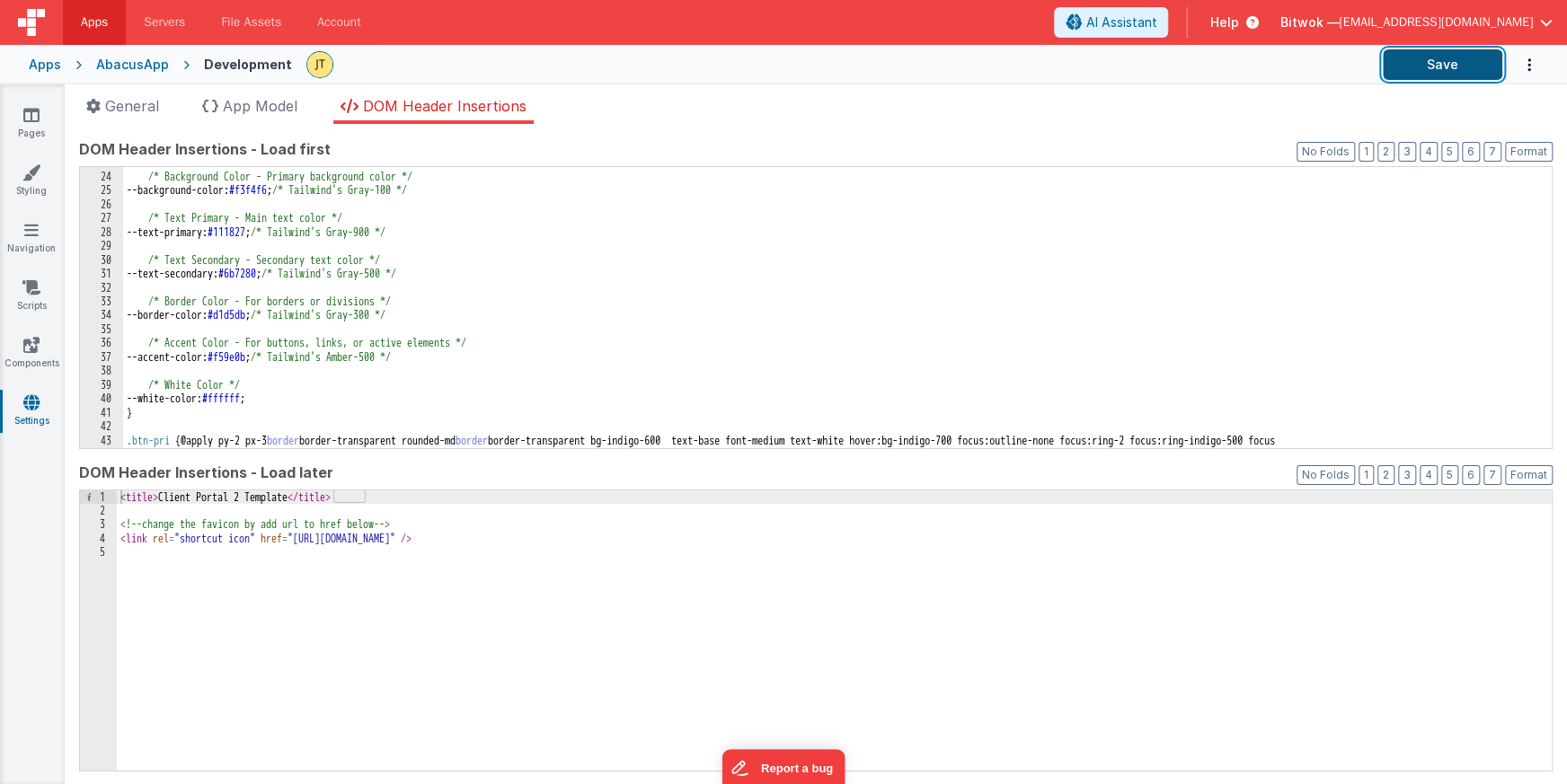 click on "Save" at bounding box center (1442, 65) 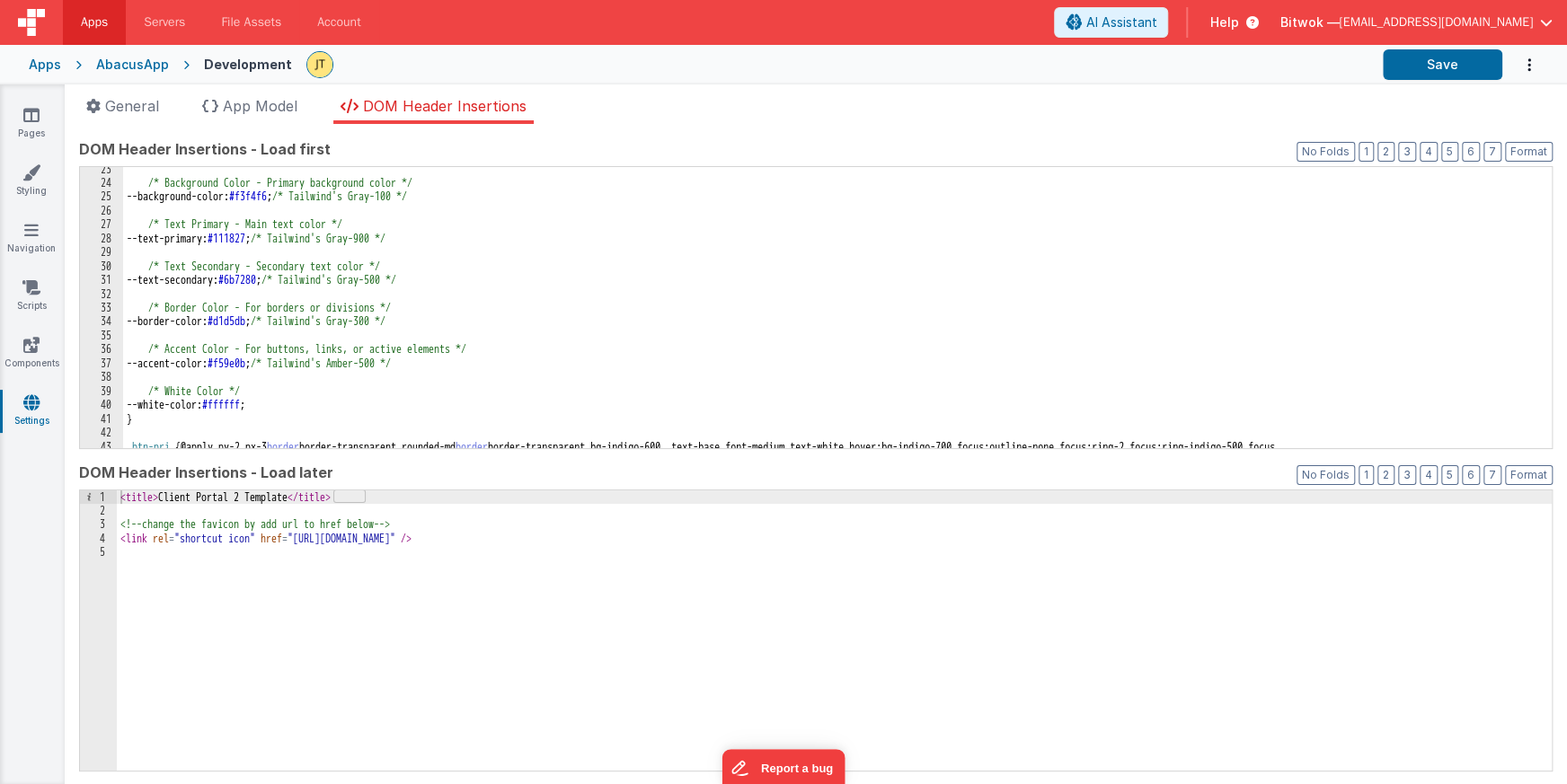 scroll, scrollTop: 307, scrollLeft: 0, axis: vertical 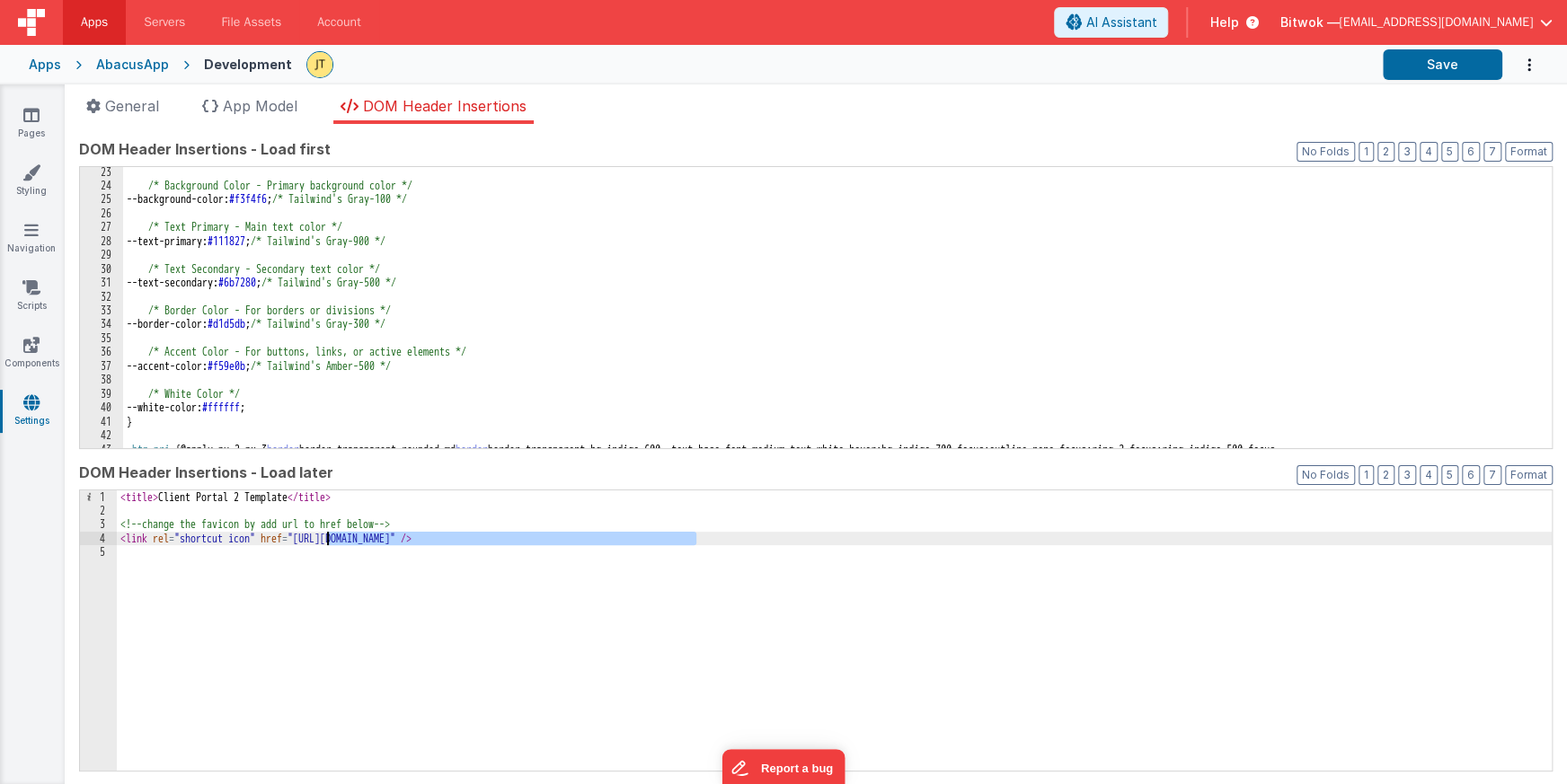 drag, startPoint x: 689, startPoint y: 537, endPoint x: 347, endPoint y: 542, distance: 342.03655 